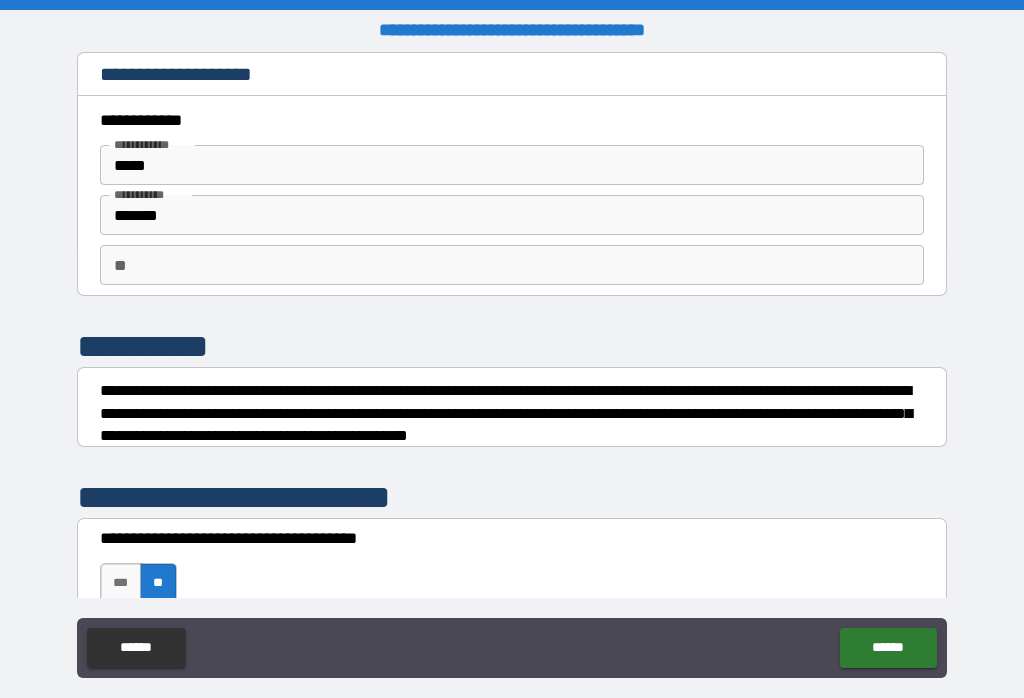 scroll, scrollTop: 0, scrollLeft: 0, axis: both 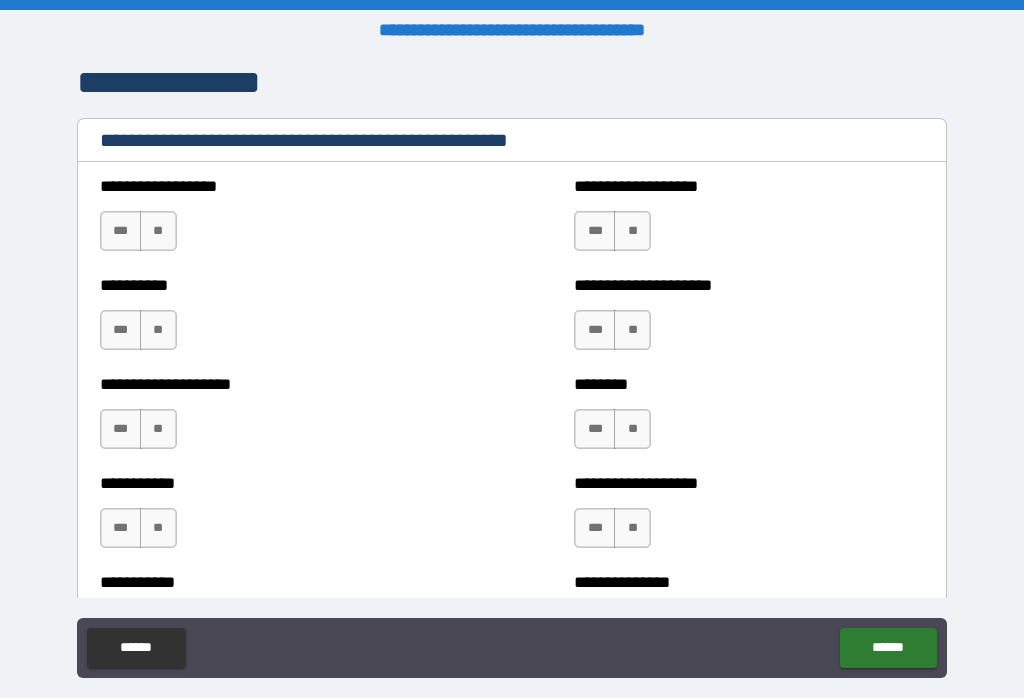 click on "**" at bounding box center [158, 231] 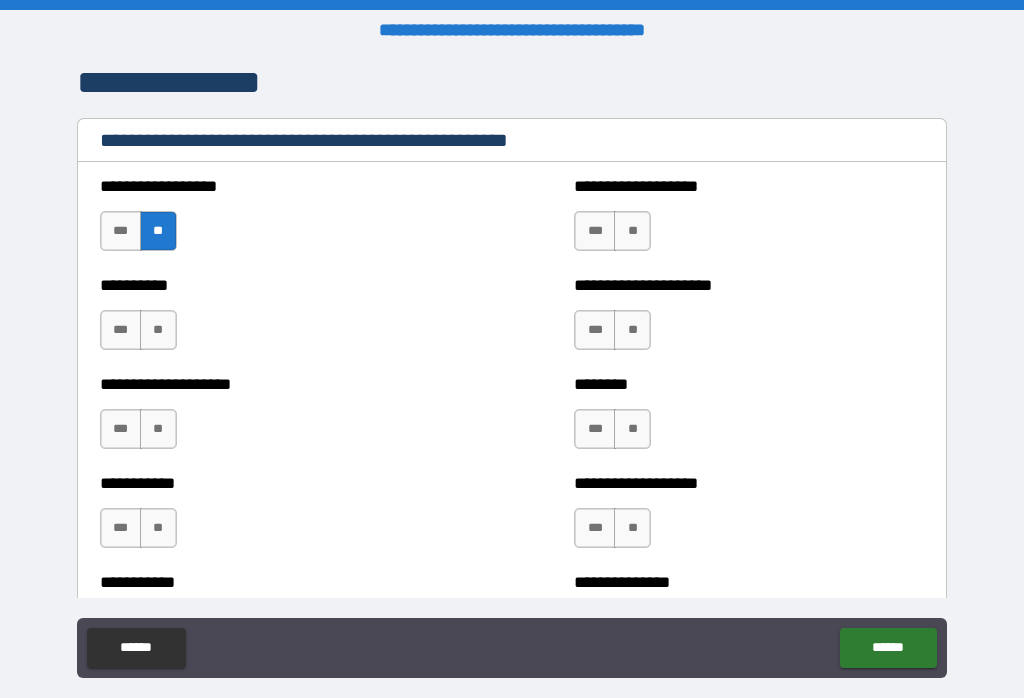 click on "**" at bounding box center (158, 231) 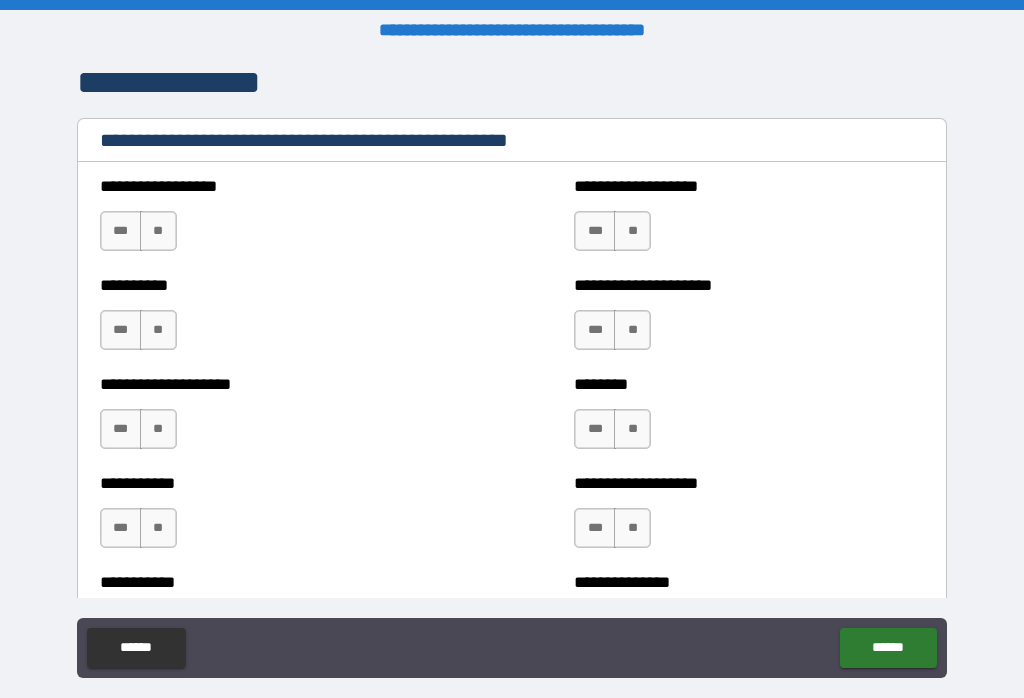 click on "**" at bounding box center [158, 231] 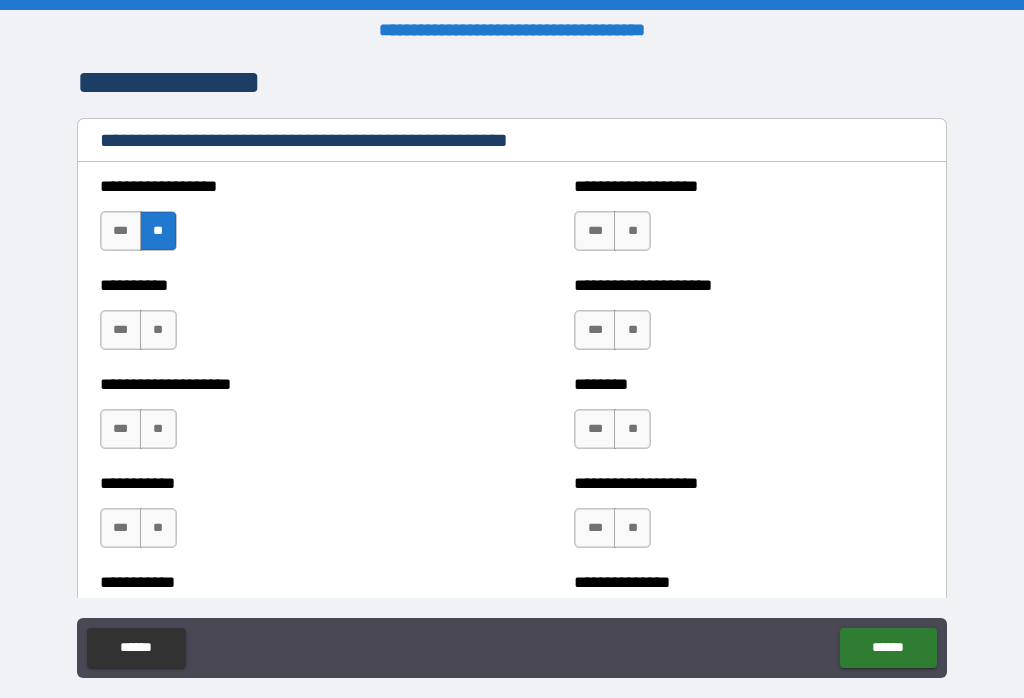 click on "**" at bounding box center (158, 330) 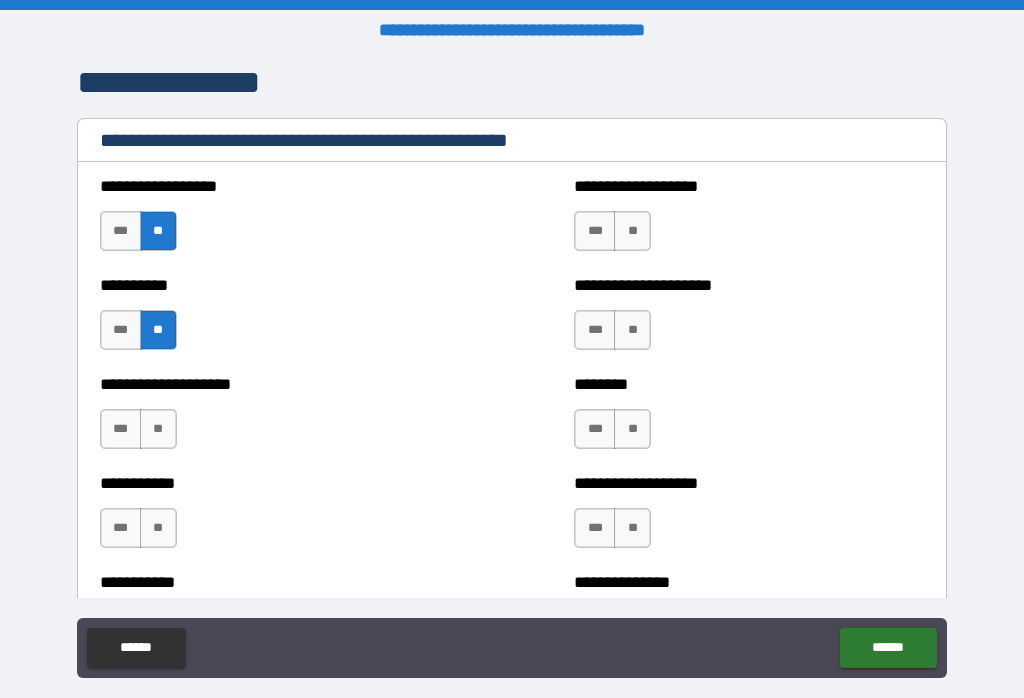 click on "**" at bounding box center [158, 429] 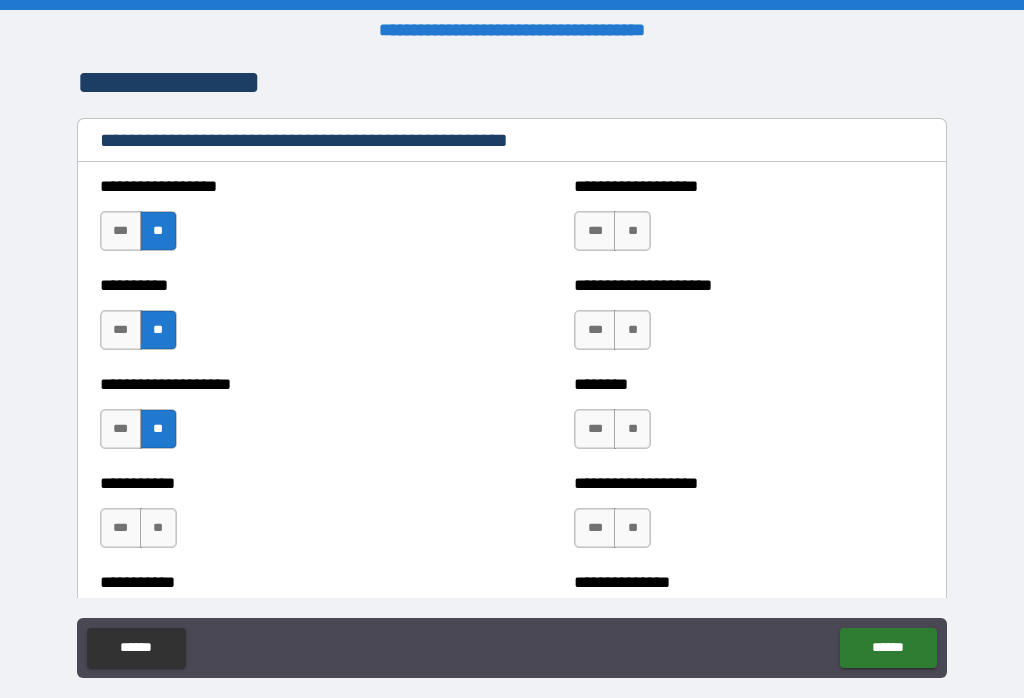 click on "**" at bounding box center [158, 528] 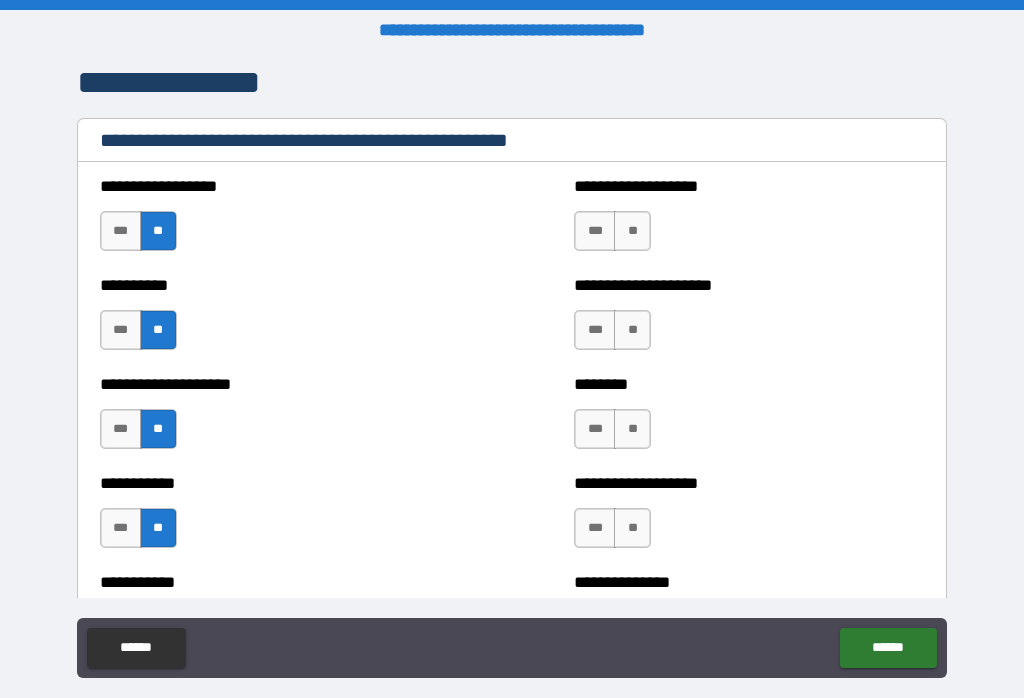 click on "**" at bounding box center (632, 231) 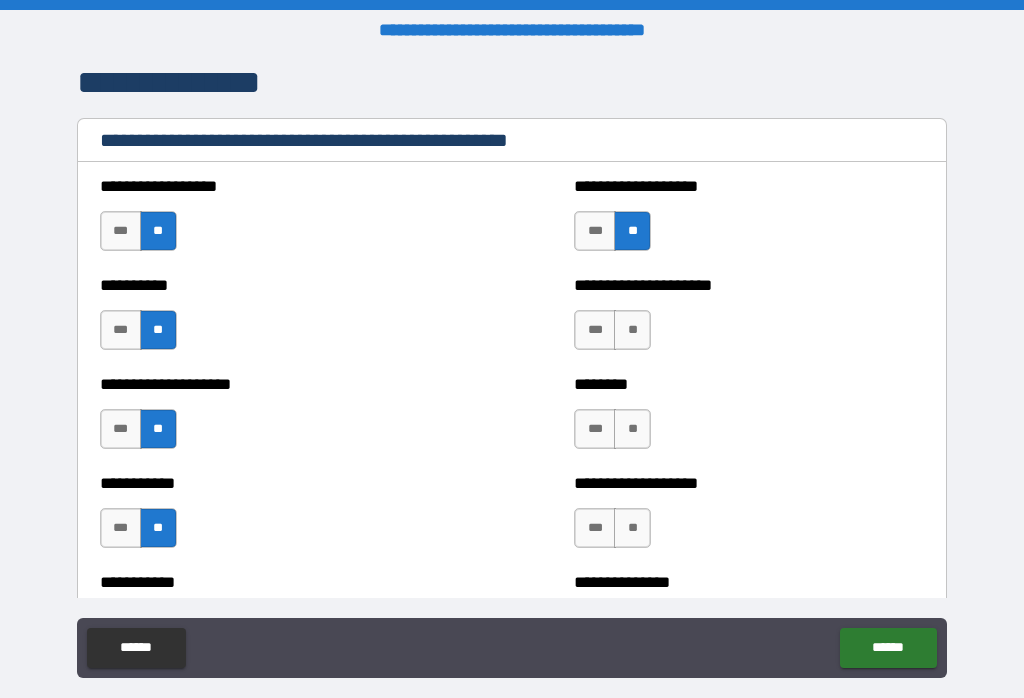click on "**" at bounding box center (632, 330) 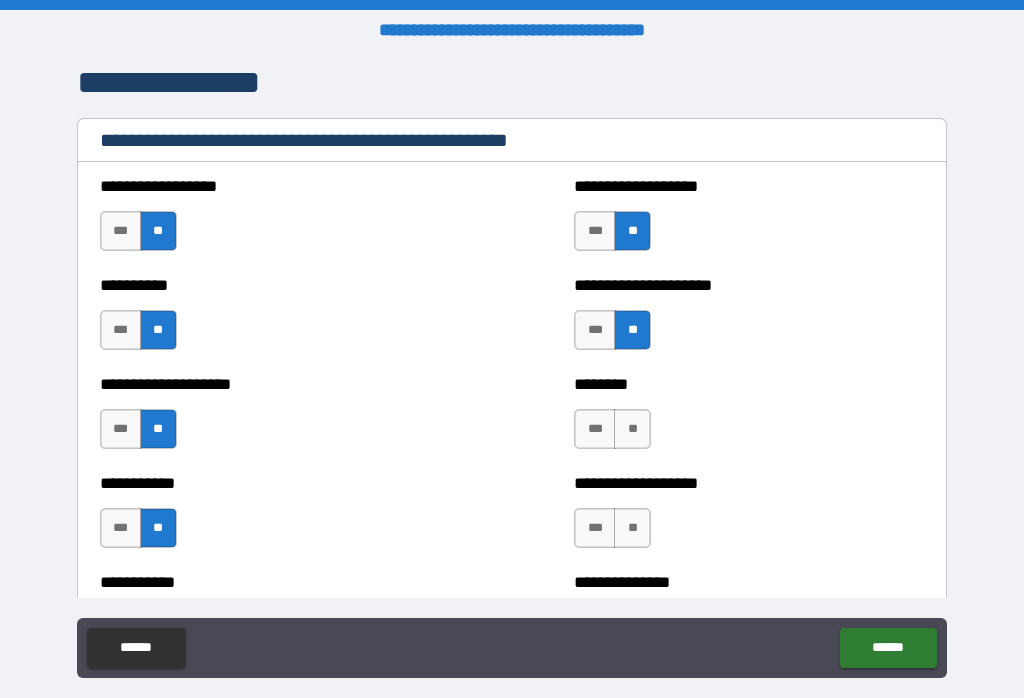 click on "**" at bounding box center [632, 429] 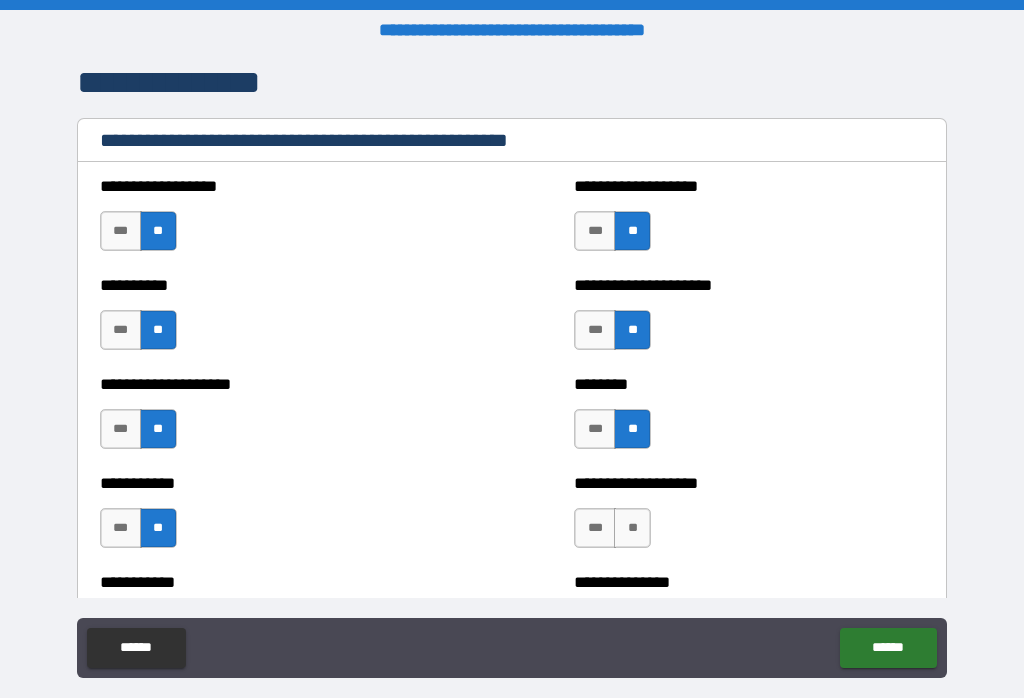 click on "**" at bounding box center [632, 528] 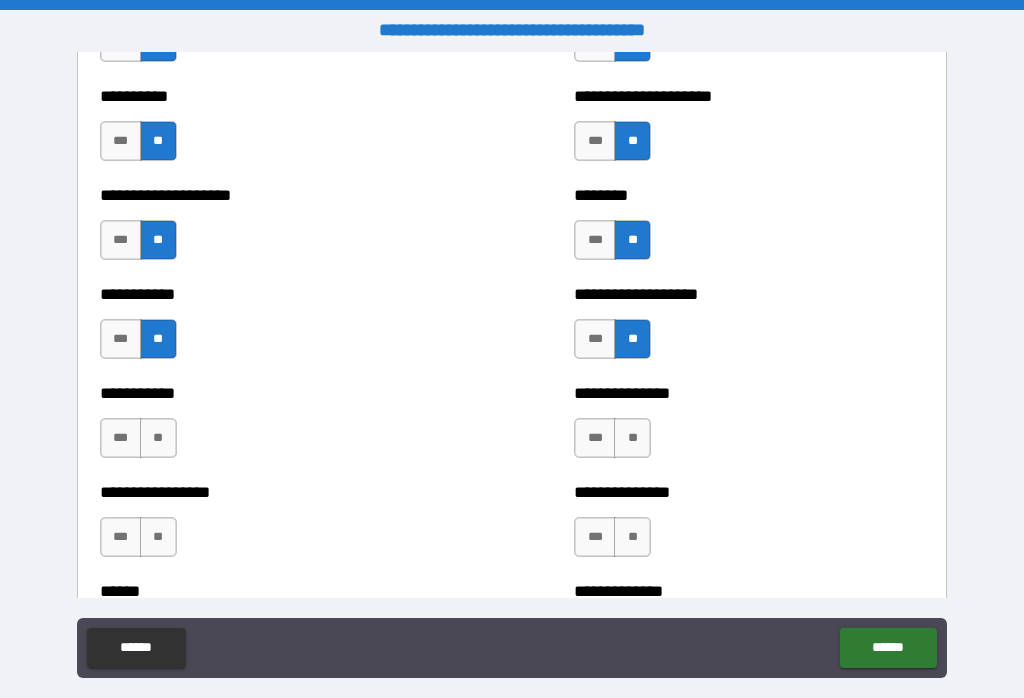 scroll, scrollTop: 2577, scrollLeft: 0, axis: vertical 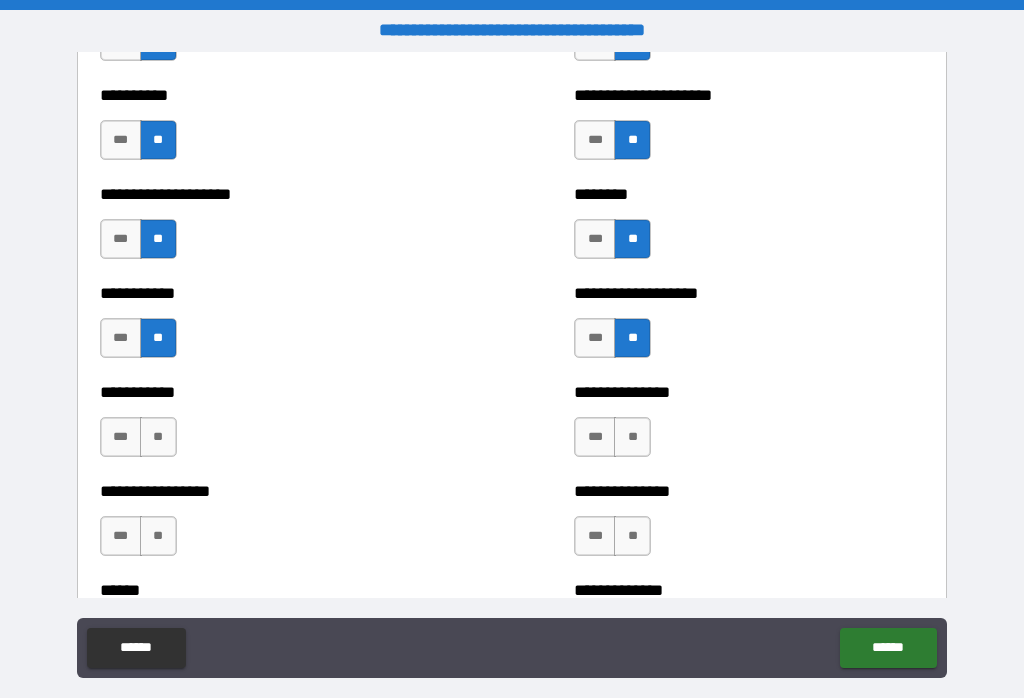 click on "**" at bounding box center [632, 437] 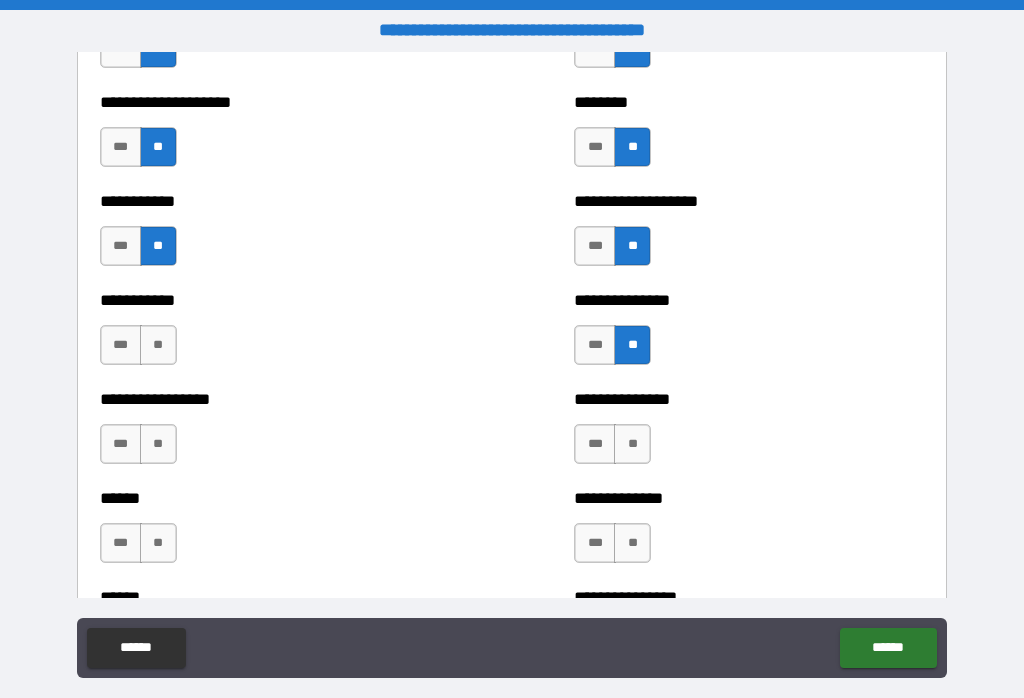 click on "**" at bounding box center [632, 444] 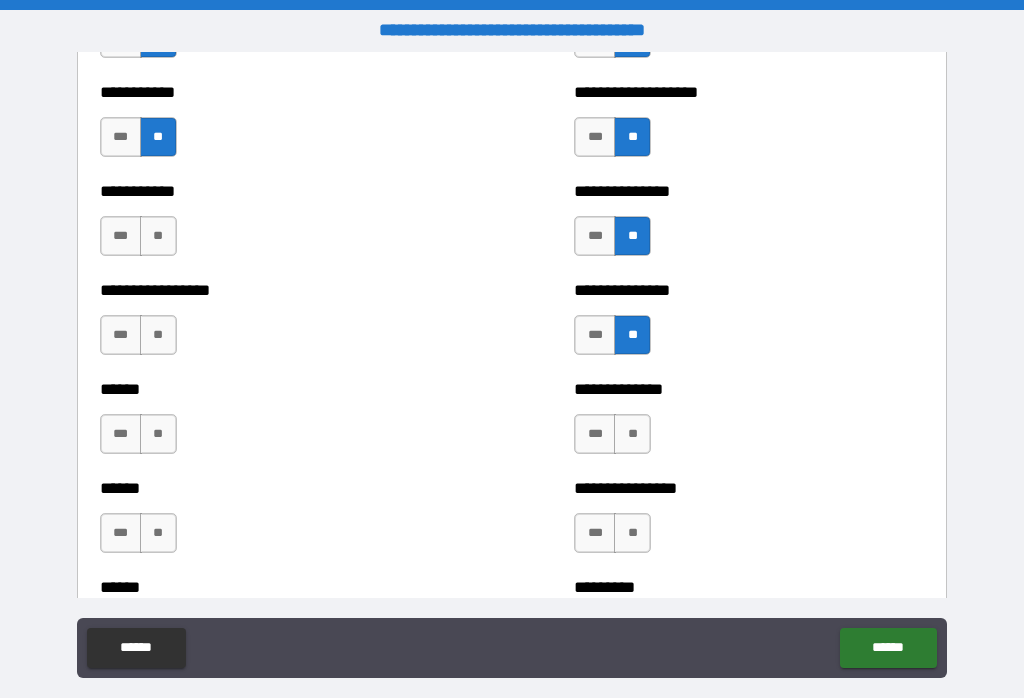 scroll, scrollTop: 2849, scrollLeft: 0, axis: vertical 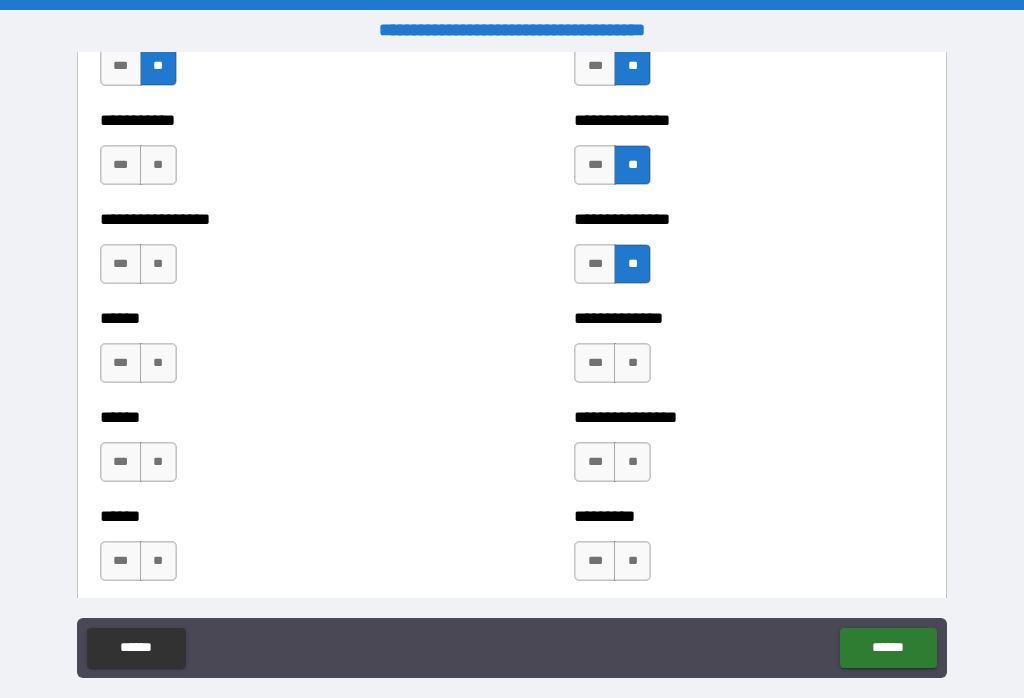 click on "**" at bounding box center [158, 165] 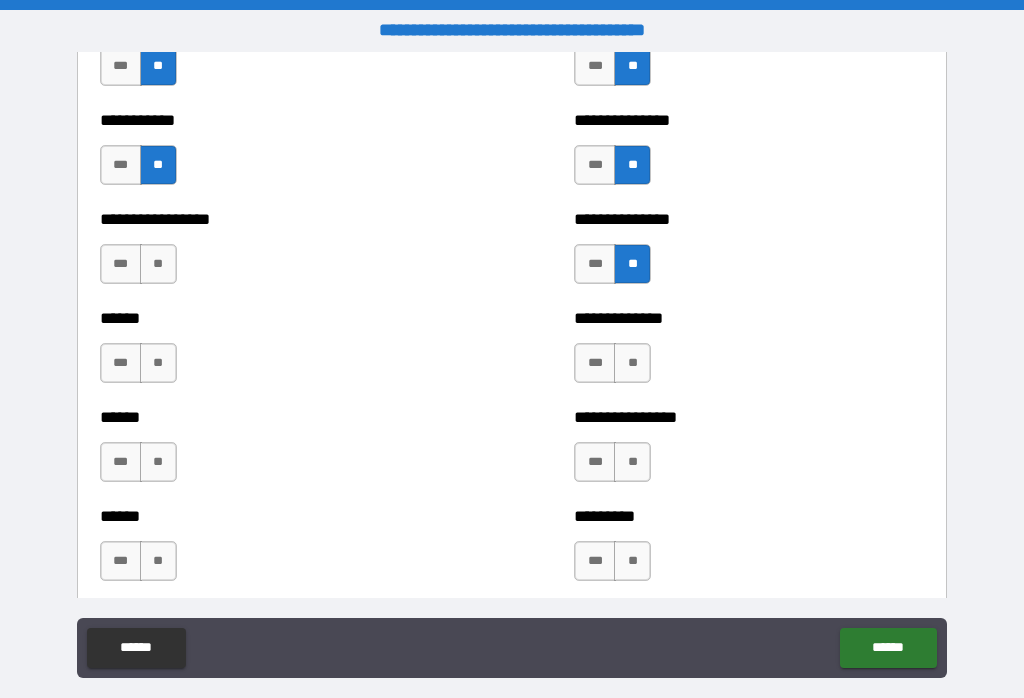click on "**" at bounding box center [158, 264] 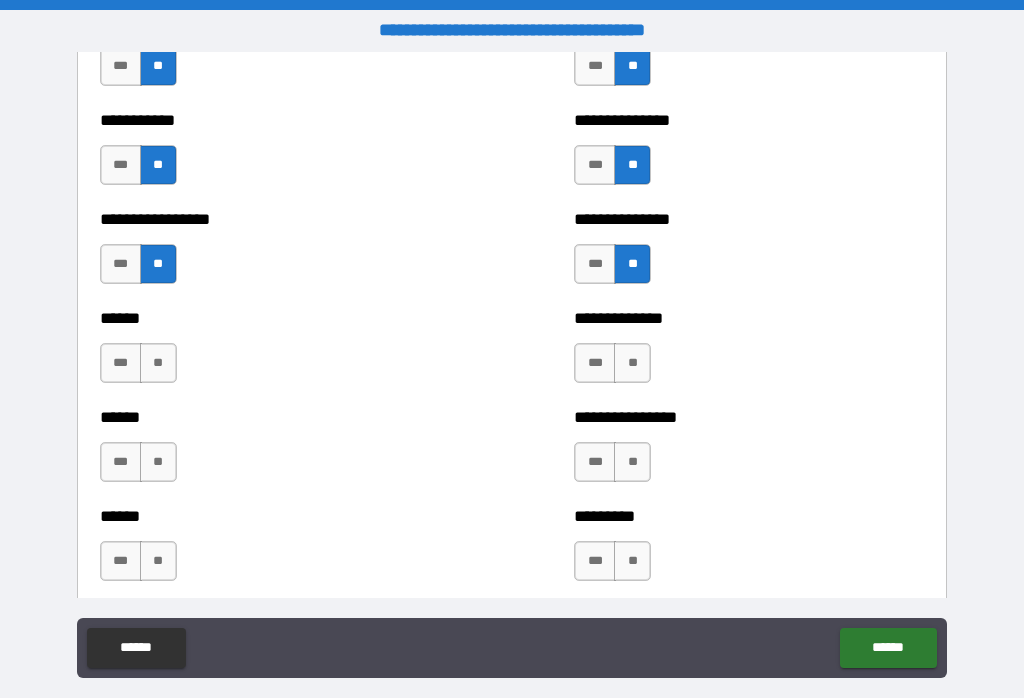 click on "**" at bounding box center (158, 363) 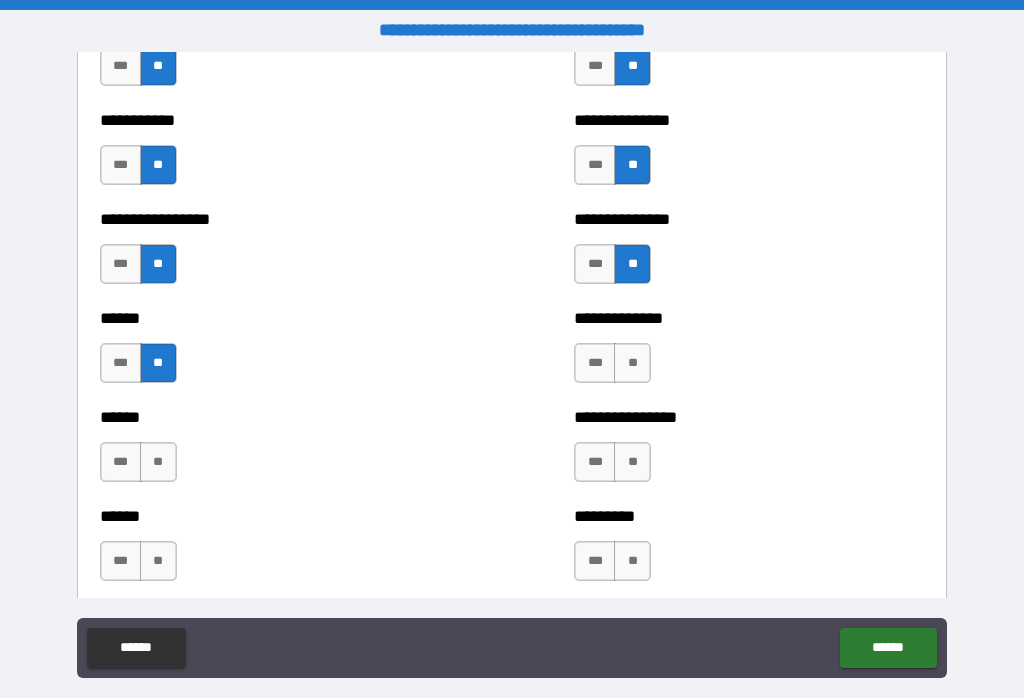 click on "**" at bounding box center [158, 462] 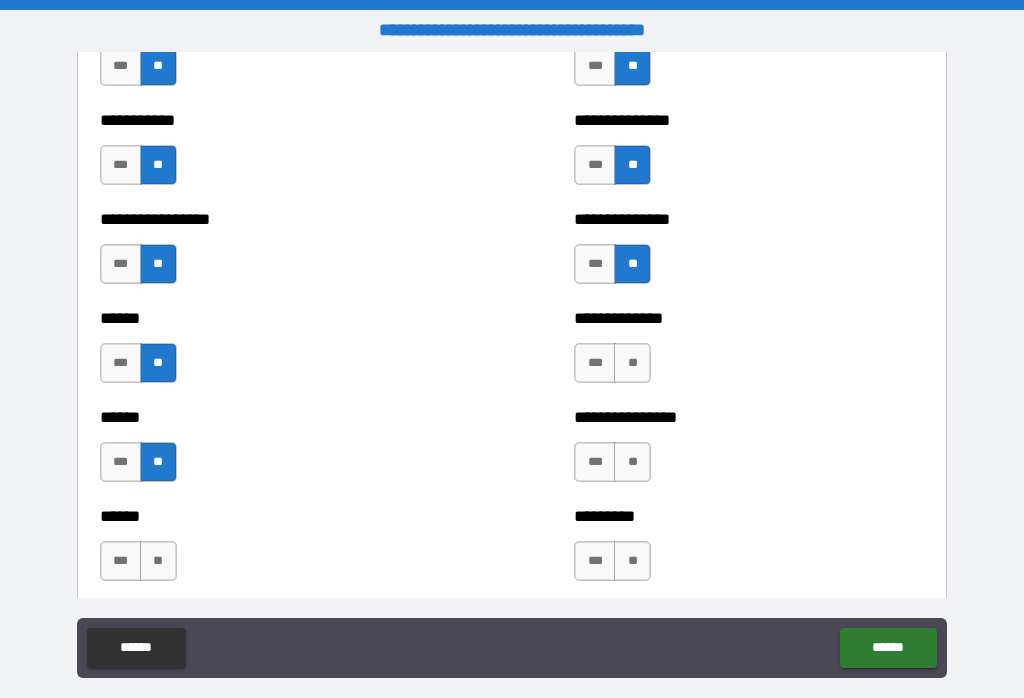 click on "**" at bounding box center (158, 561) 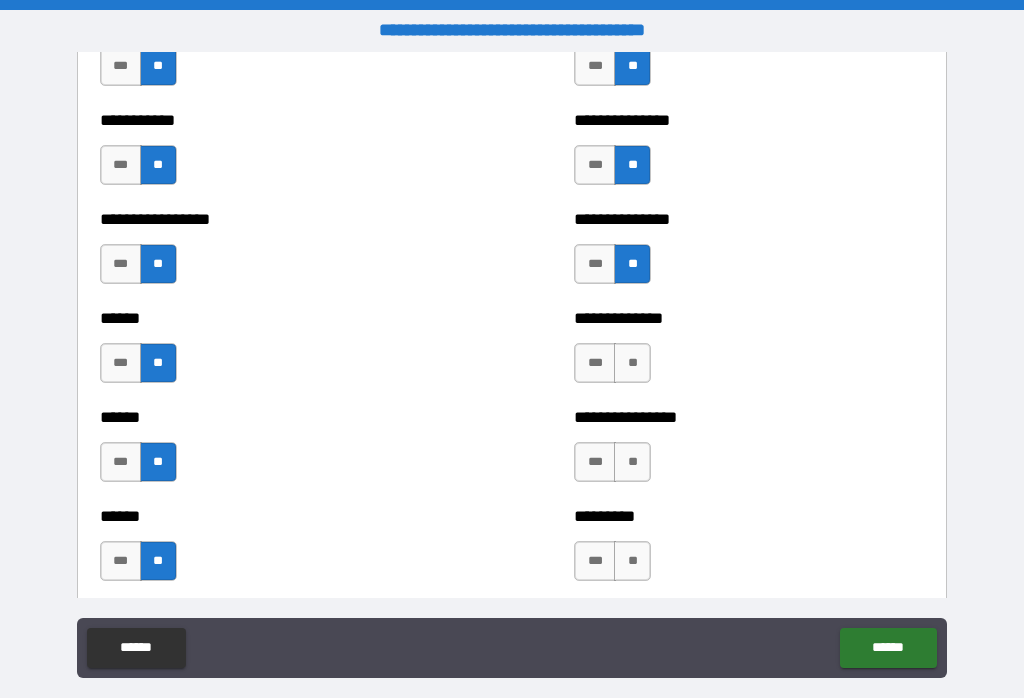 click on "**" at bounding box center (632, 363) 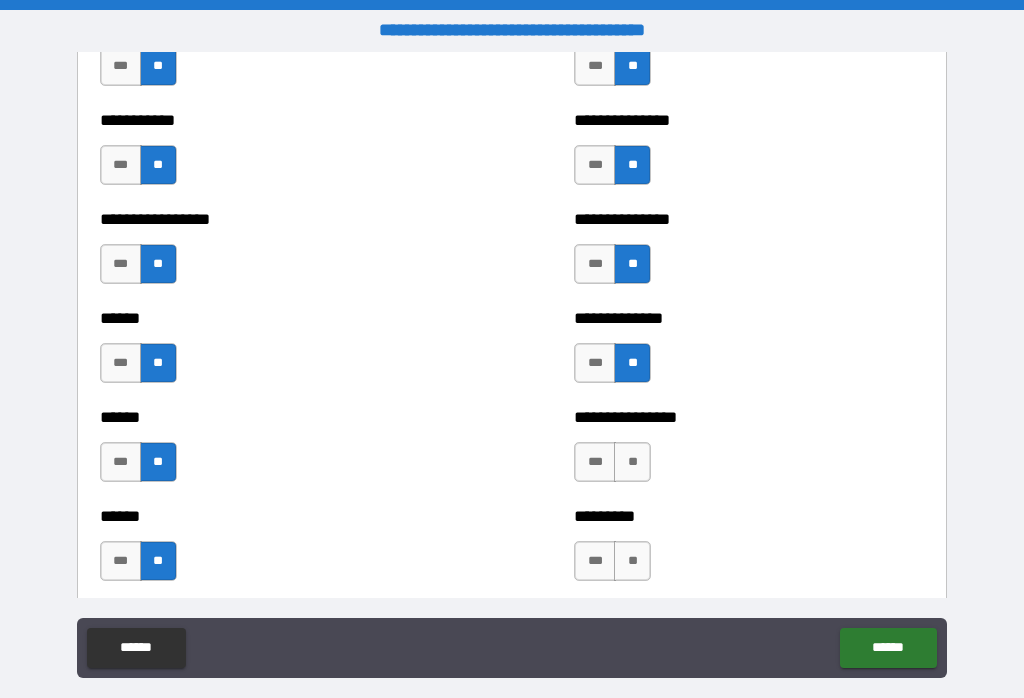 click on "**" at bounding box center (632, 462) 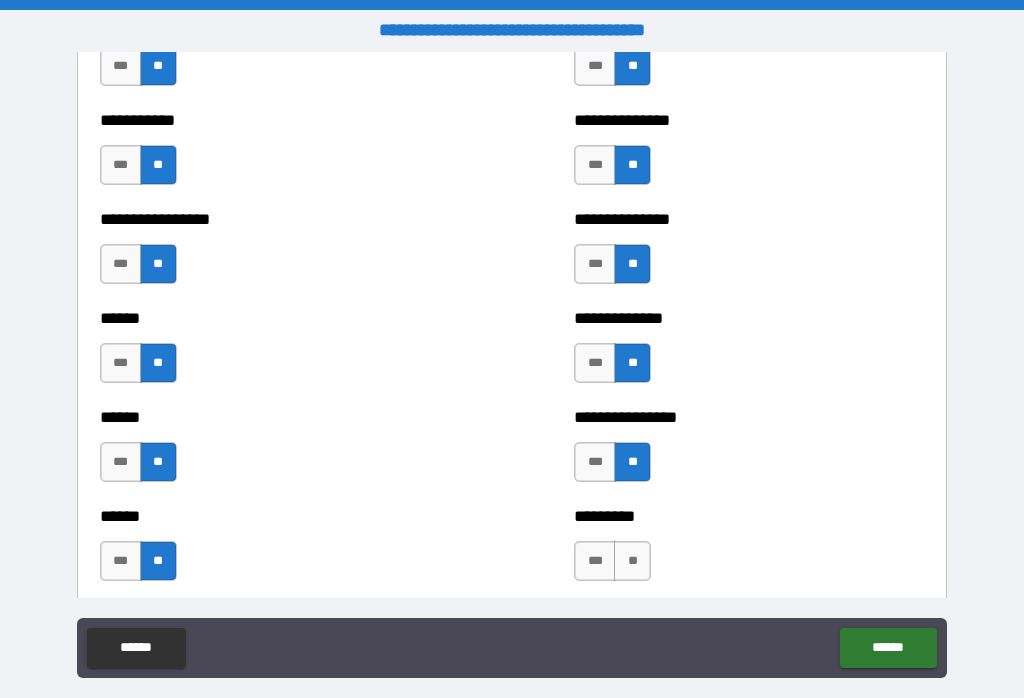 click on "**" at bounding box center (632, 561) 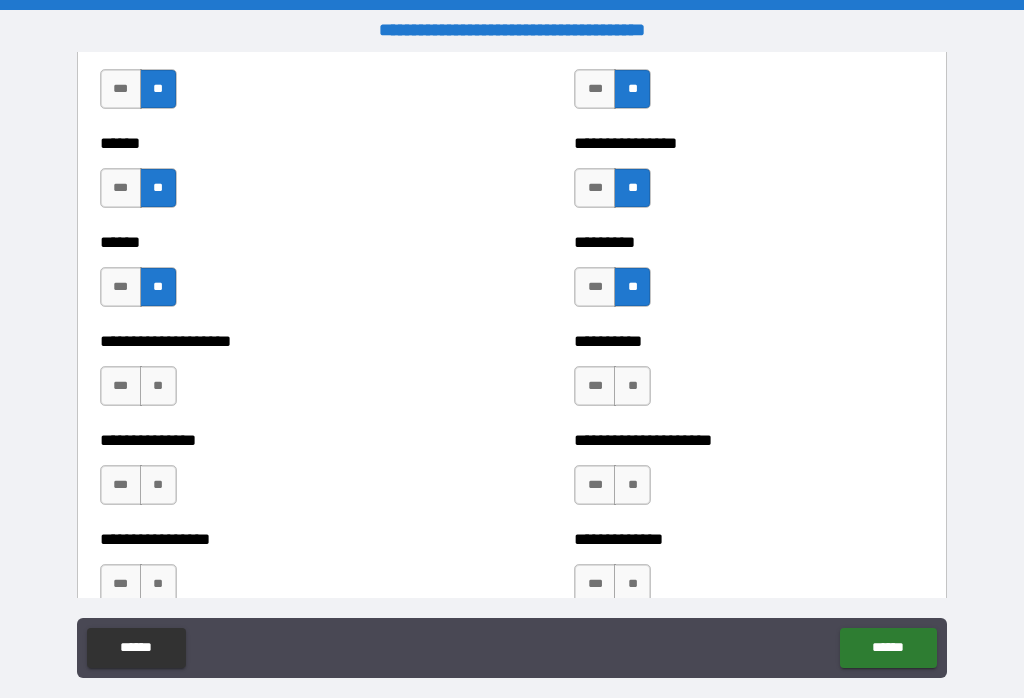 scroll, scrollTop: 3122, scrollLeft: 0, axis: vertical 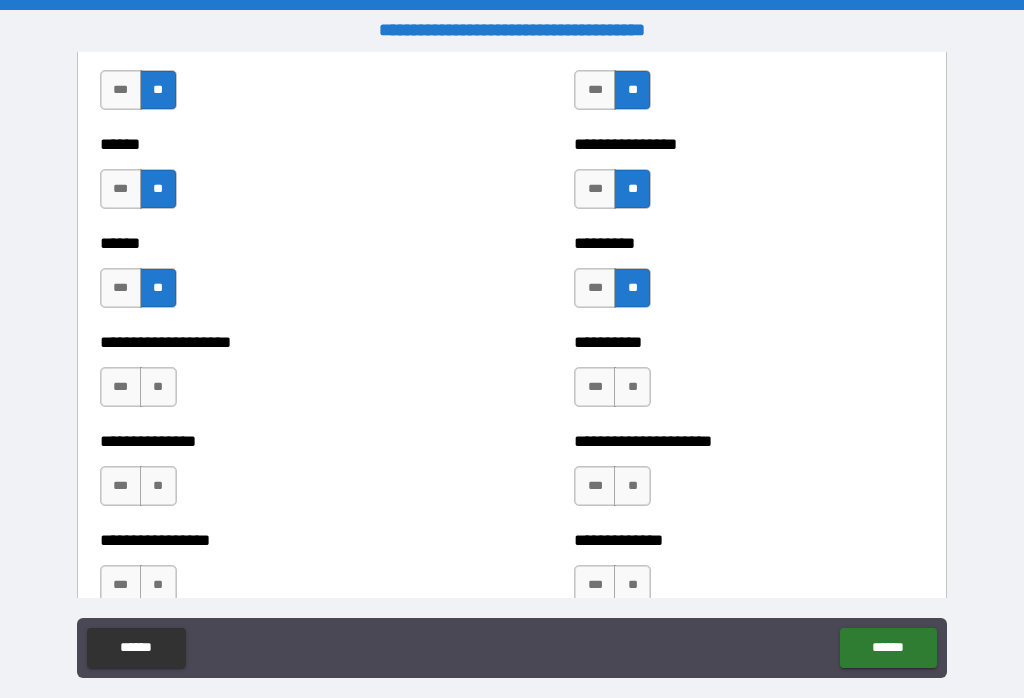 click on "**" at bounding box center (158, 387) 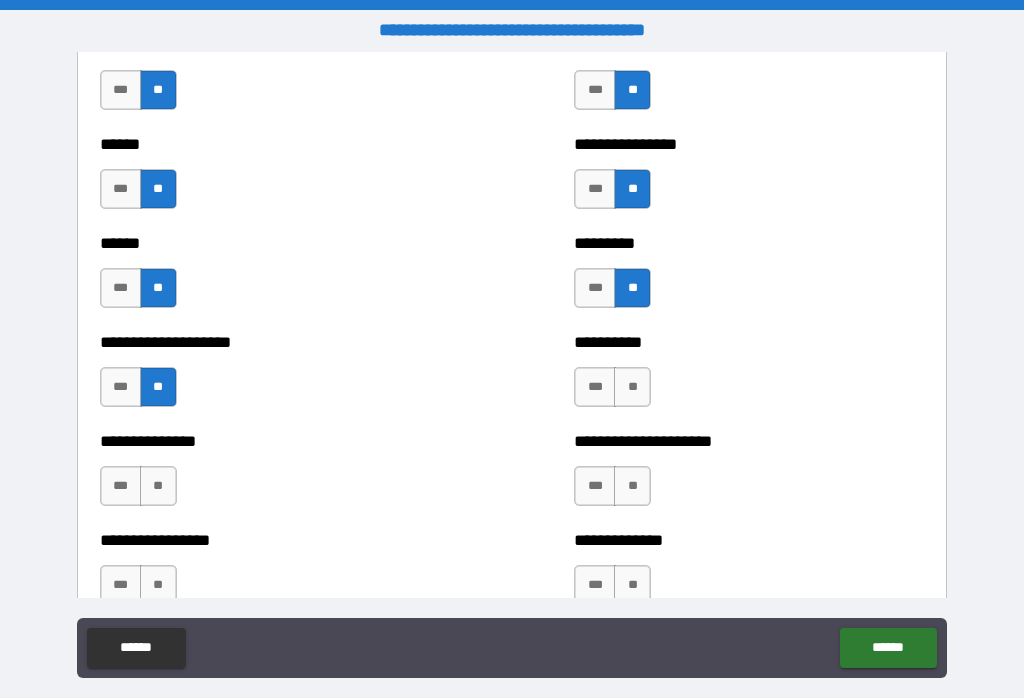 click on "**" at bounding box center [632, 387] 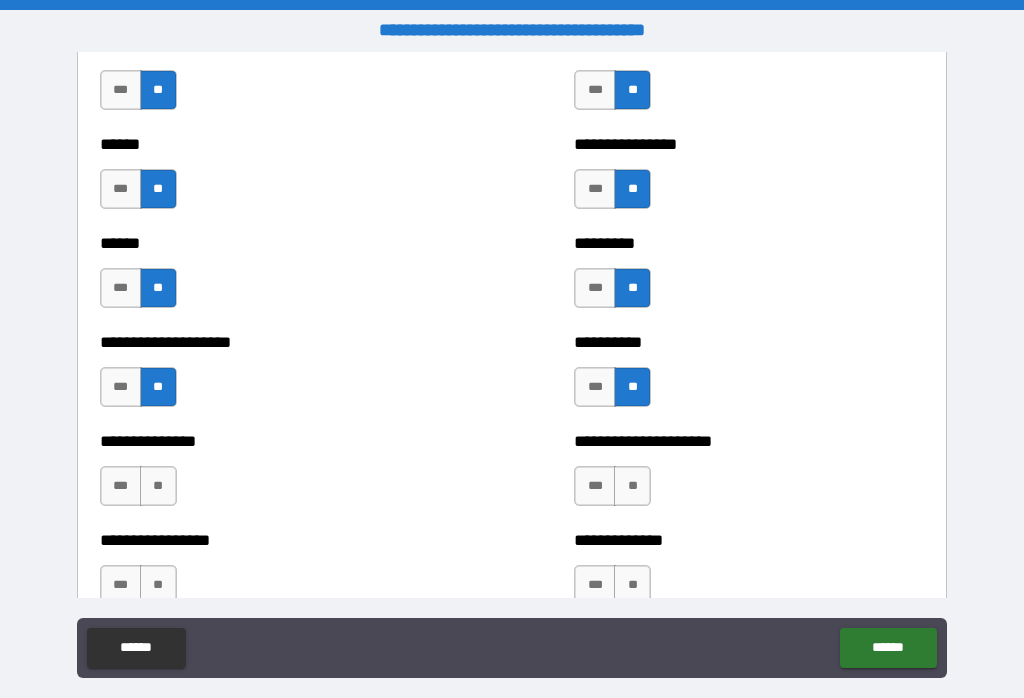click on "**" at bounding box center (158, 486) 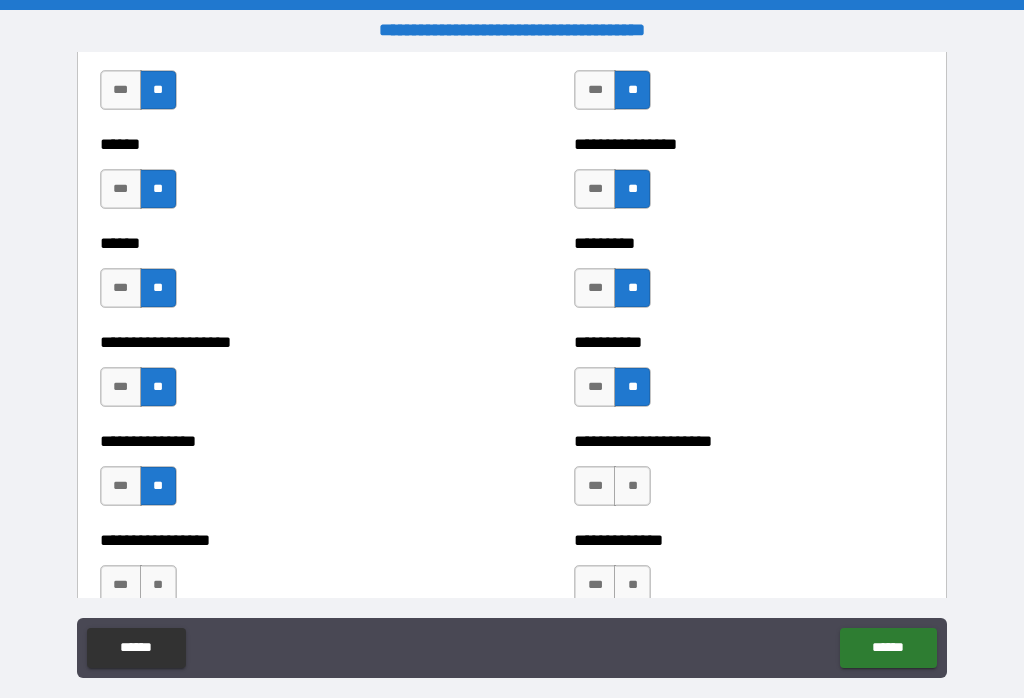 click on "**" at bounding box center (632, 486) 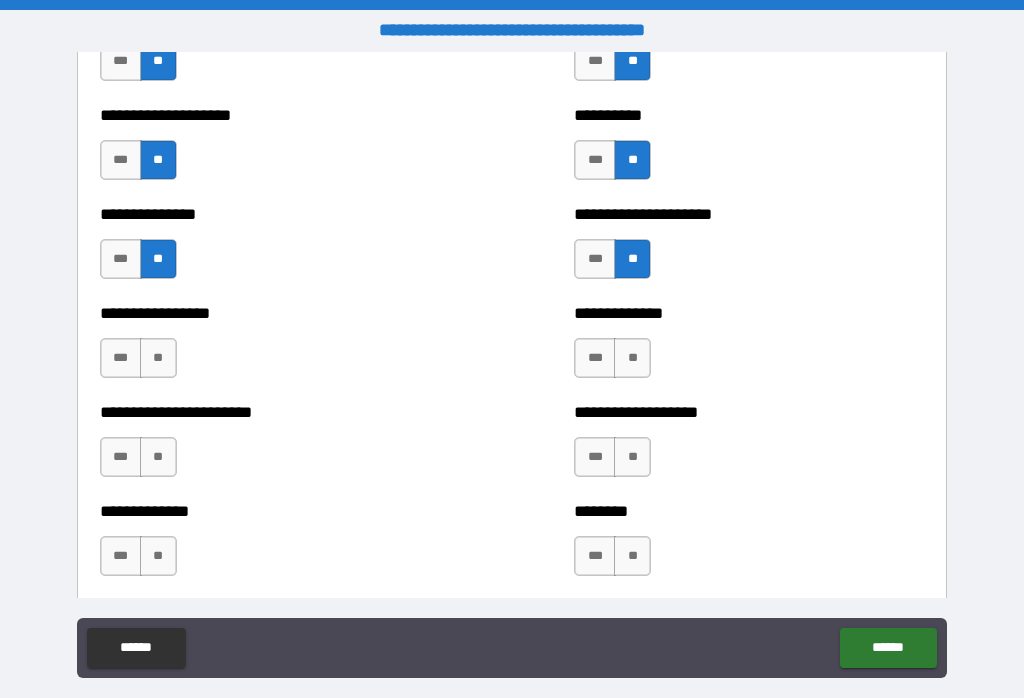 scroll, scrollTop: 3348, scrollLeft: 0, axis: vertical 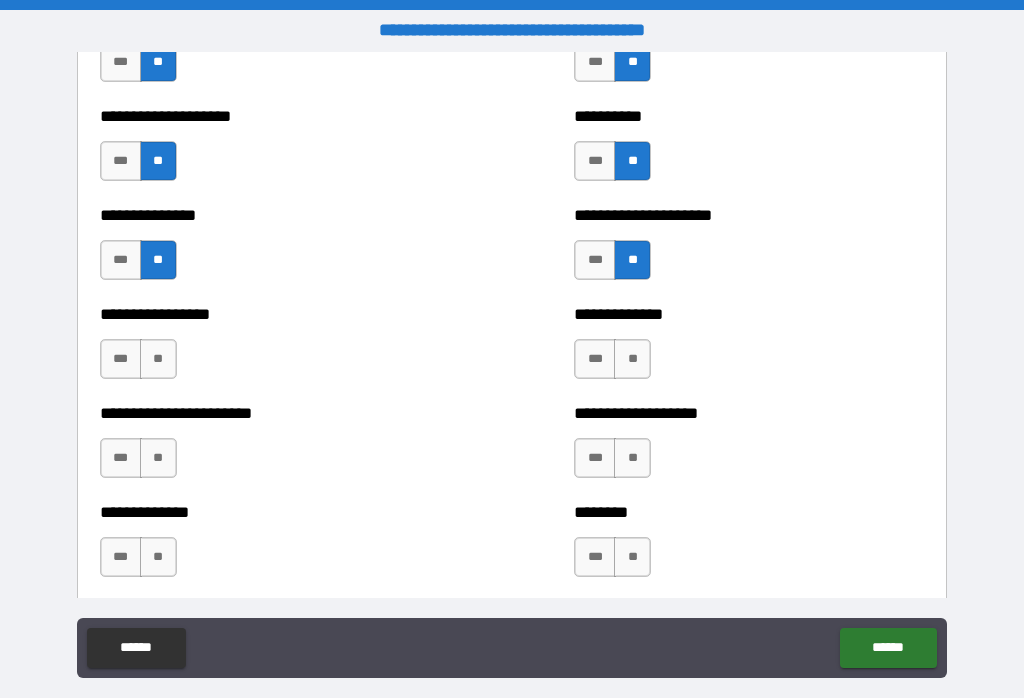 click on "**" at bounding box center (158, 359) 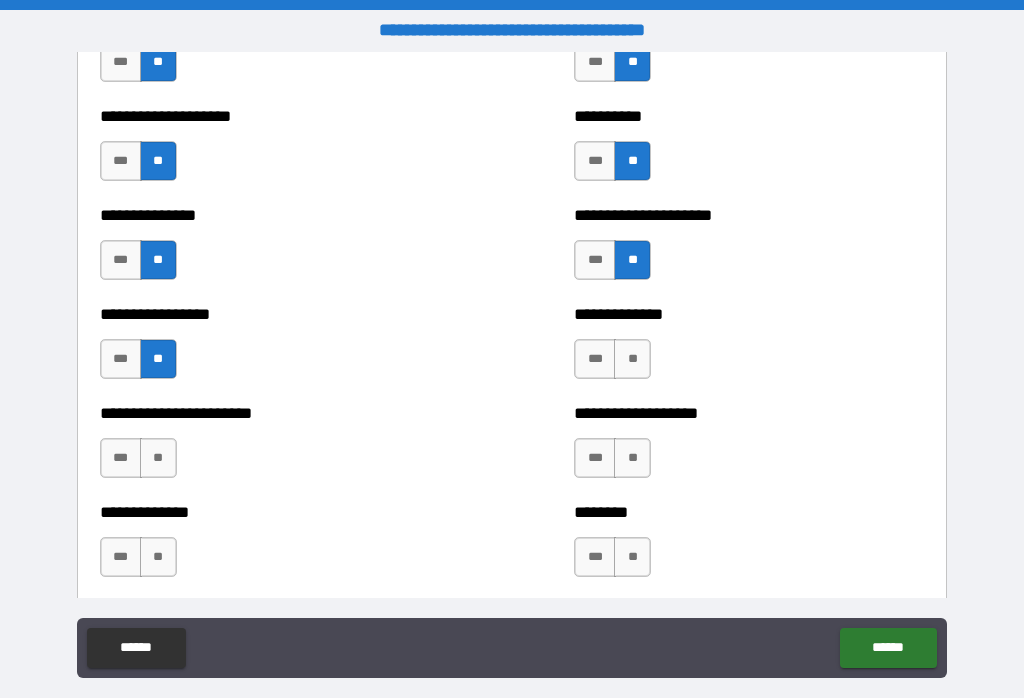 click on "**" at bounding box center [632, 359] 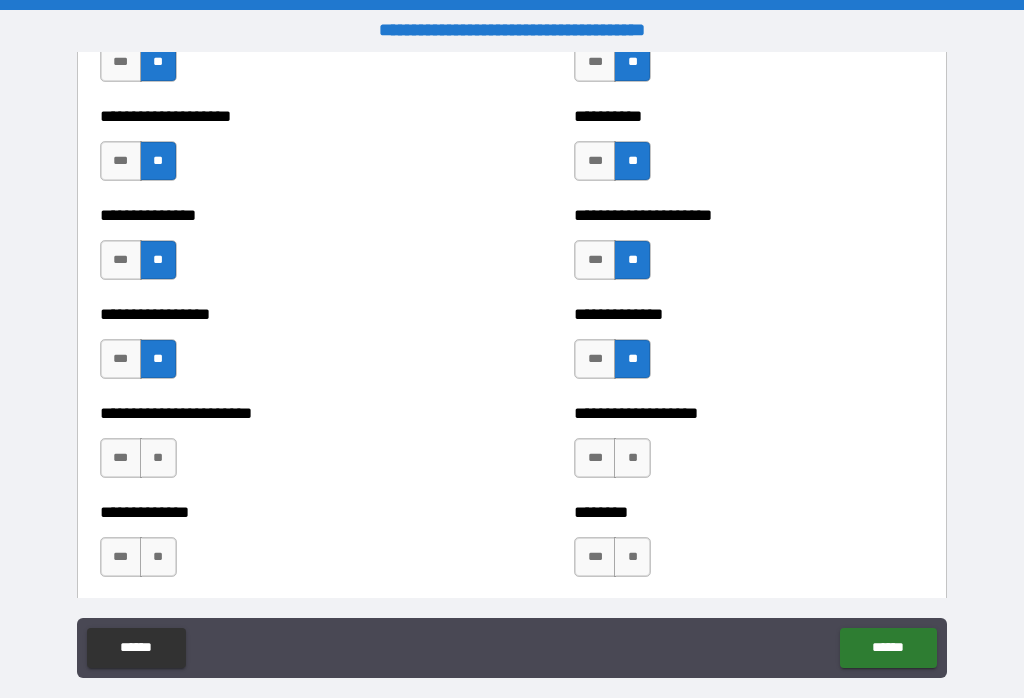 click on "**" at bounding box center [158, 458] 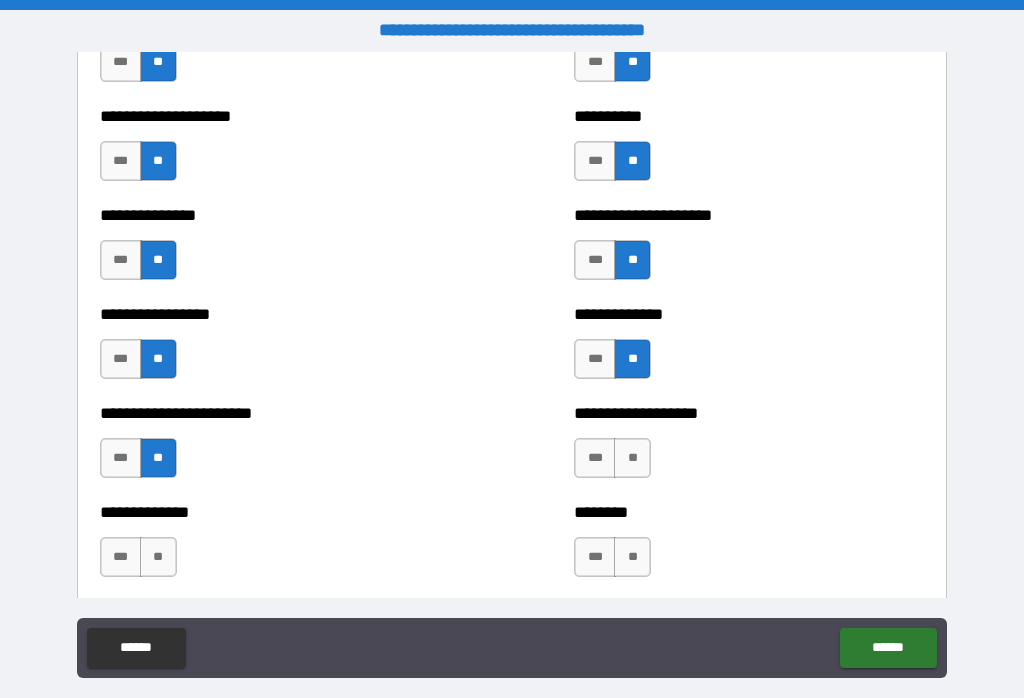 click on "**" at bounding box center [632, 458] 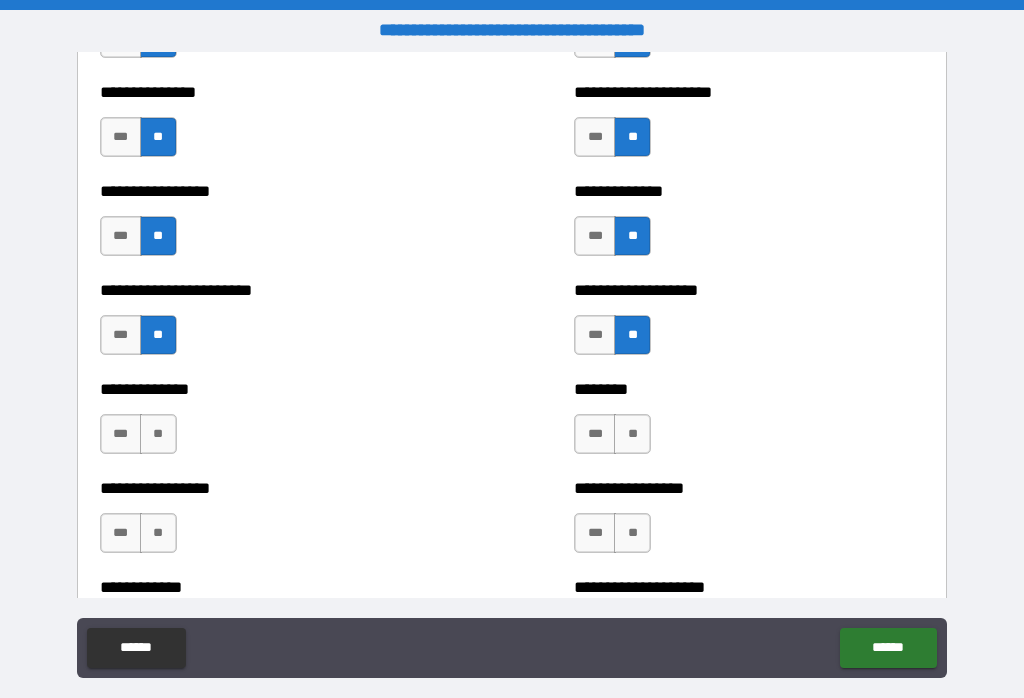 scroll, scrollTop: 3472, scrollLeft: 0, axis: vertical 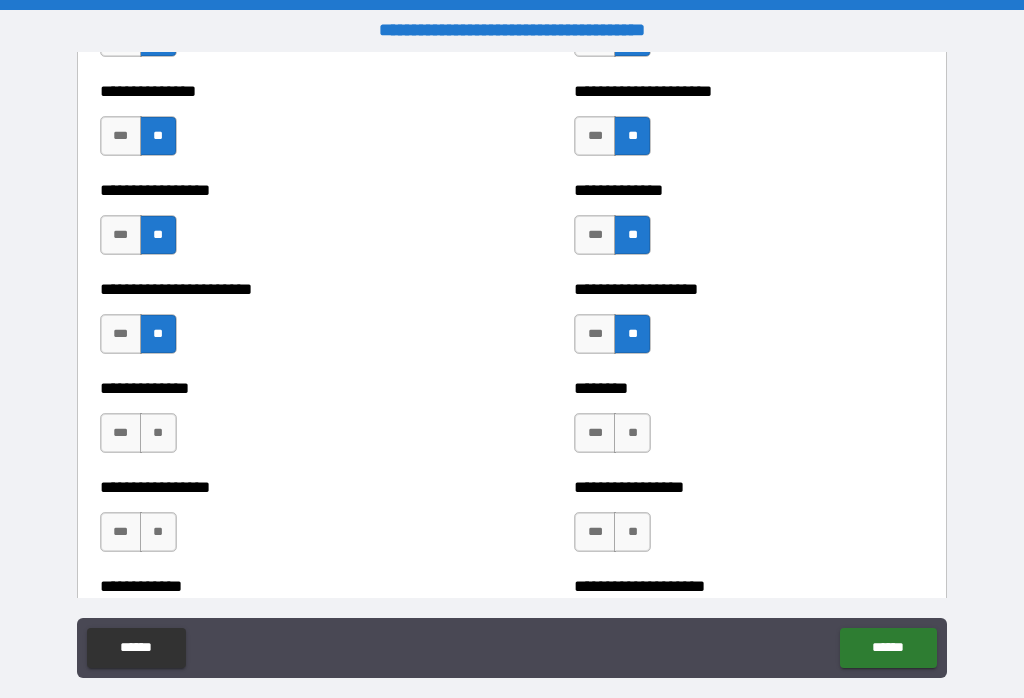click on "**" at bounding box center [158, 433] 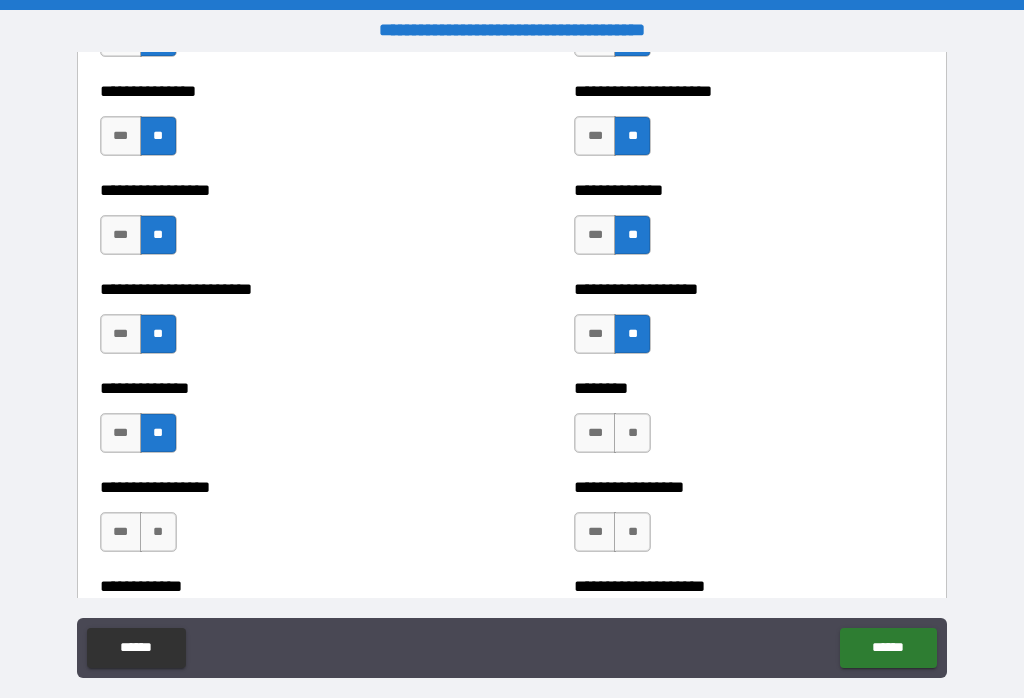 click on "**" at bounding box center (632, 433) 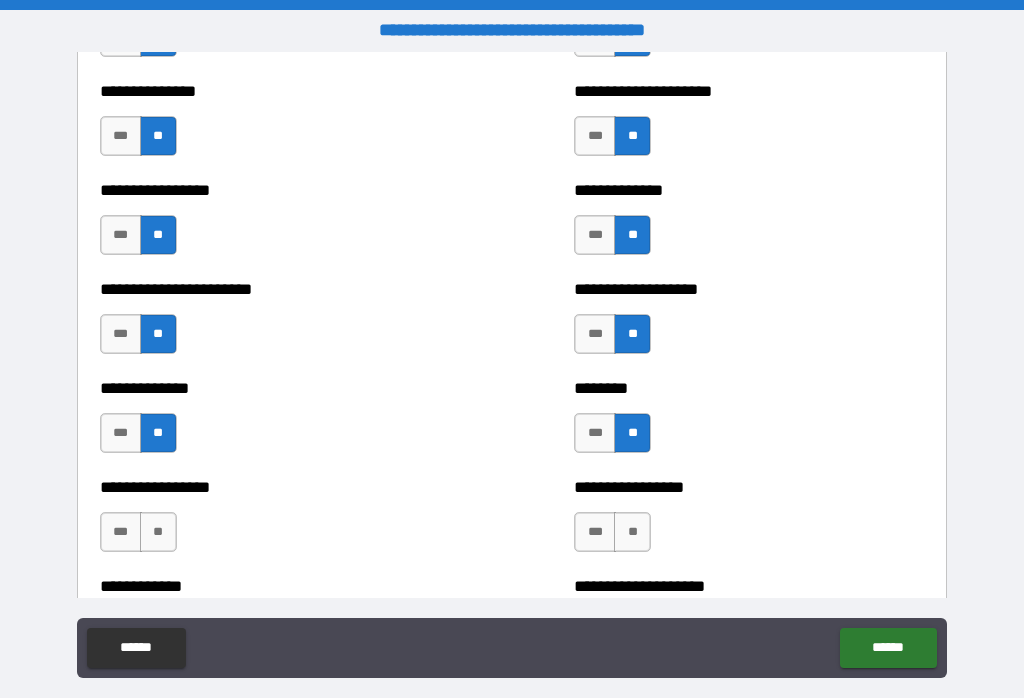 scroll, scrollTop: 3559, scrollLeft: 0, axis: vertical 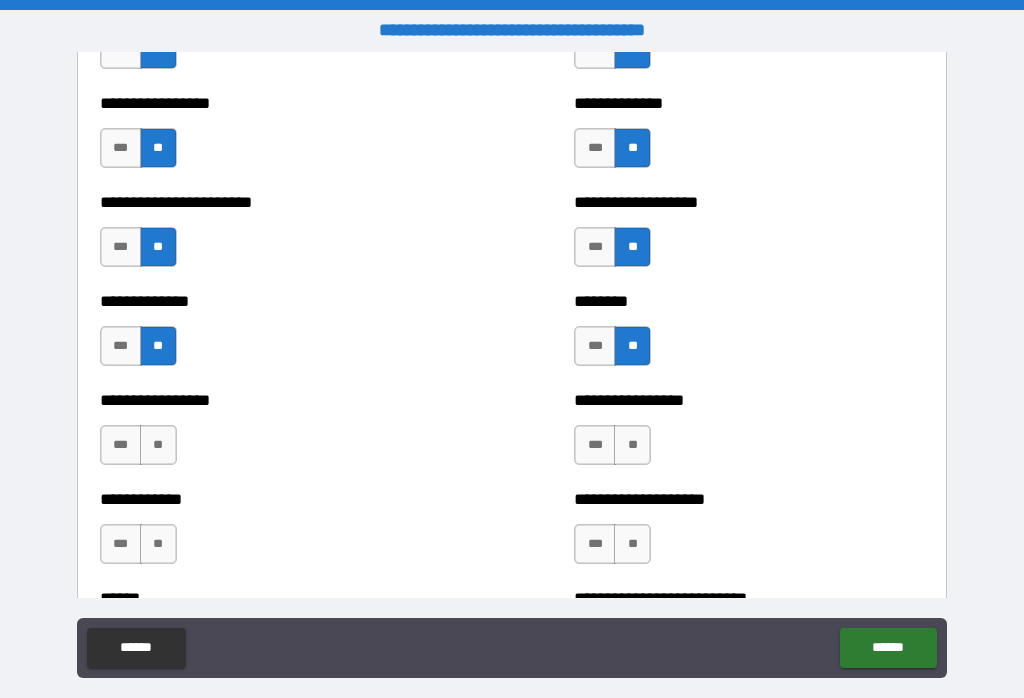 click on "**" at bounding box center [158, 445] 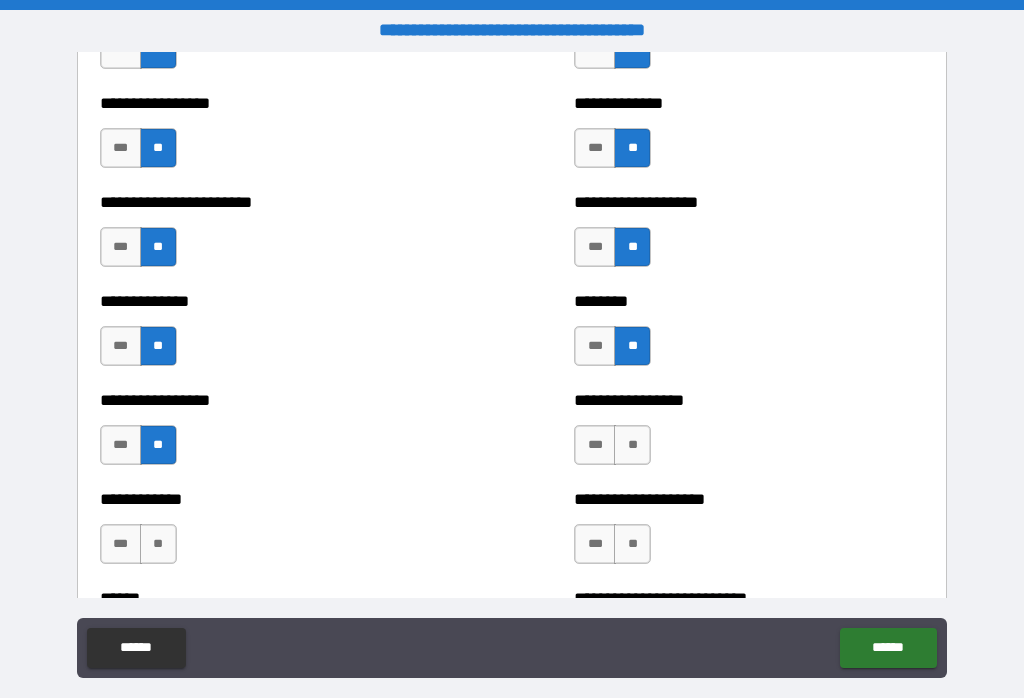 click on "**" at bounding box center [632, 445] 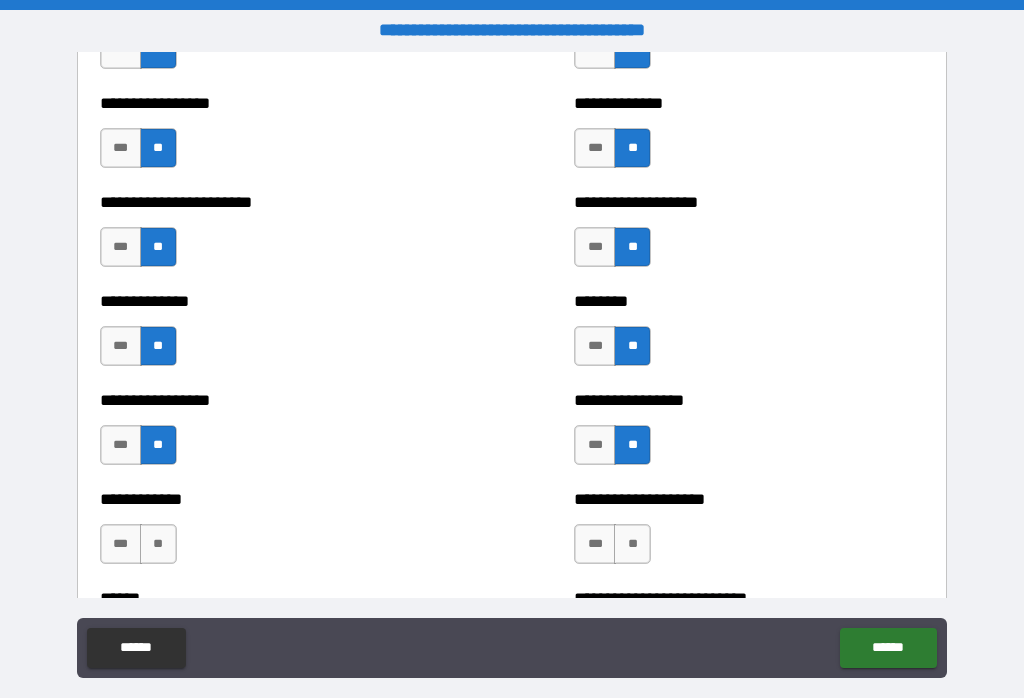 click on "**" at bounding box center [158, 544] 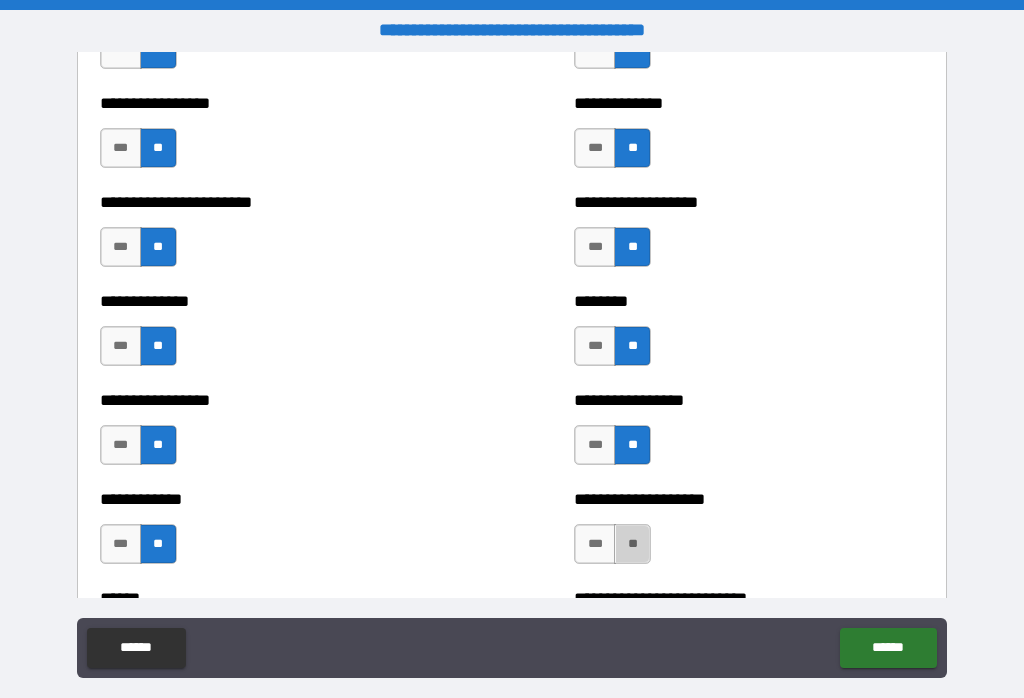 click on "**" at bounding box center (632, 544) 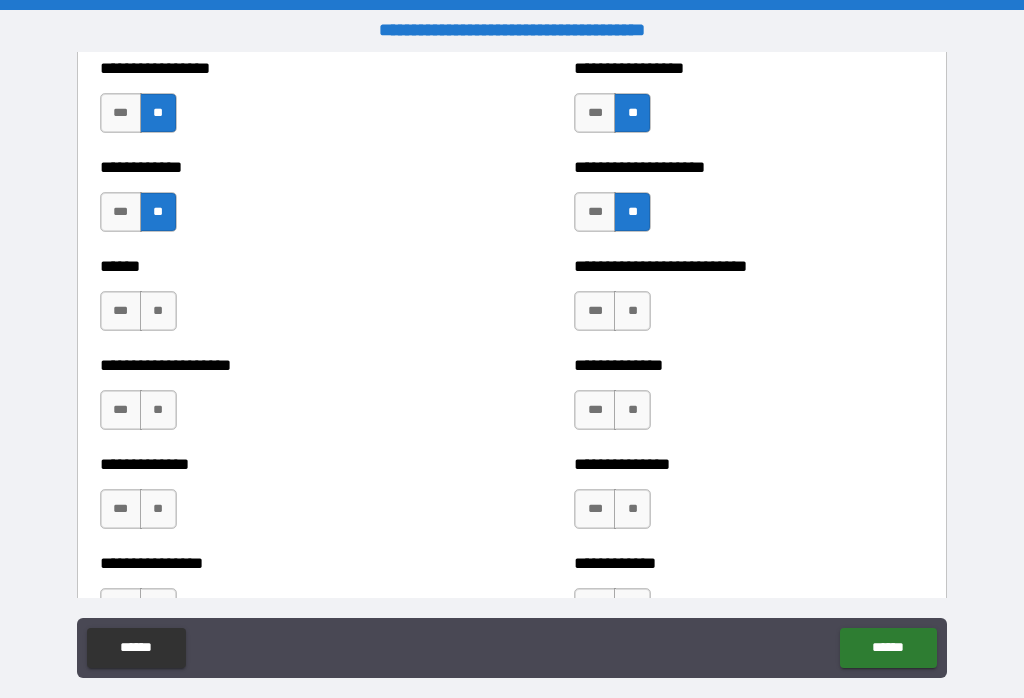 scroll, scrollTop: 3895, scrollLeft: 0, axis: vertical 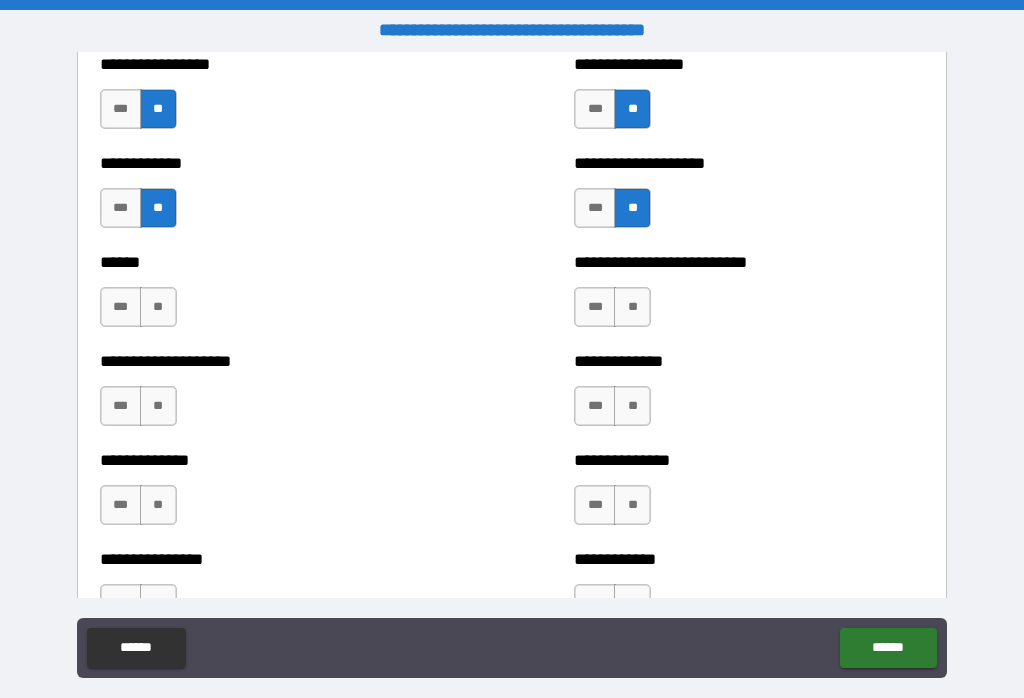 click on "**" at bounding box center (158, 307) 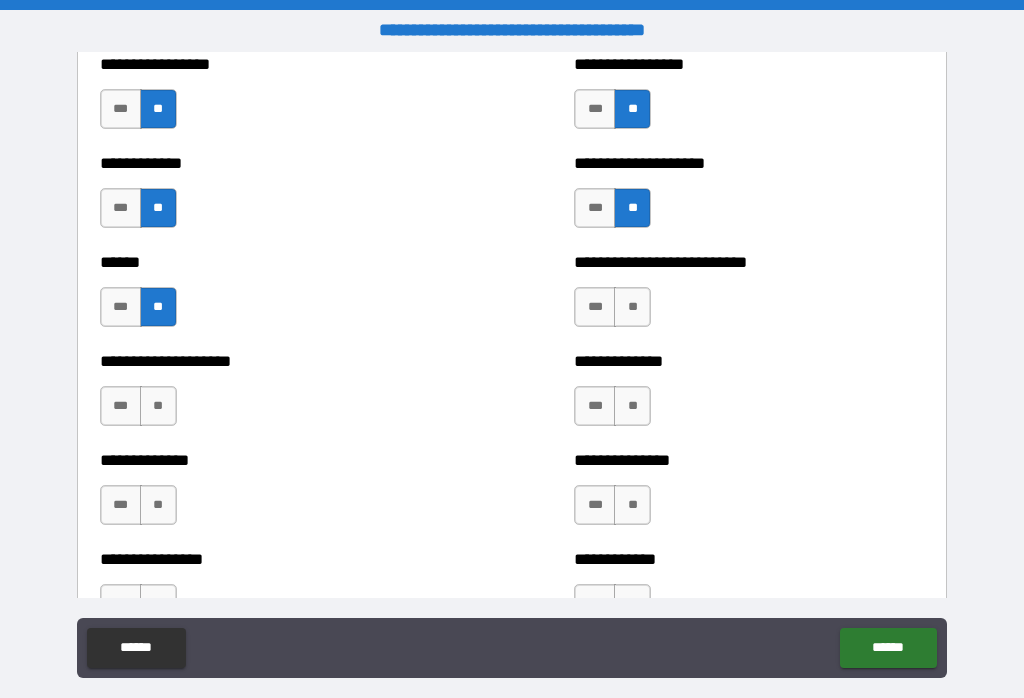 click on "**" at bounding box center (632, 307) 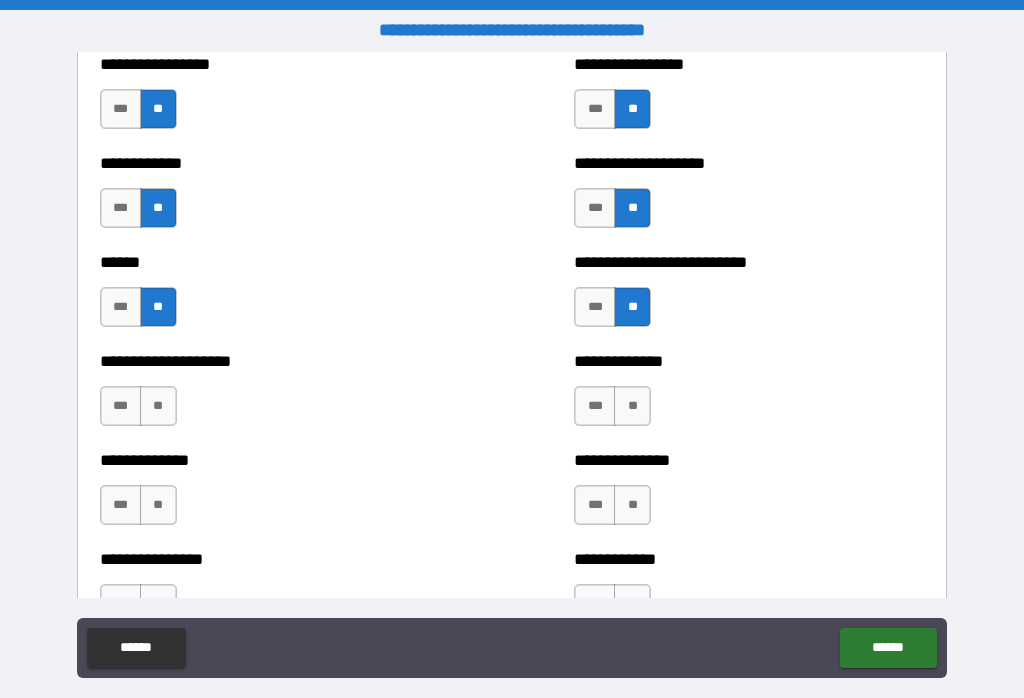 click on "**" at bounding box center (158, 406) 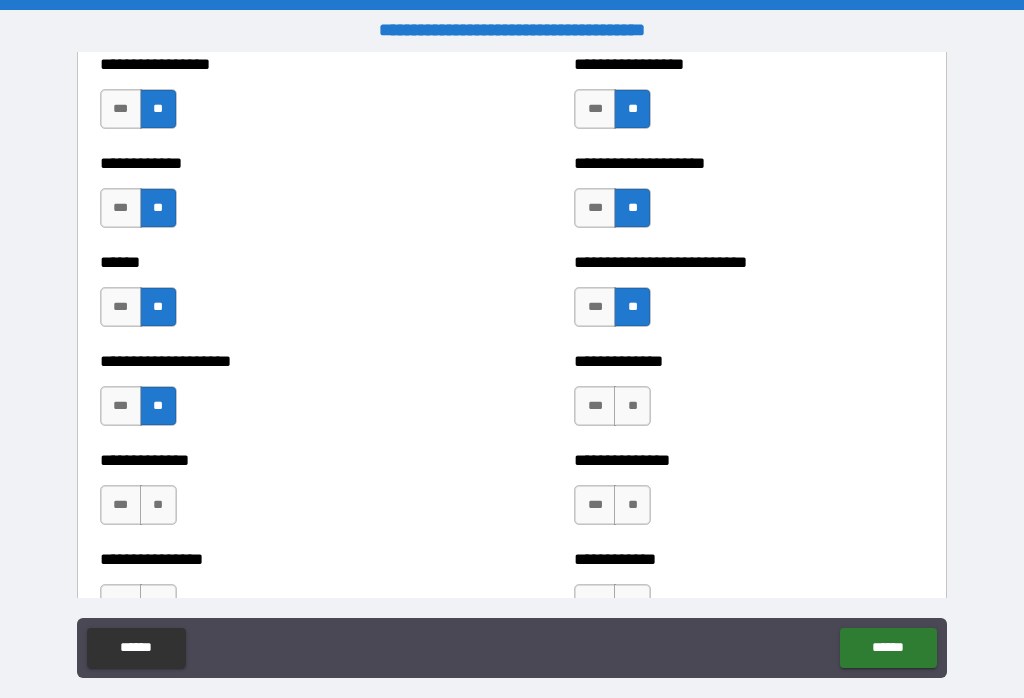 click on "**" at bounding box center (632, 406) 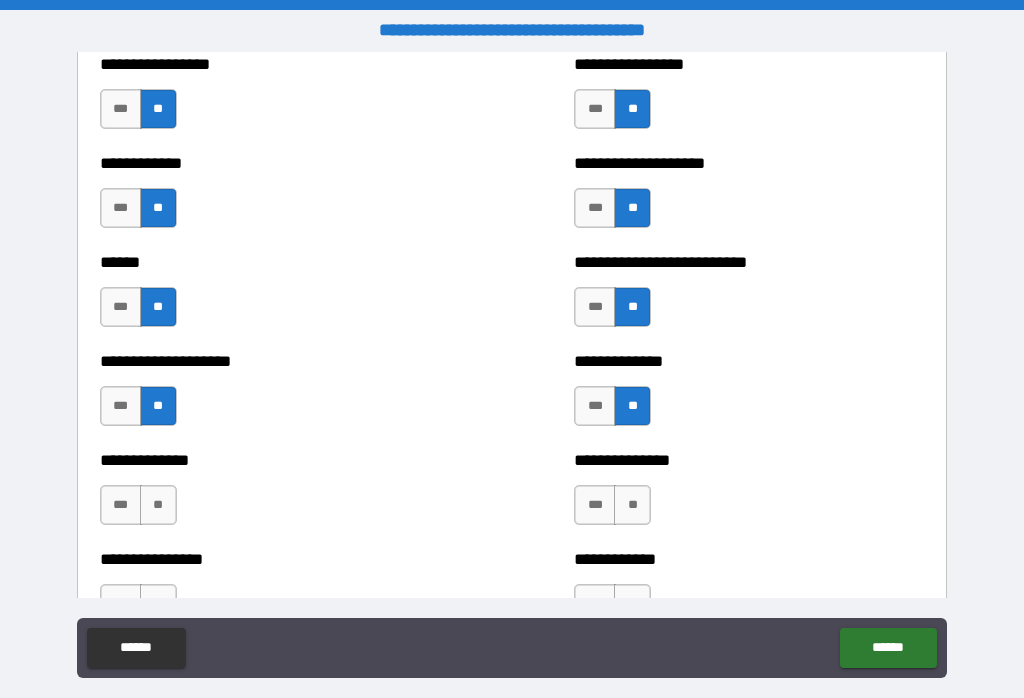 click on "**" at bounding box center (158, 505) 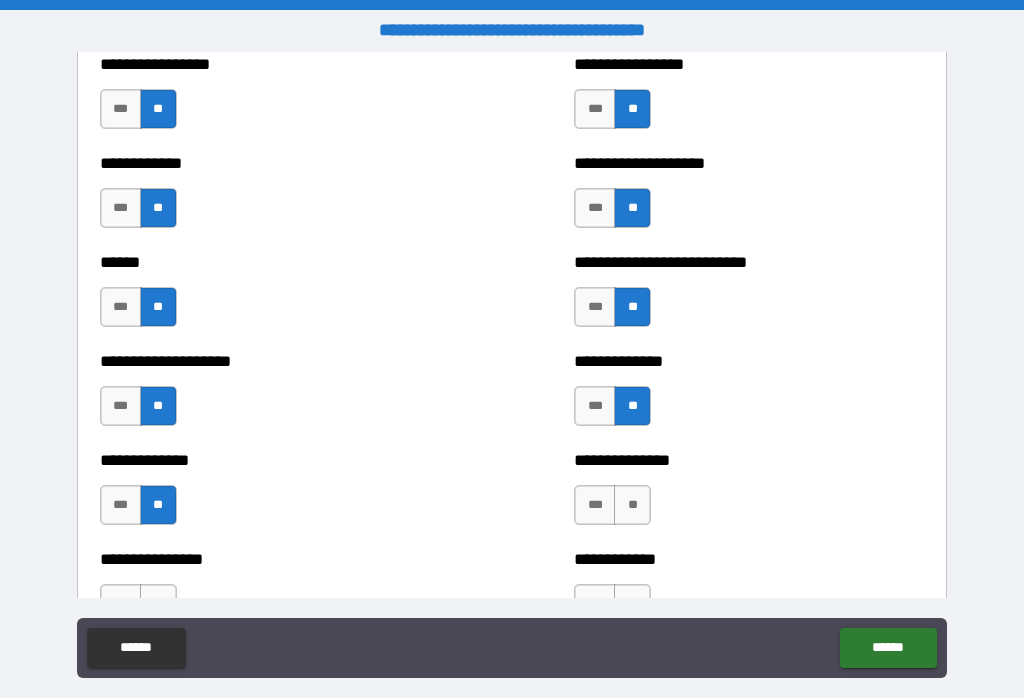 click on "**" at bounding box center [632, 505] 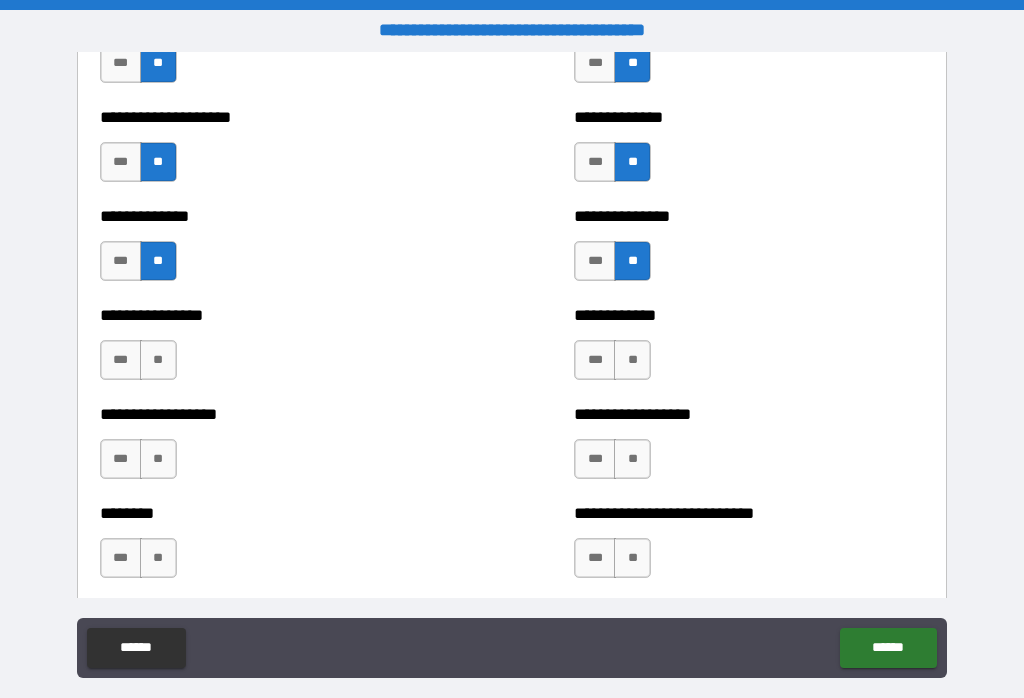 scroll, scrollTop: 4138, scrollLeft: 0, axis: vertical 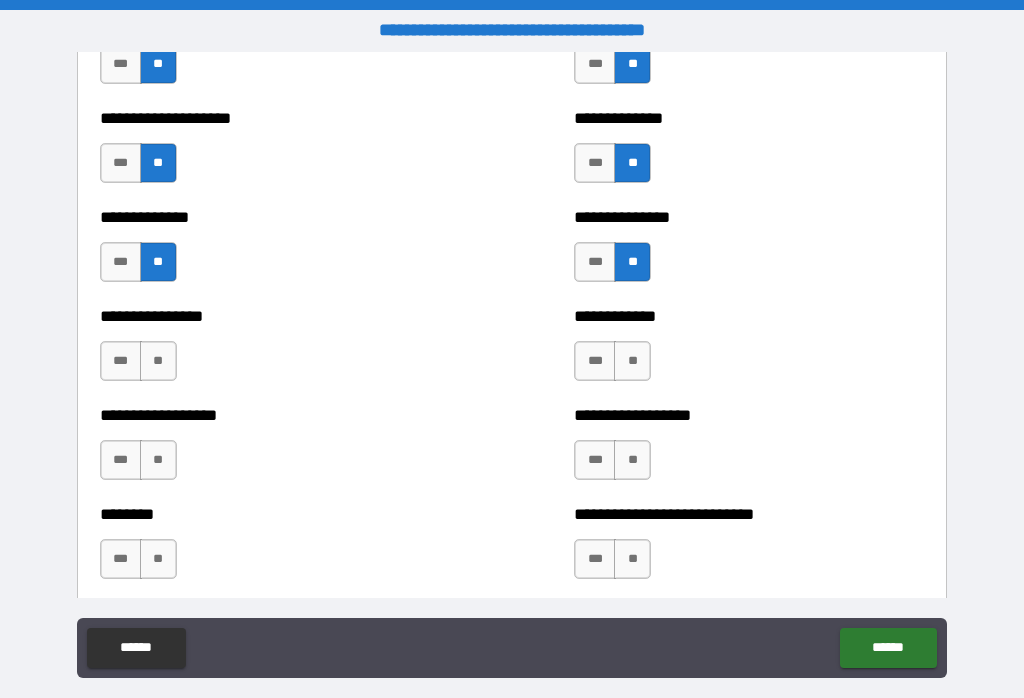 click on "**" at bounding box center [158, 361] 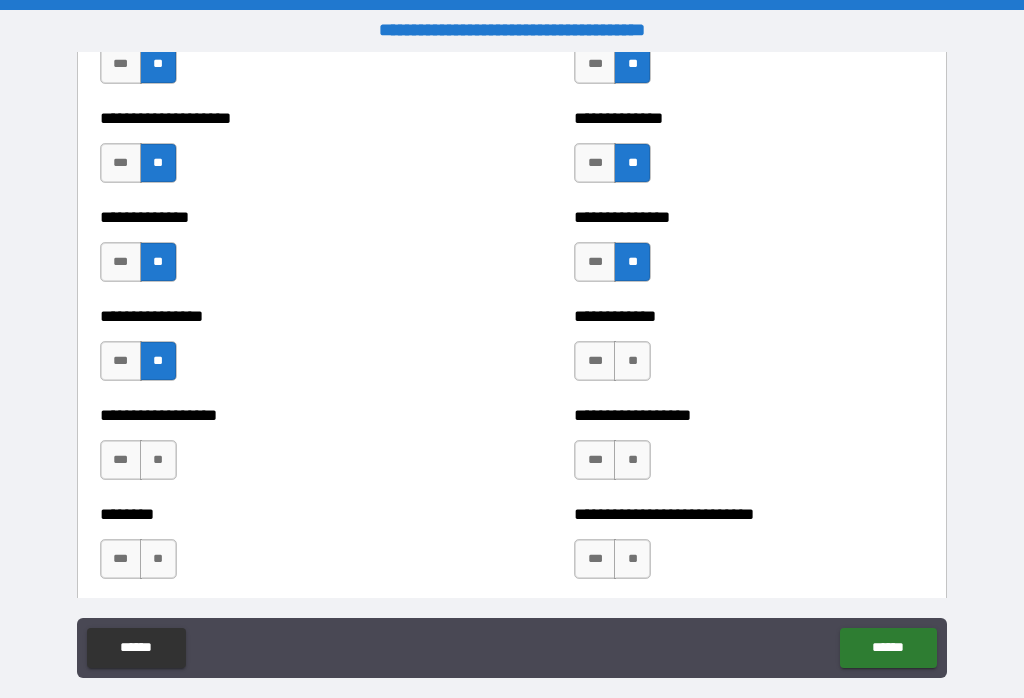 click on "**" at bounding box center (632, 361) 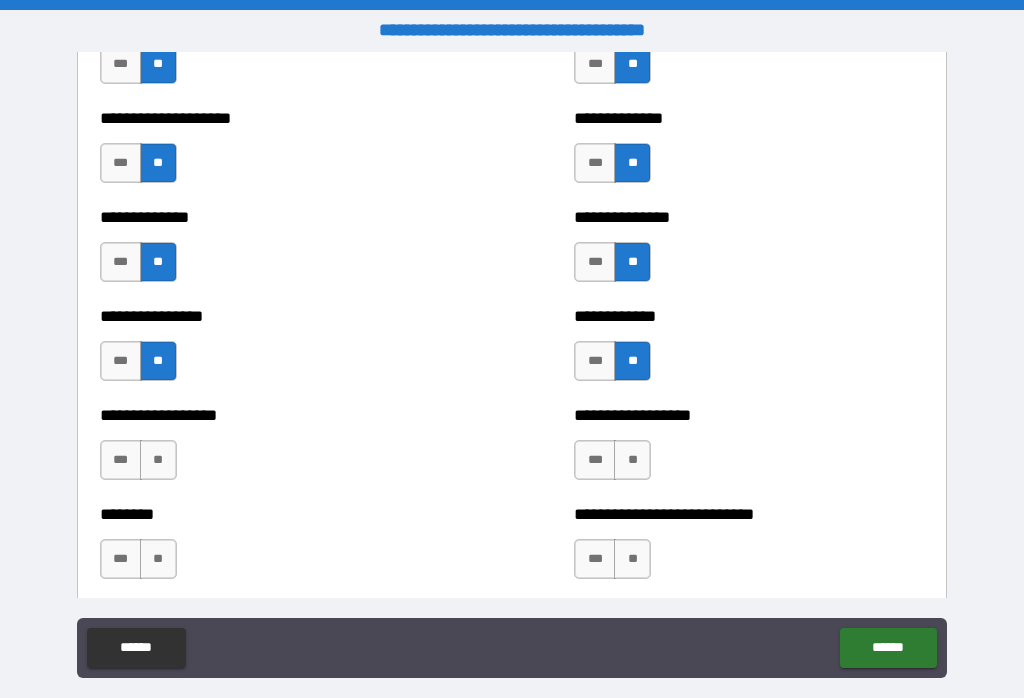 click on "**" at bounding box center (158, 460) 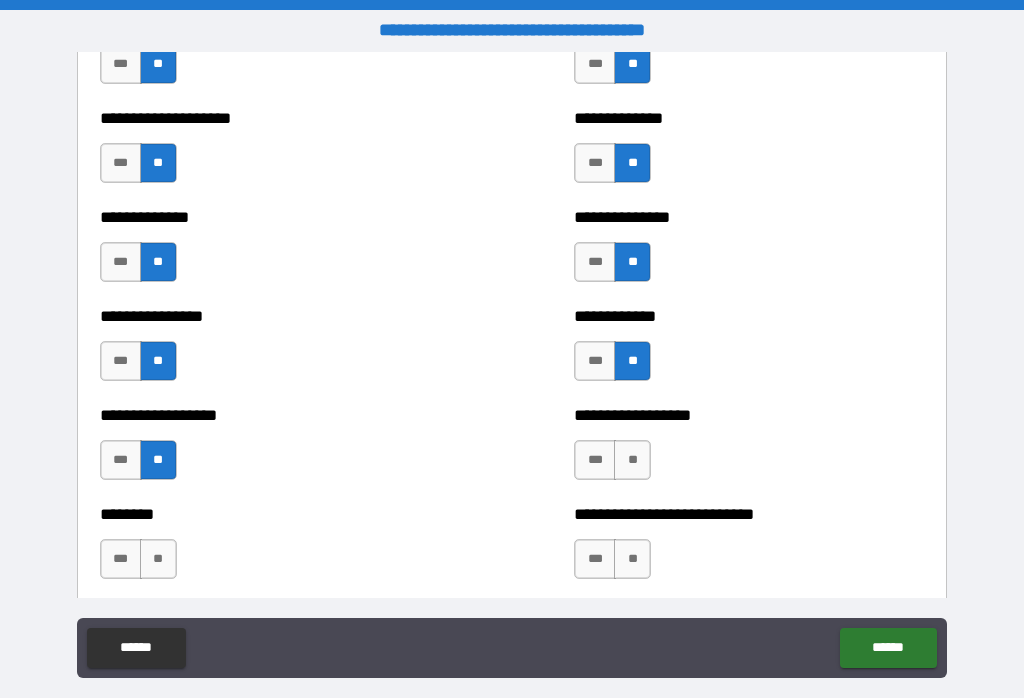 click on "**" at bounding box center [632, 460] 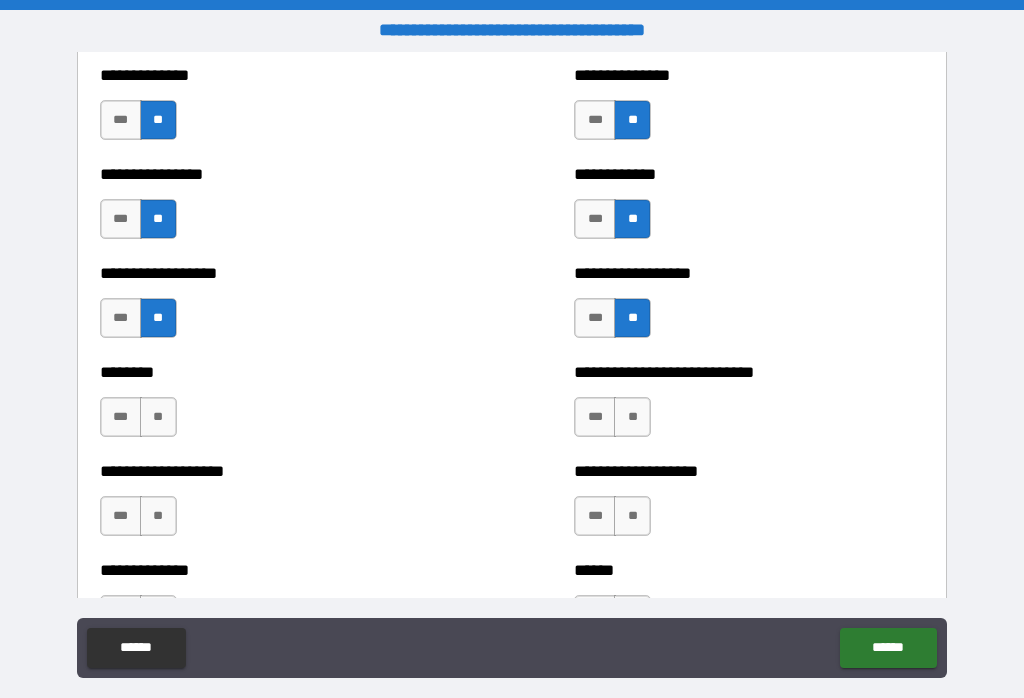 scroll, scrollTop: 4281, scrollLeft: 0, axis: vertical 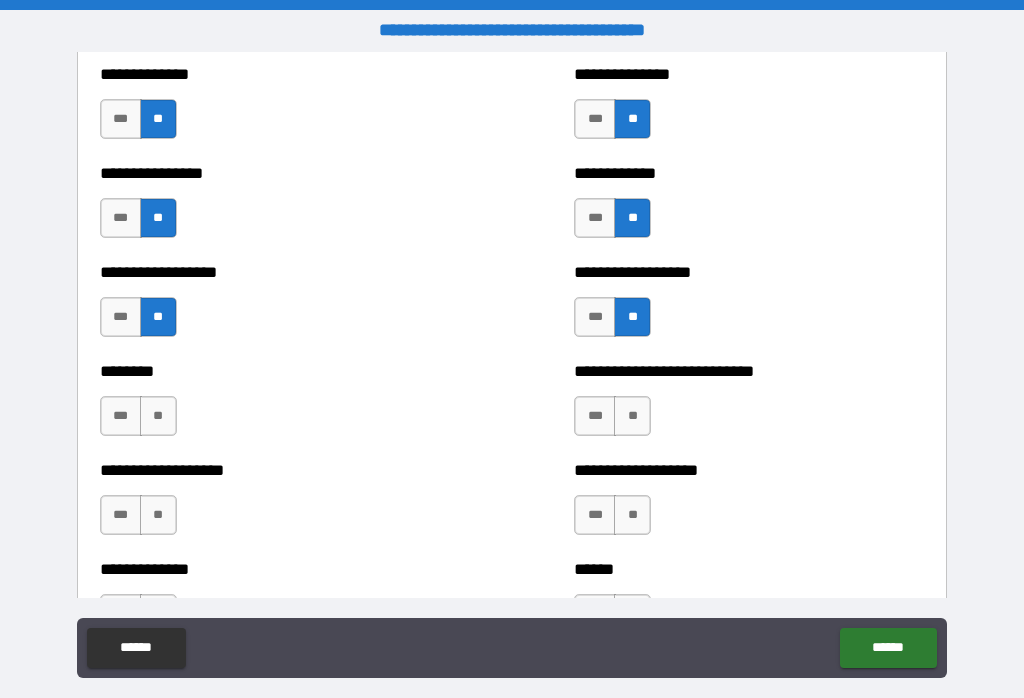 click on "**" at bounding box center [158, 416] 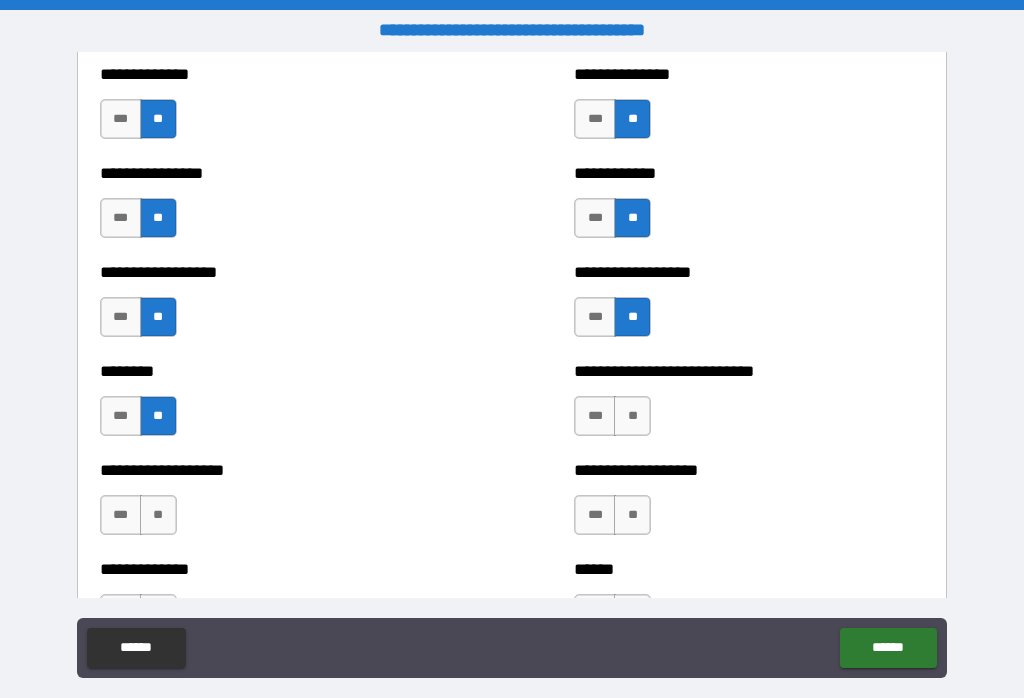 click on "**" at bounding box center [632, 416] 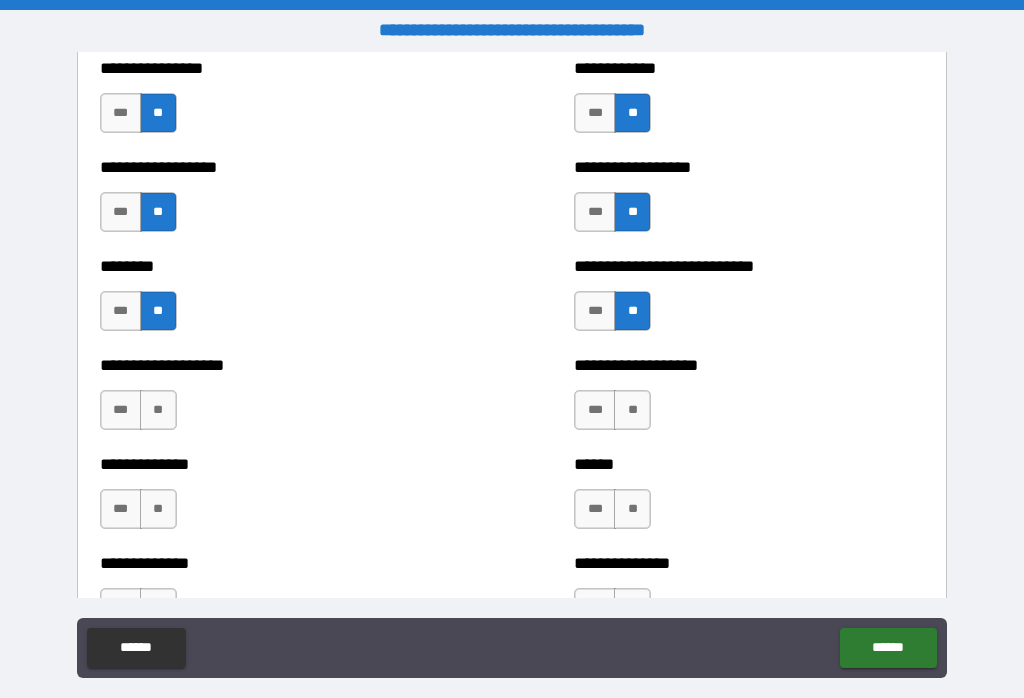 scroll, scrollTop: 4387, scrollLeft: 0, axis: vertical 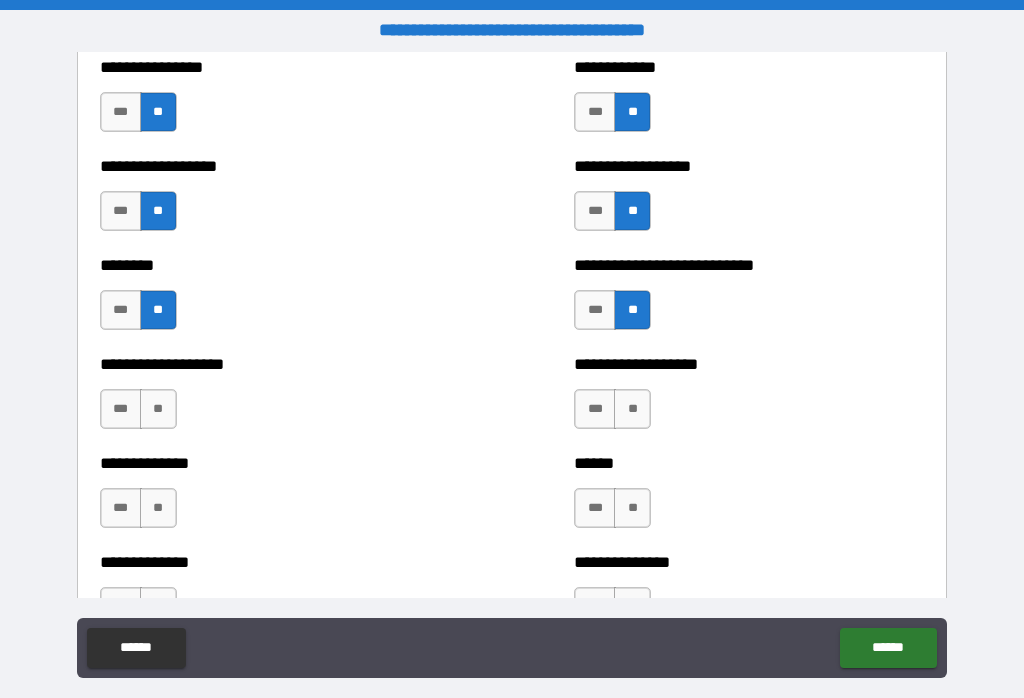 click on "**" at bounding box center [158, 409] 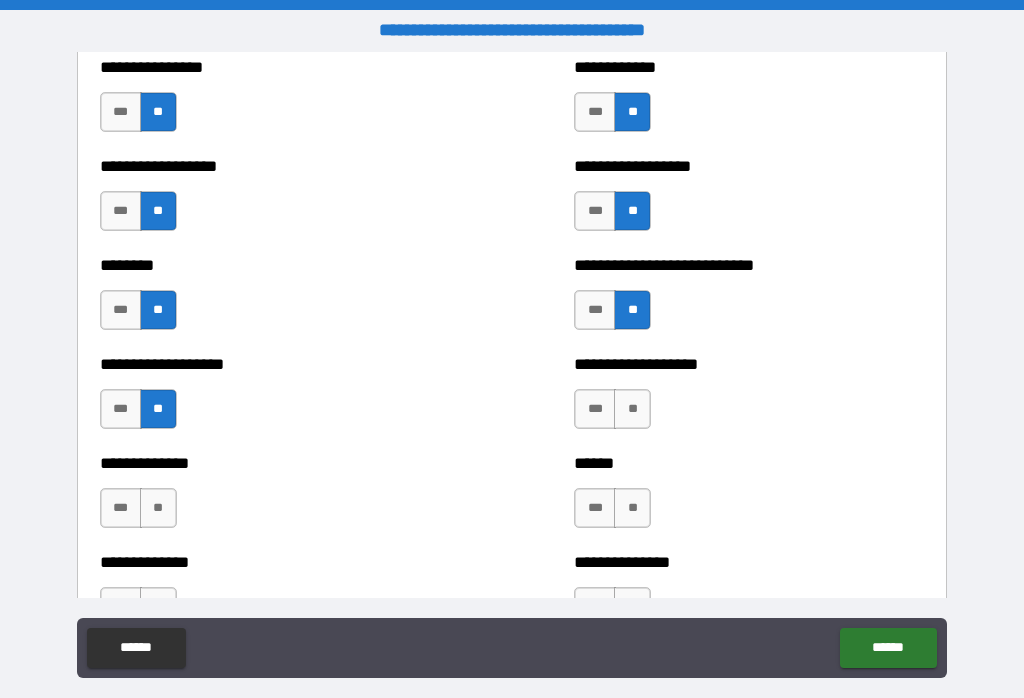 click on "**" at bounding box center [632, 409] 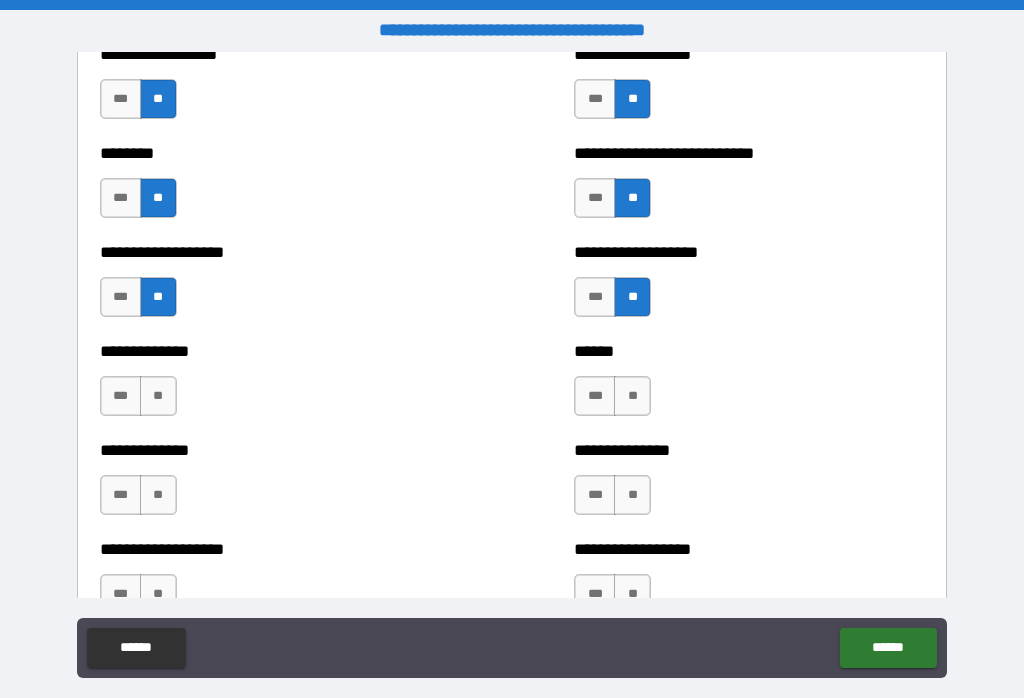 scroll, scrollTop: 4570, scrollLeft: 0, axis: vertical 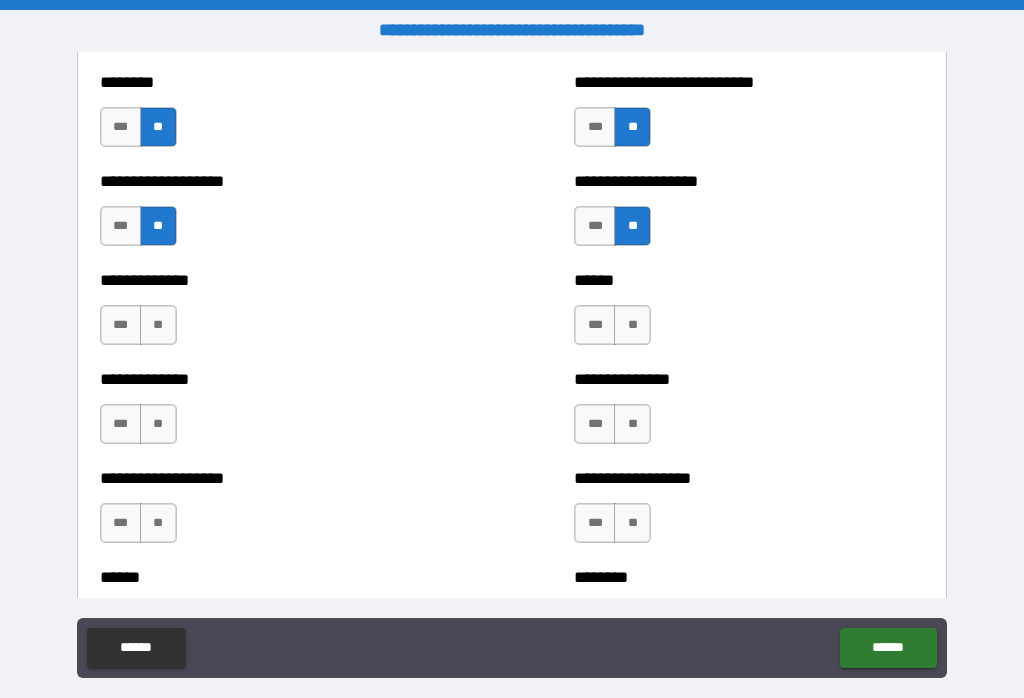 click on "**" at bounding box center [158, 325] 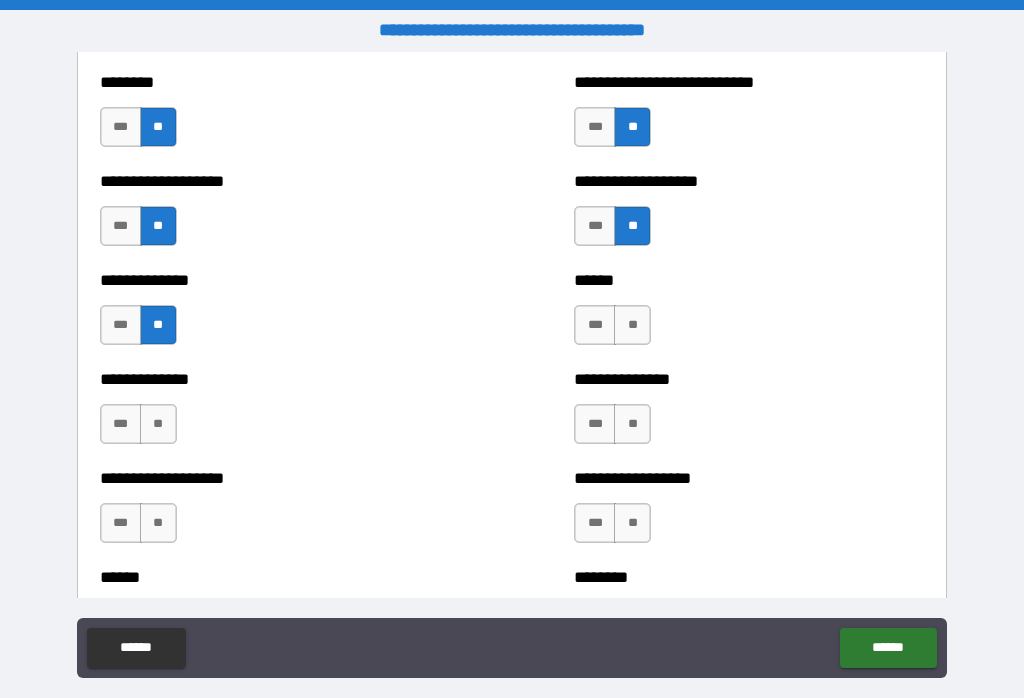 click on "**" at bounding box center (632, 325) 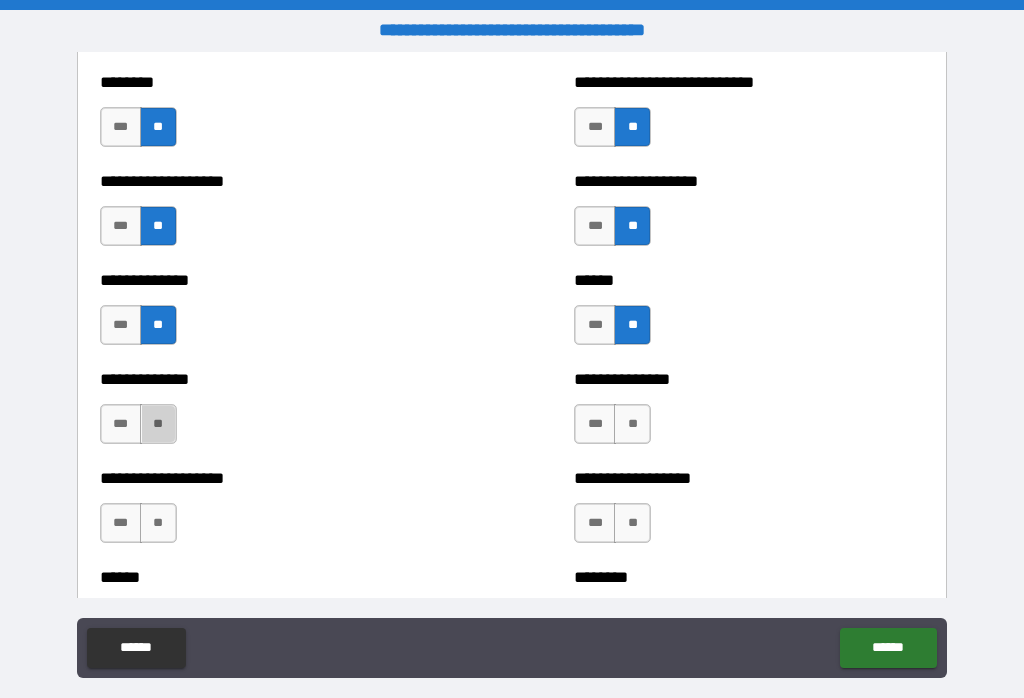 click on "**" at bounding box center [158, 424] 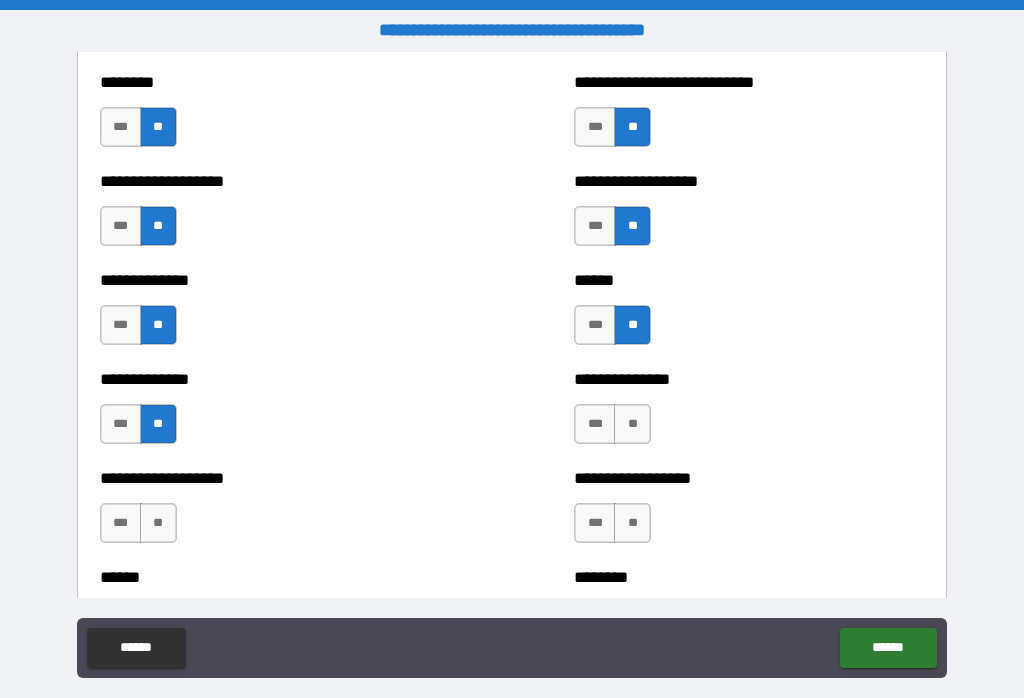 click on "**" at bounding box center (632, 424) 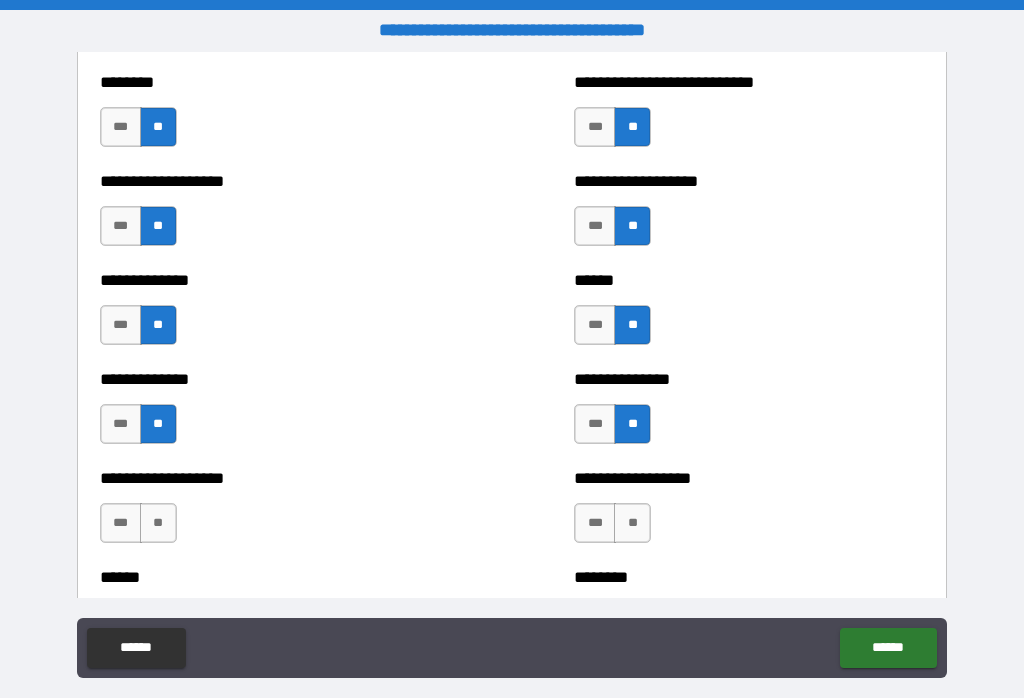 click on "**" at bounding box center (632, 523) 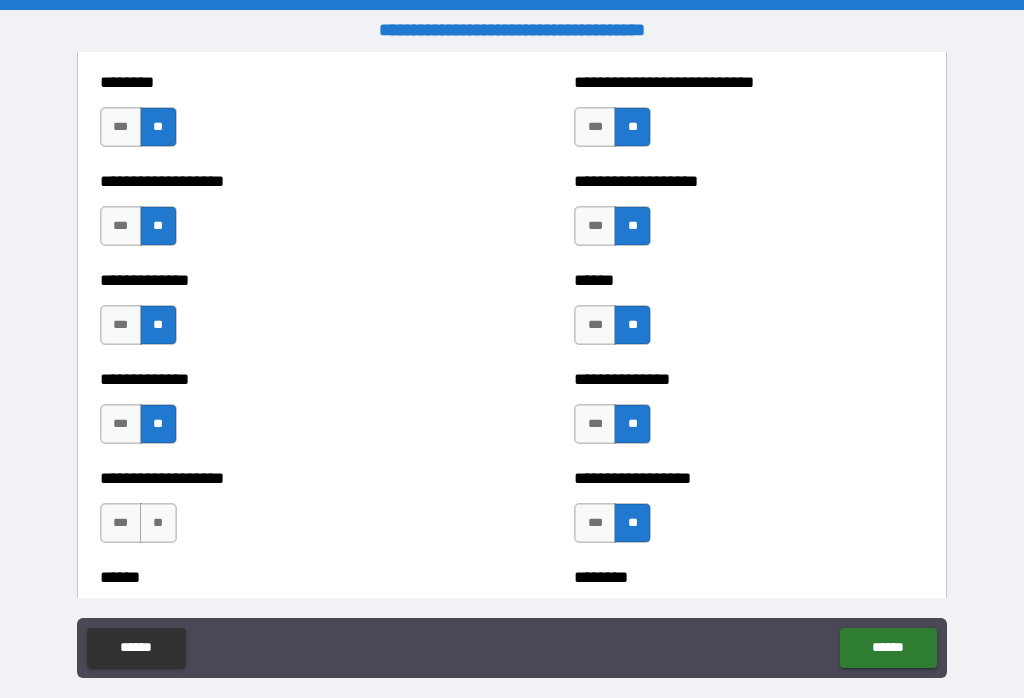 click on "**" at bounding box center (158, 523) 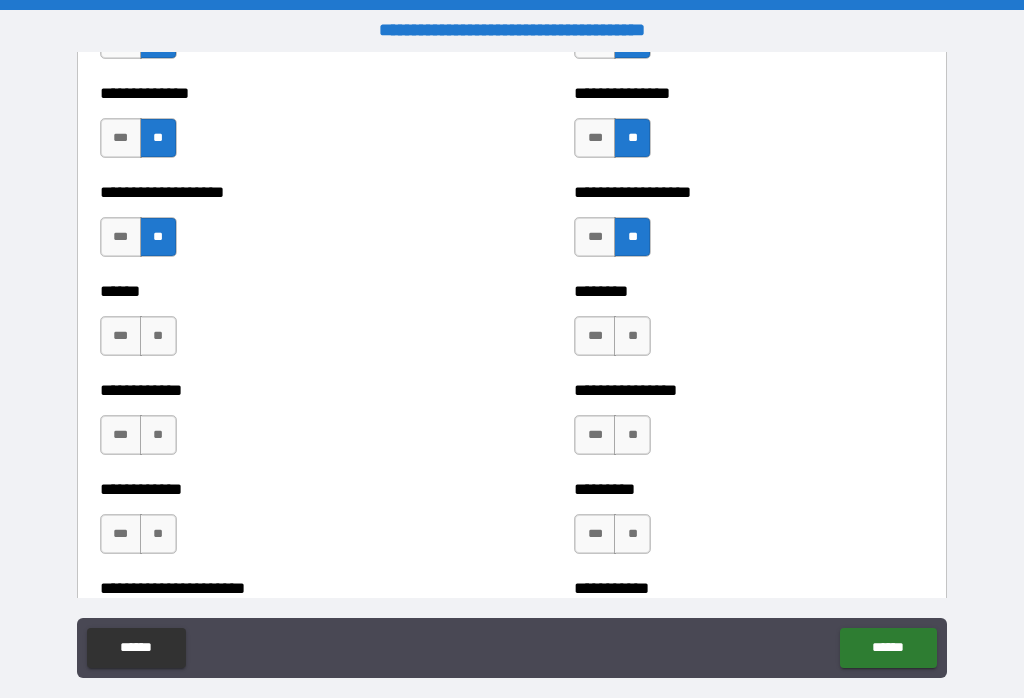 scroll, scrollTop: 4865, scrollLeft: 0, axis: vertical 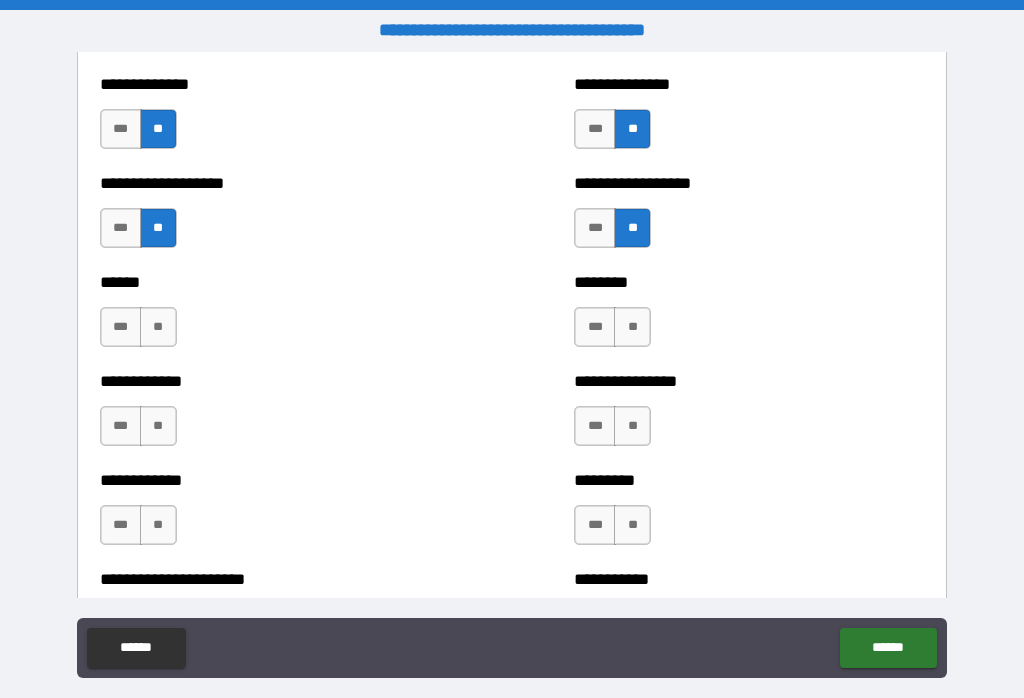 click on "**" at bounding box center [158, 327] 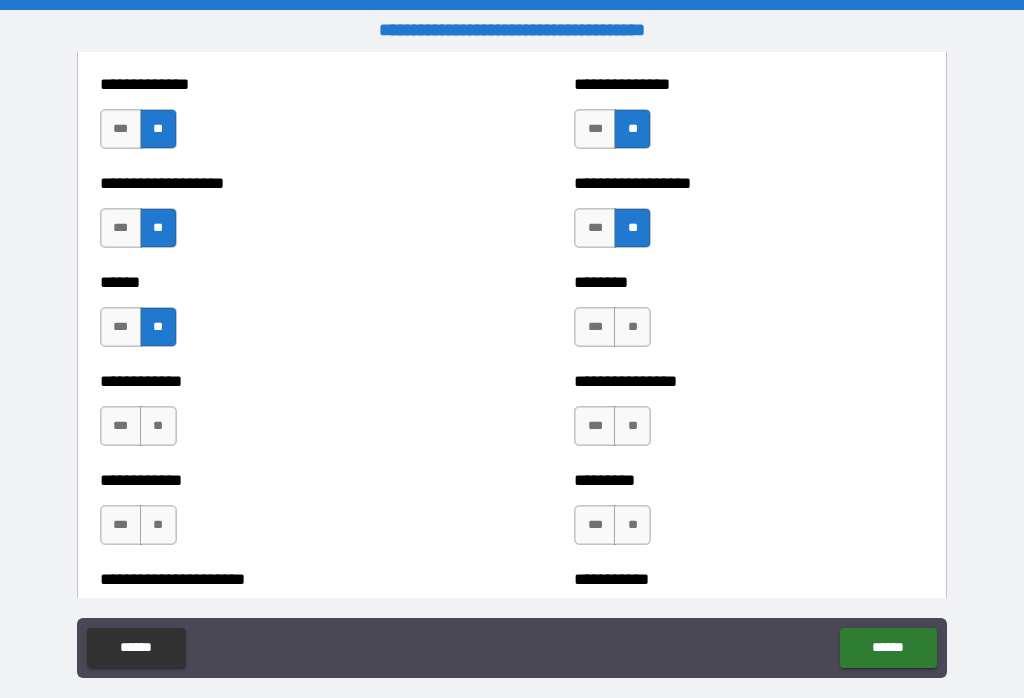 click on "**" at bounding box center (632, 327) 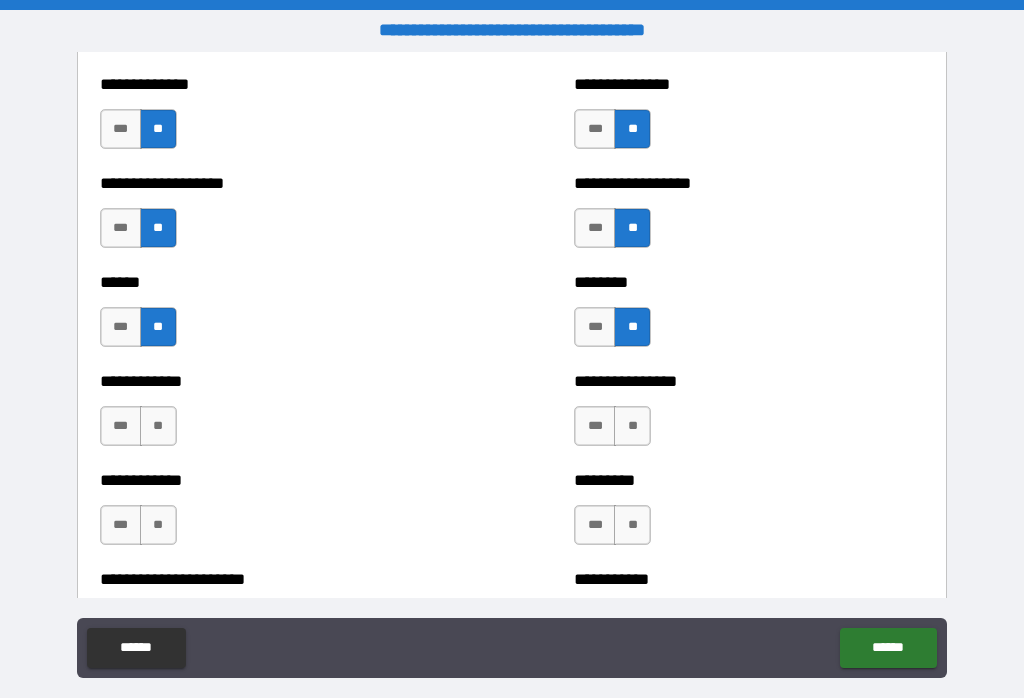 click on "**" at bounding box center [158, 426] 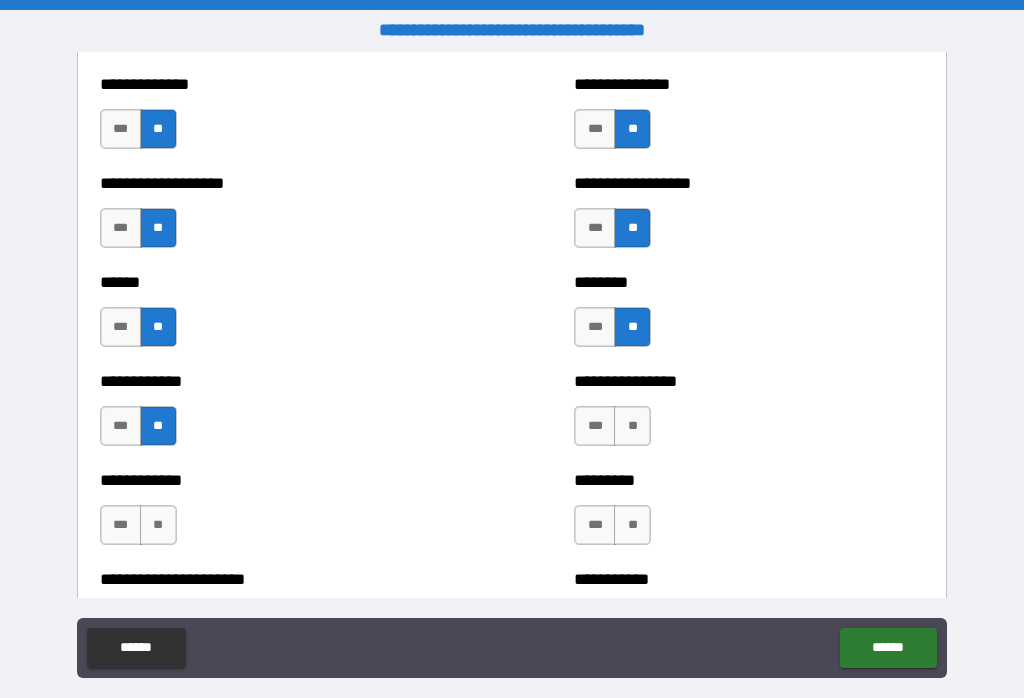 click on "**" at bounding box center [632, 426] 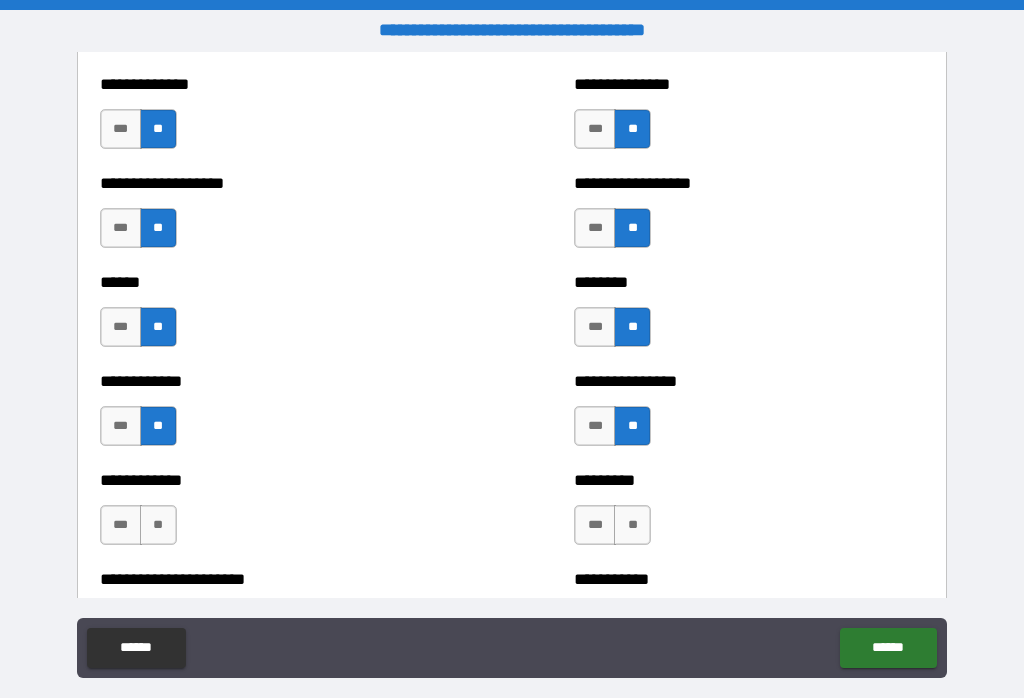 click on "**" at bounding box center [158, 525] 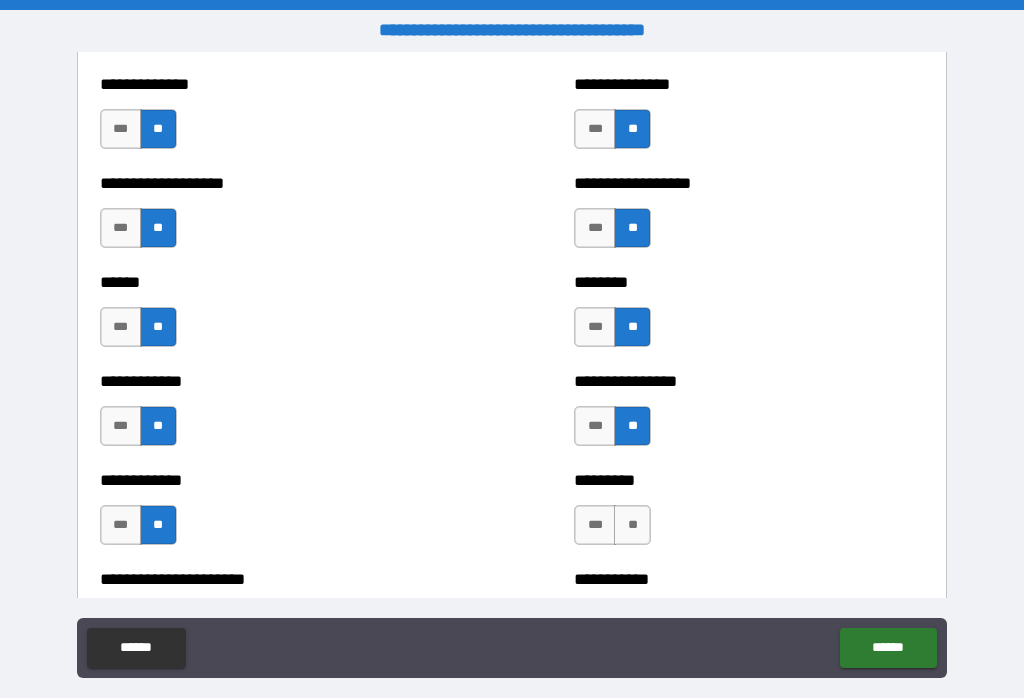 click on "**" at bounding box center [632, 525] 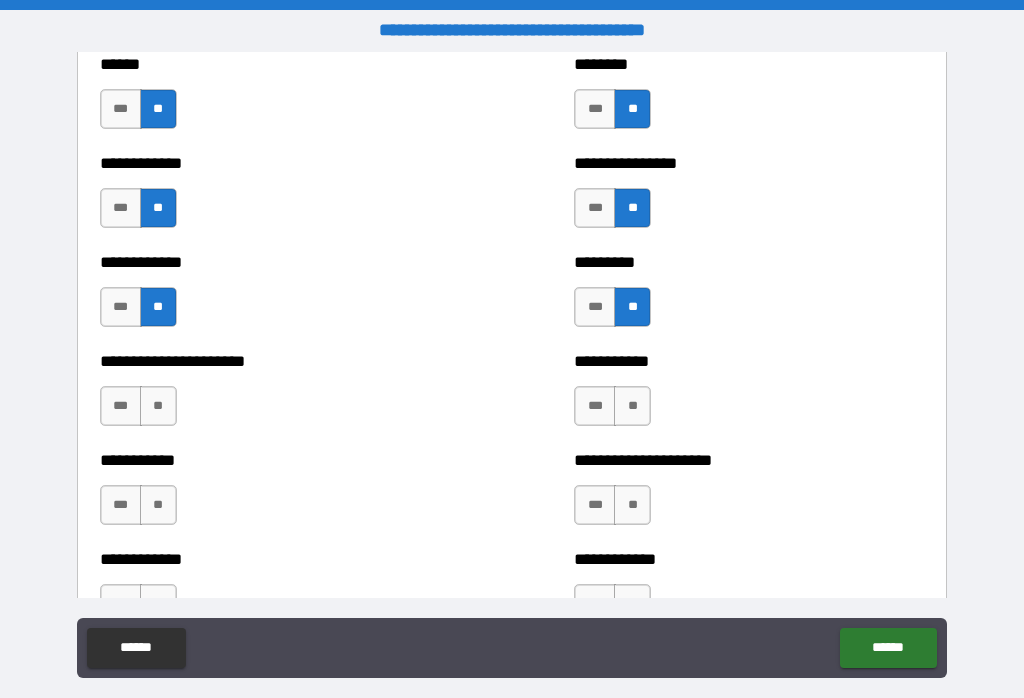 scroll, scrollTop: 5098, scrollLeft: 0, axis: vertical 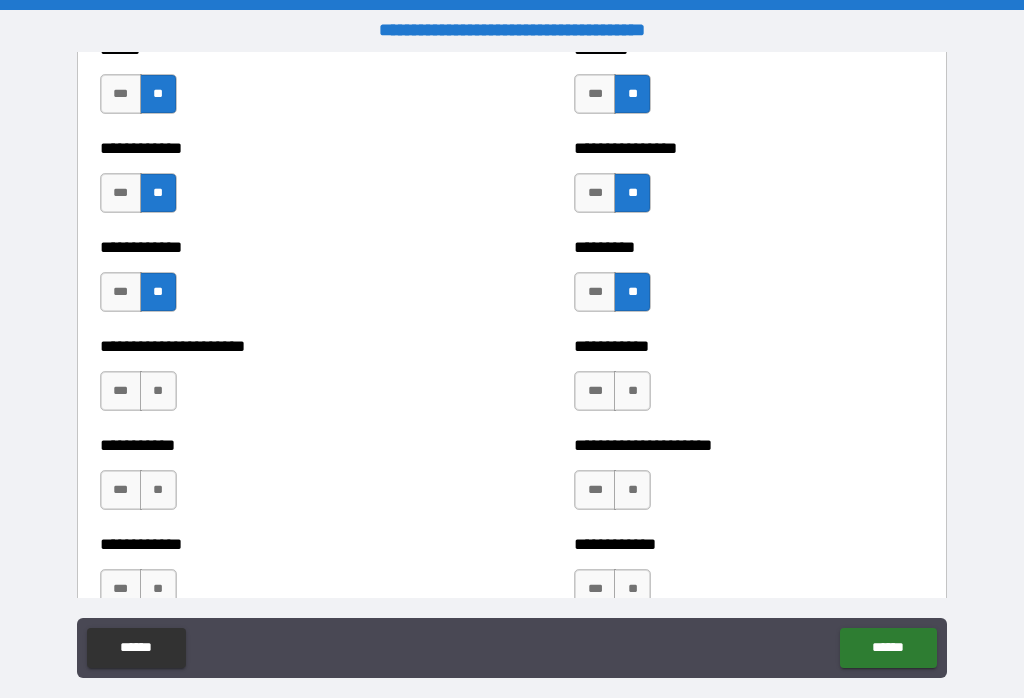click on "**" at bounding box center [158, 391] 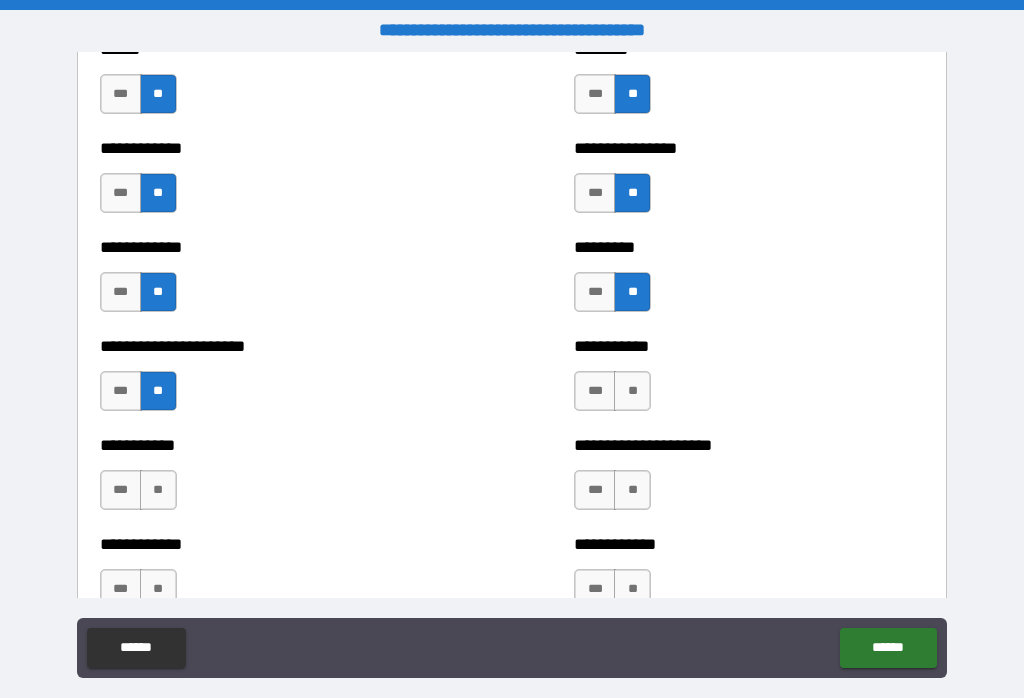 click on "**" at bounding box center [632, 391] 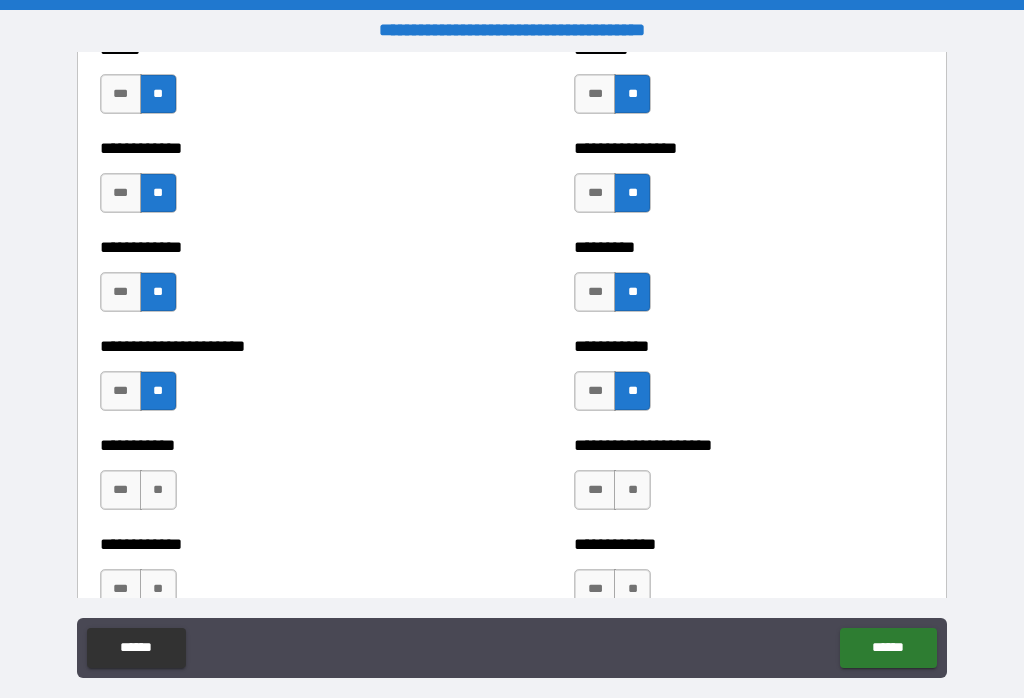 click on "**" at bounding box center (158, 490) 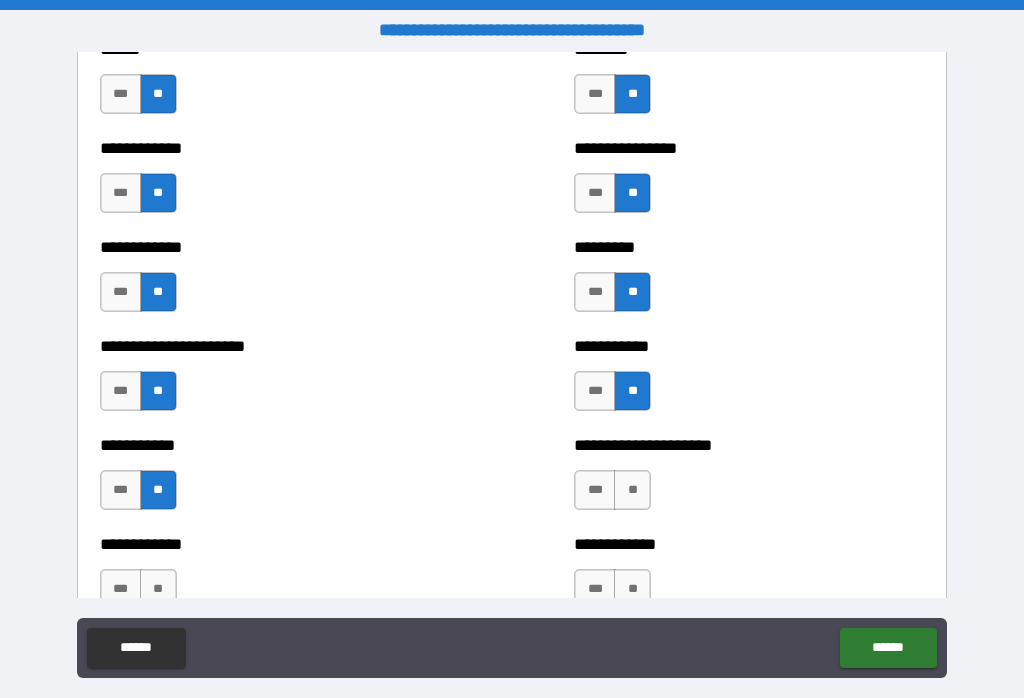 click on "**" at bounding box center (632, 490) 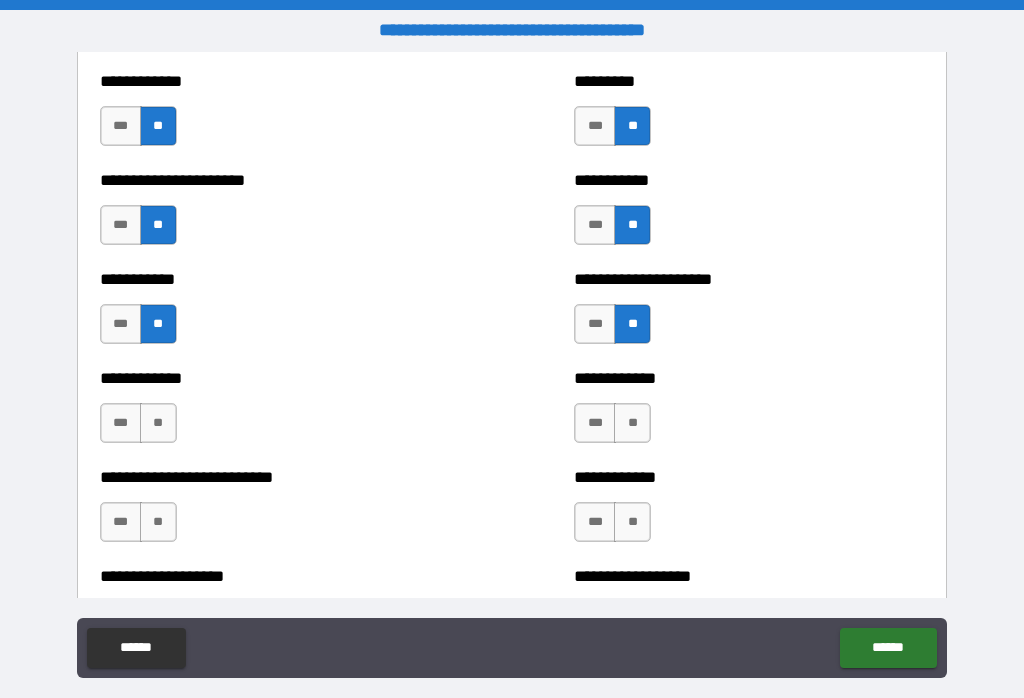 scroll, scrollTop: 5269, scrollLeft: 0, axis: vertical 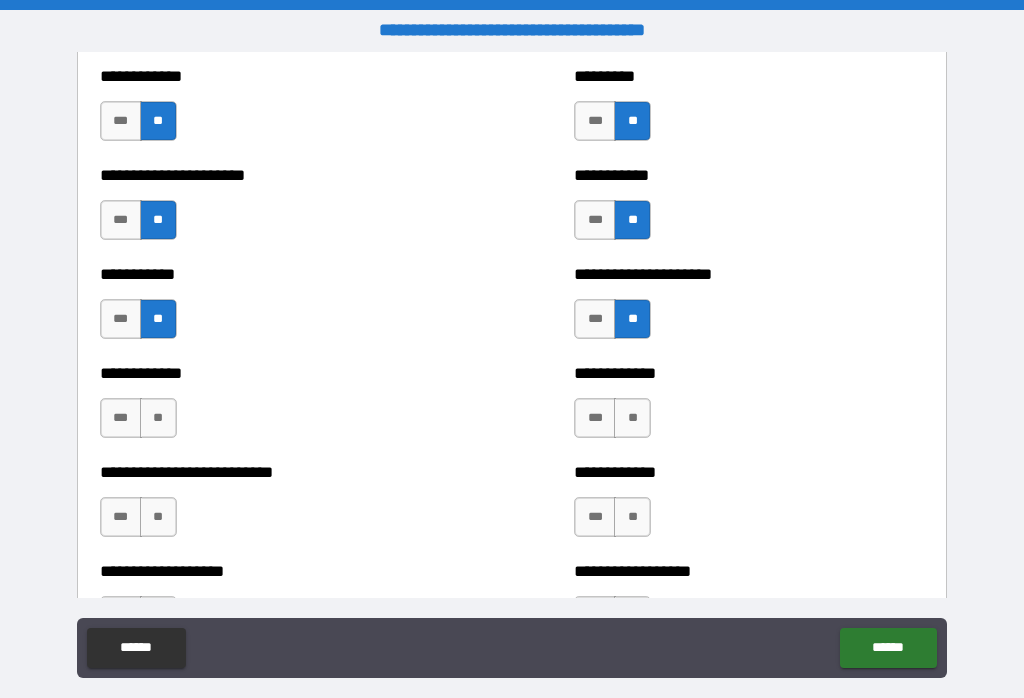 click on "**" at bounding box center [158, 418] 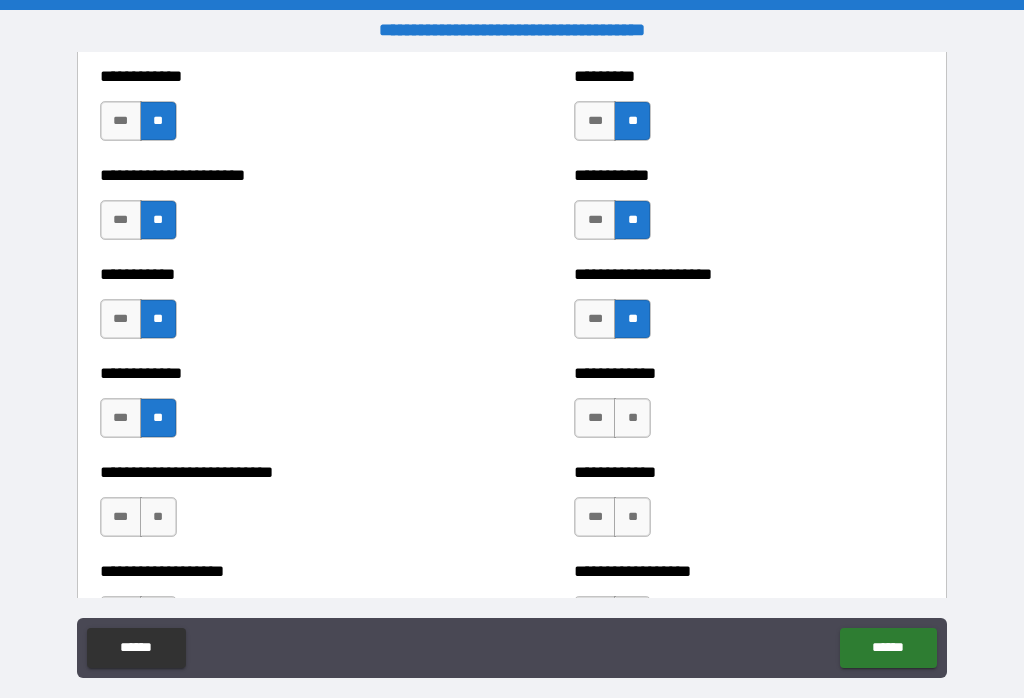 click on "**" at bounding box center (632, 418) 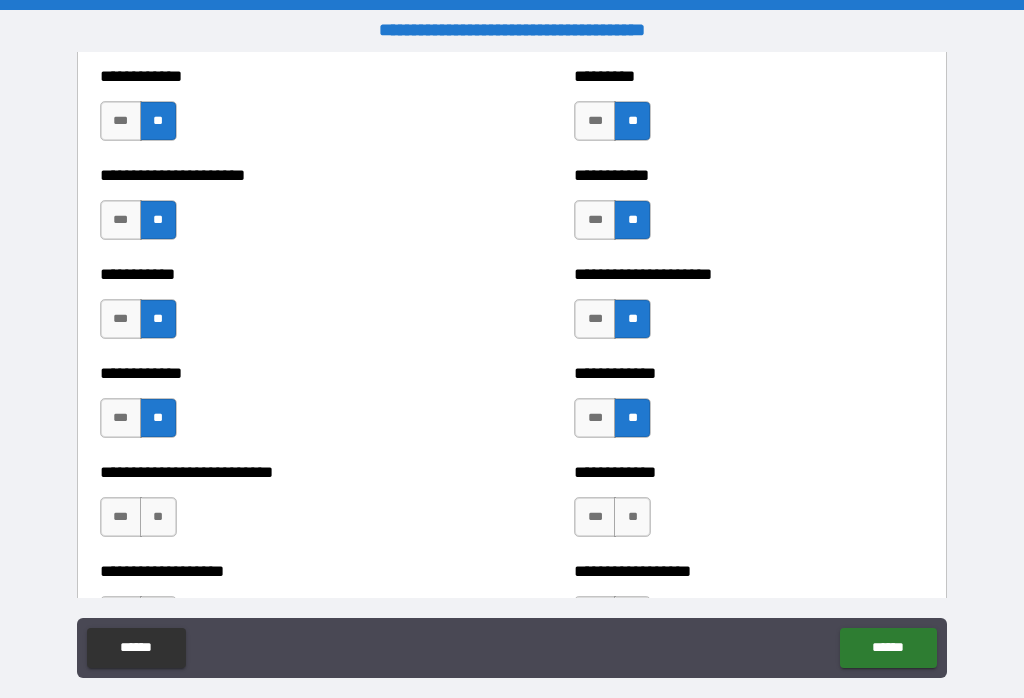 click on "**" at bounding box center (158, 517) 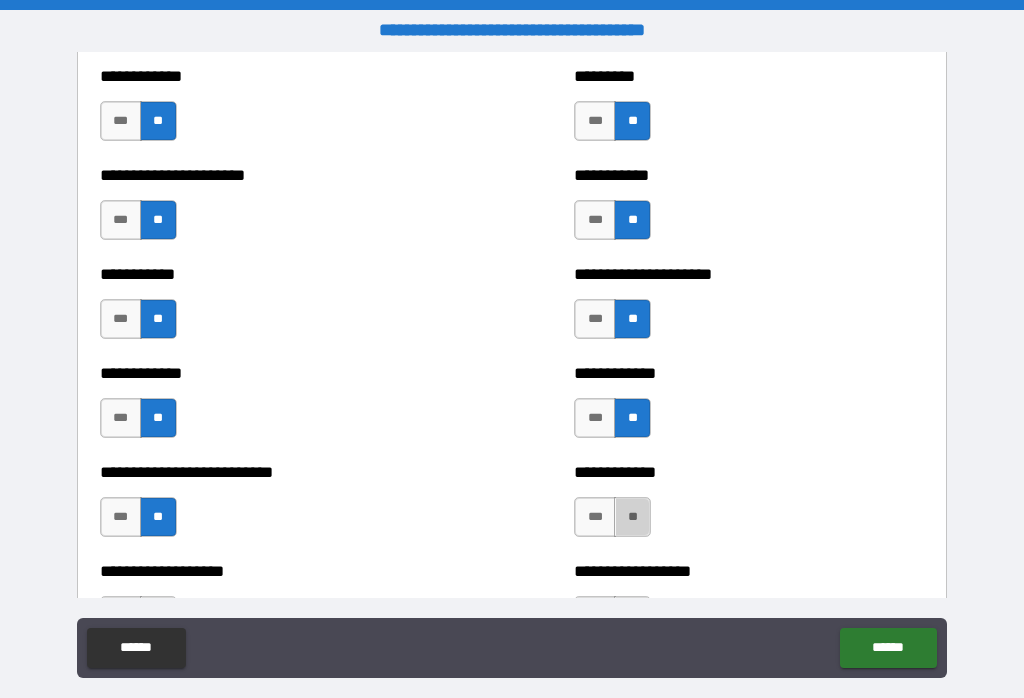 click on "**" at bounding box center [632, 517] 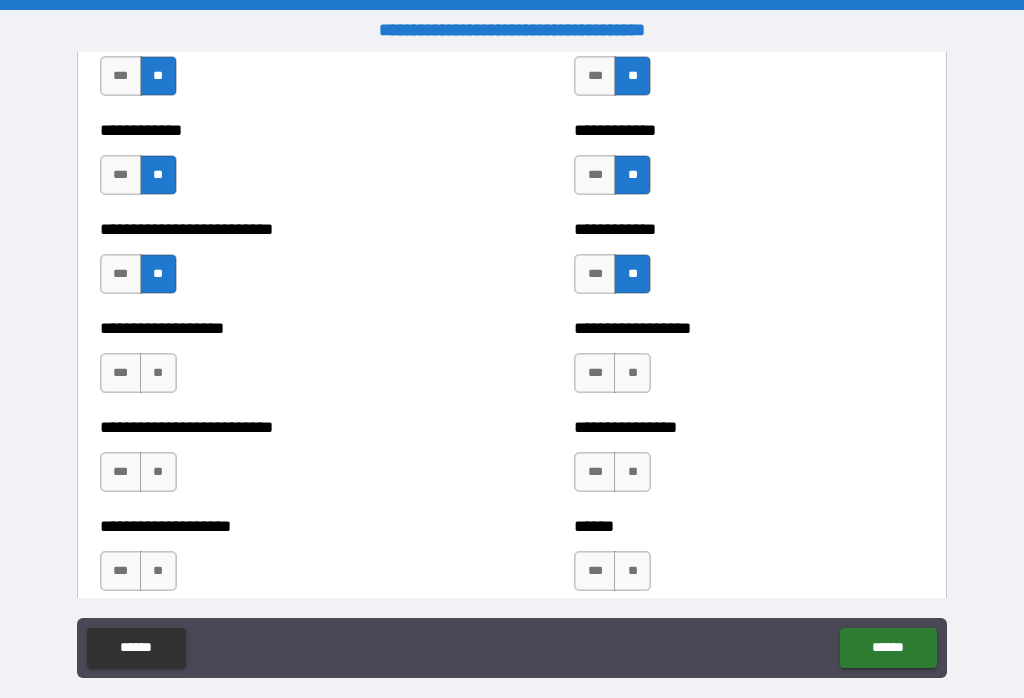 scroll, scrollTop: 5525, scrollLeft: 0, axis: vertical 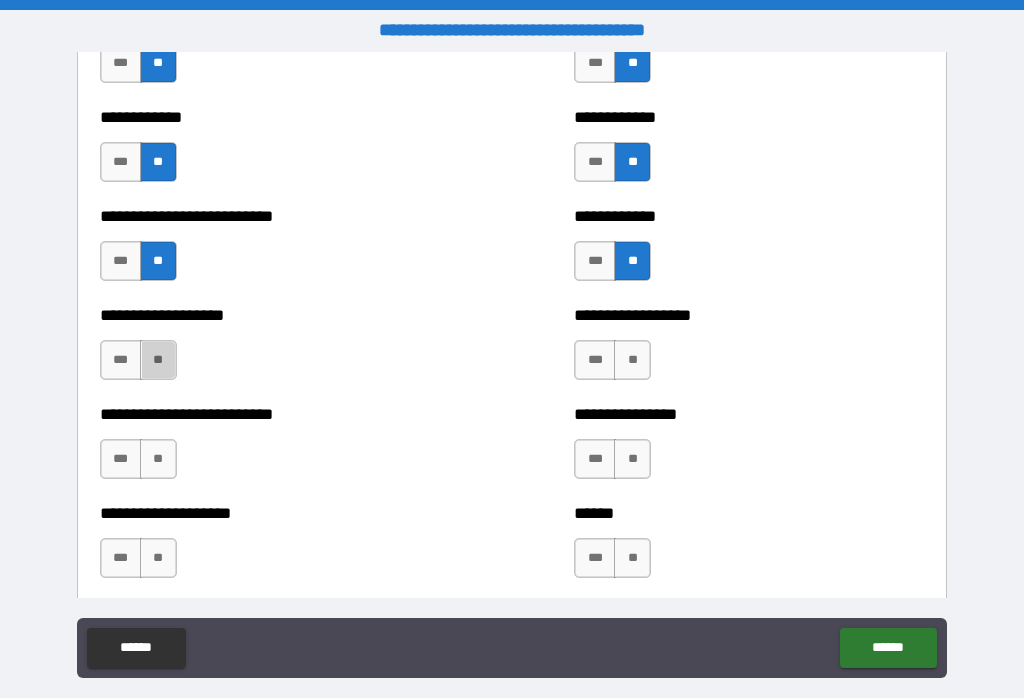 click on "**" at bounding box center (158, 360) 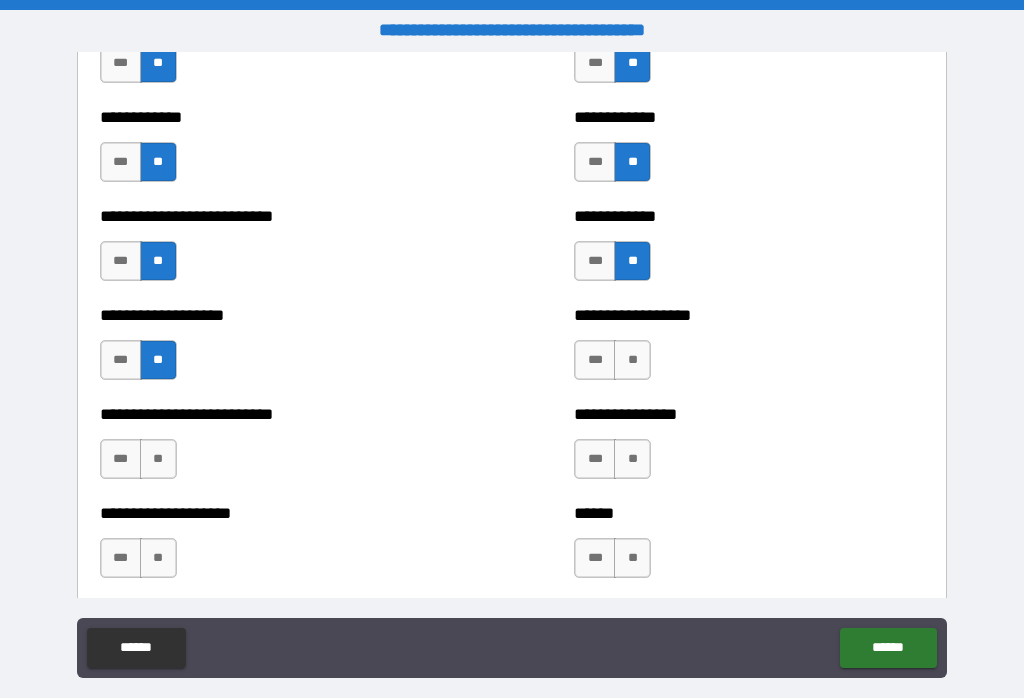 click on "**" at bounding box center [632, 360] 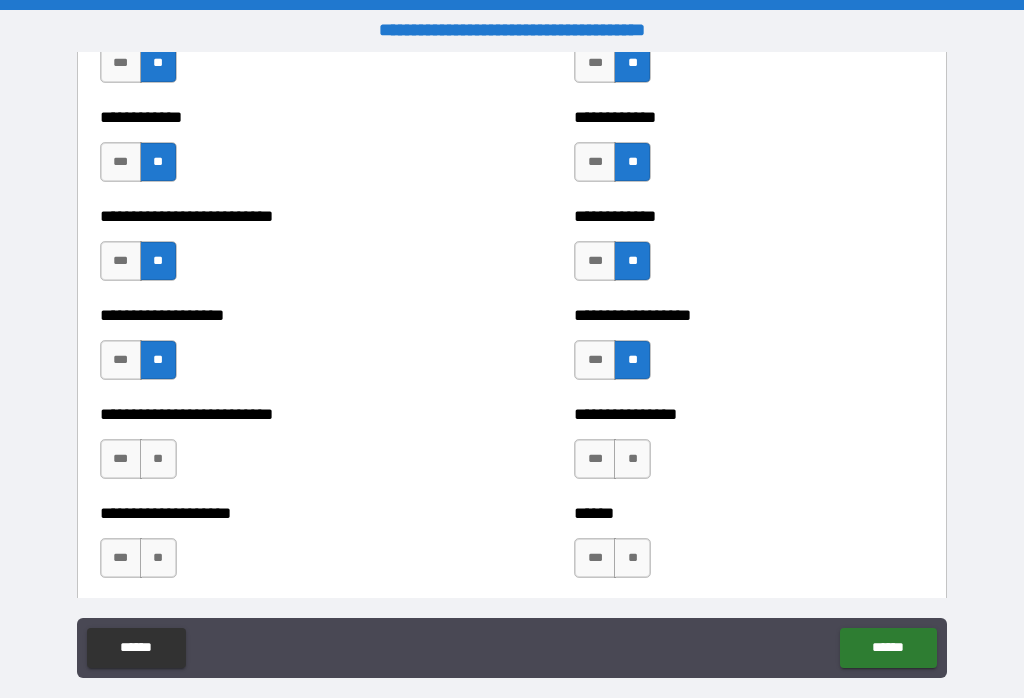 click on "**" at bounding box center (158, 459) 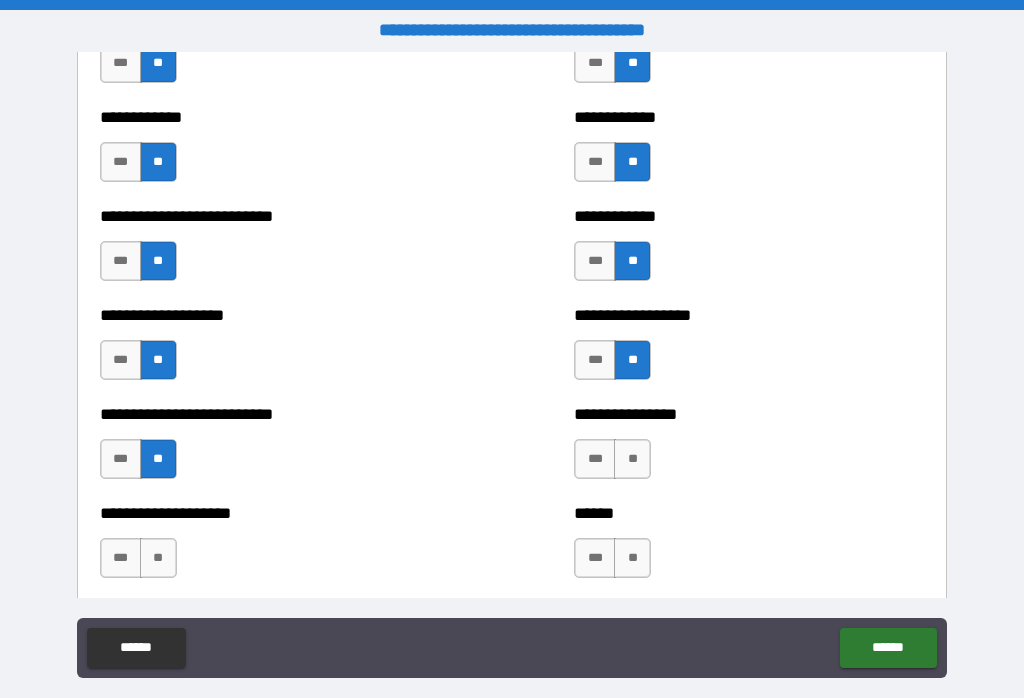 click on "**" at bounding box center [632, 459] 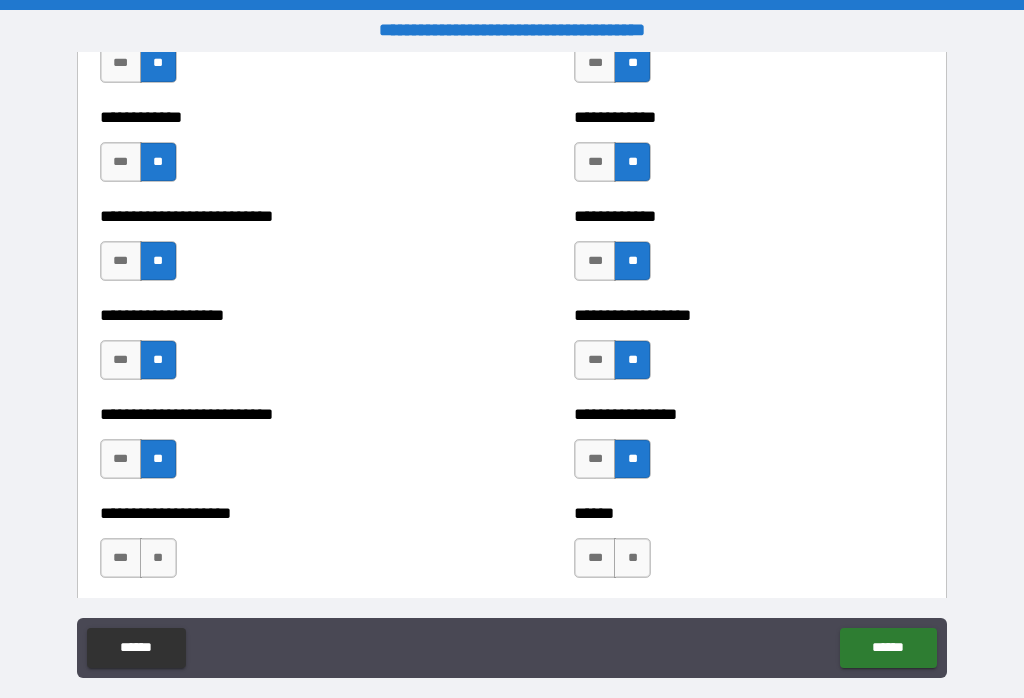 click on "**" at bounding box center (158, 558) 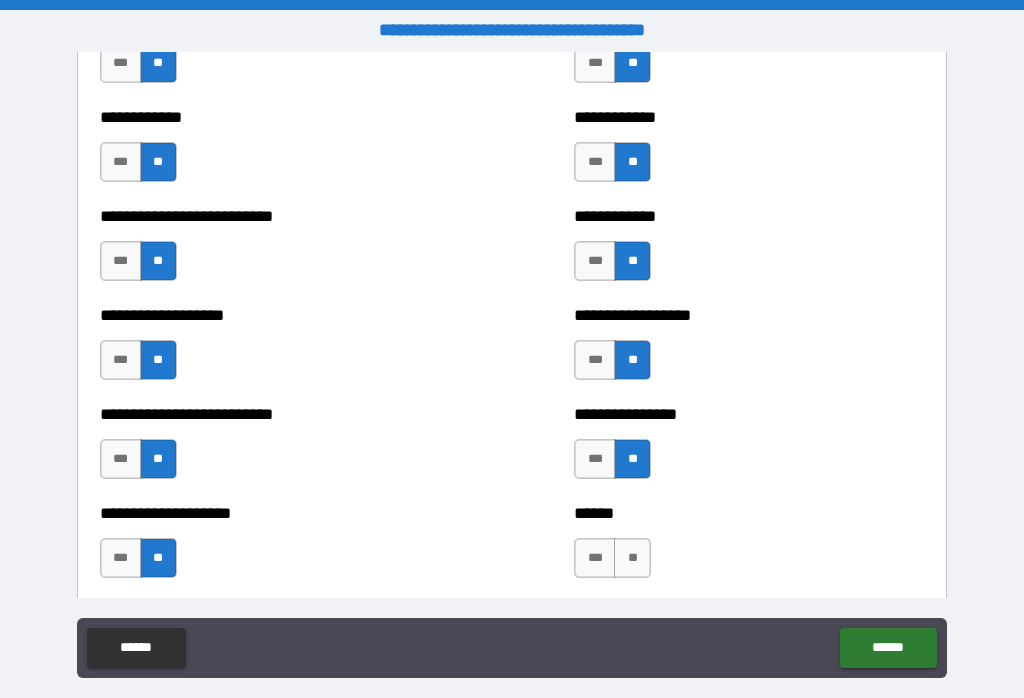 click on "**" at bounding box center (632, 558) 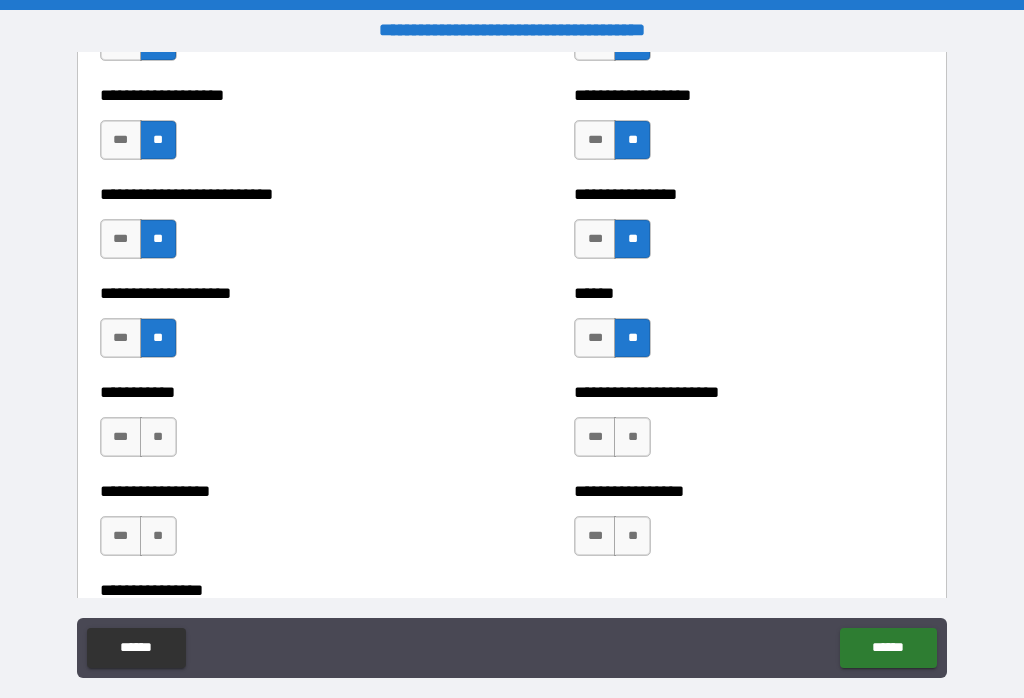 scroll, scrollTop: 5751, scrollLeft: 0, axis: vertical 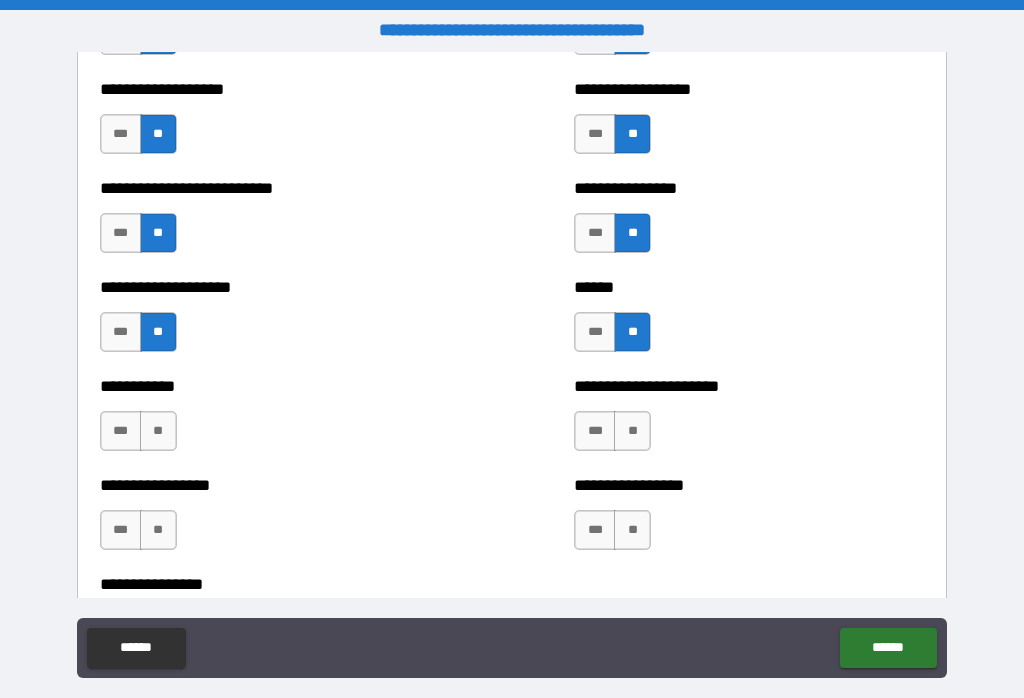 click on "**" at bounding box center [158, 431] 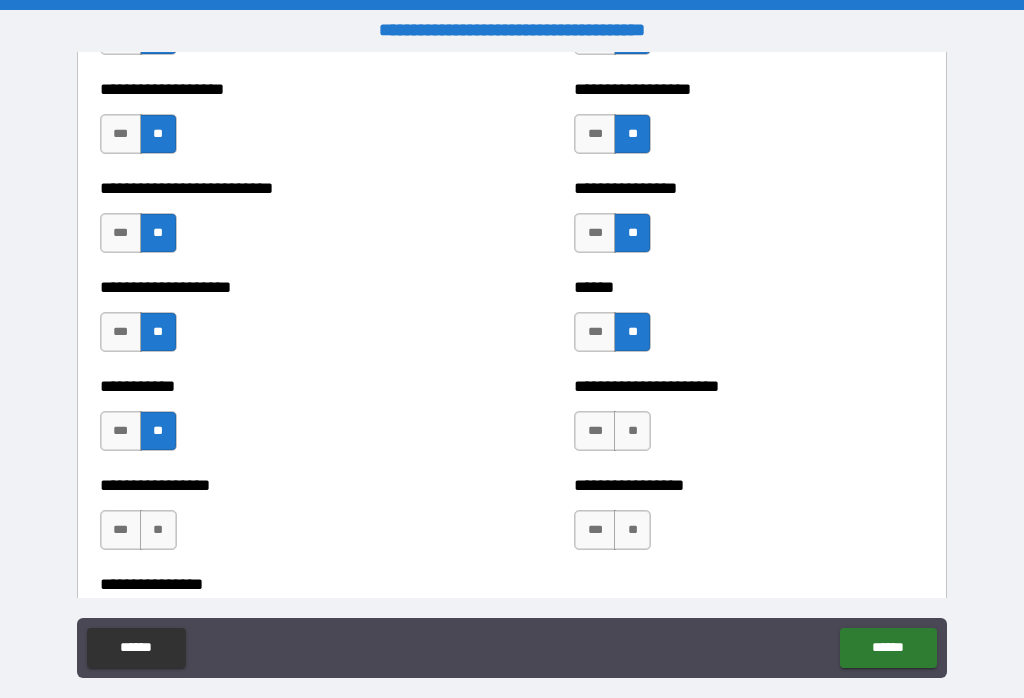click on "**" at bounding box center (632, 431) 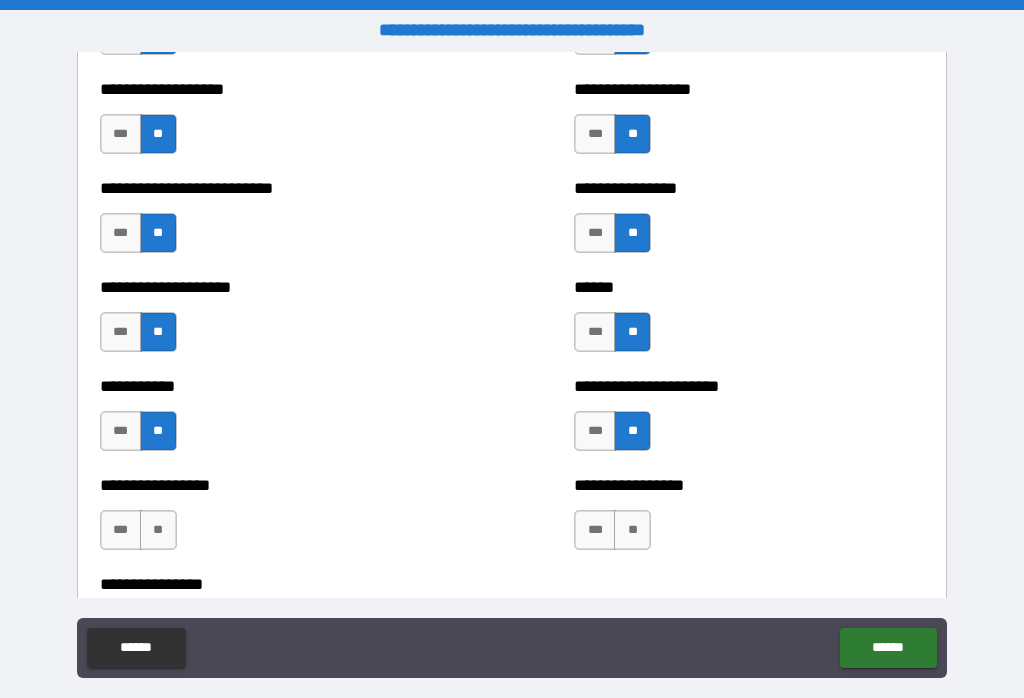 click on "**" at bounding box center (158, 530) 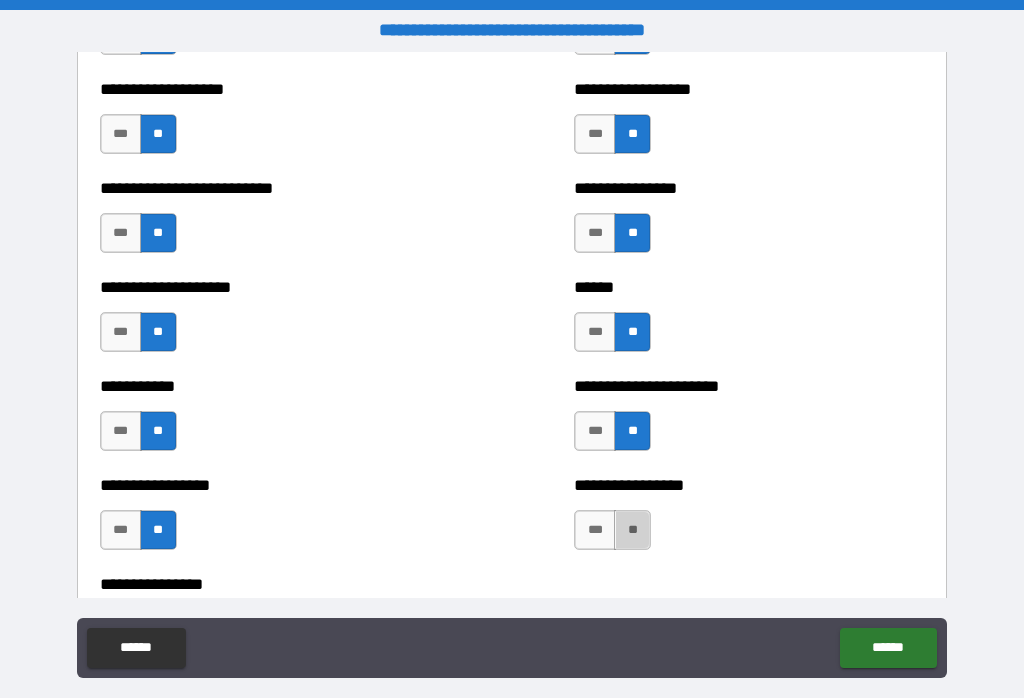 click on "**" at bounding box center (632, 530) 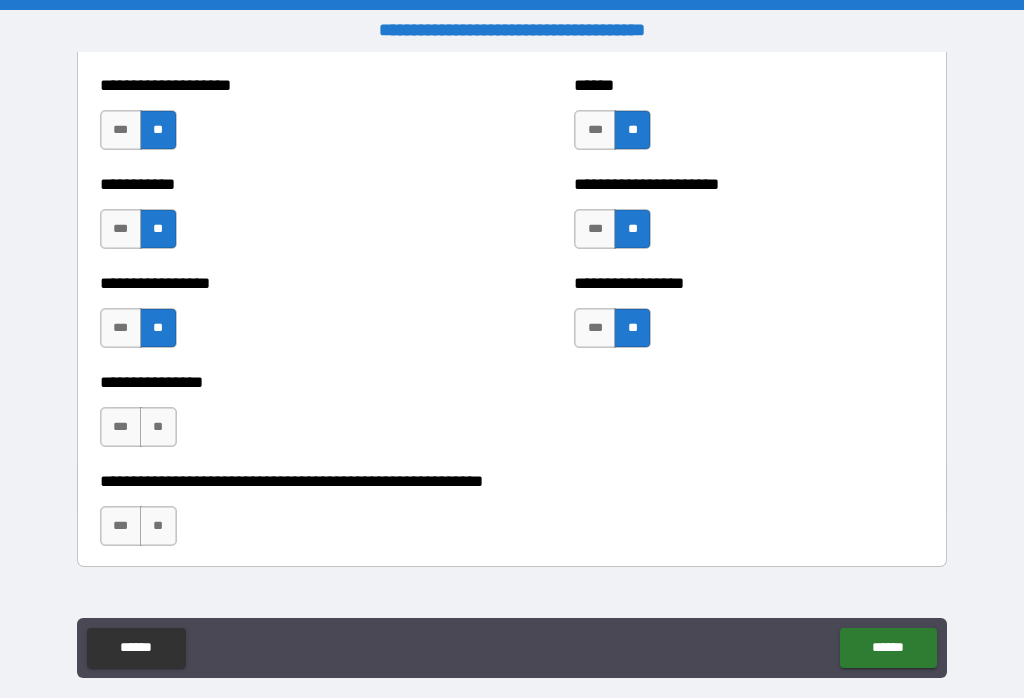 scroll, scrollTop: 5989, scrollLeft: 0, axis: vertical 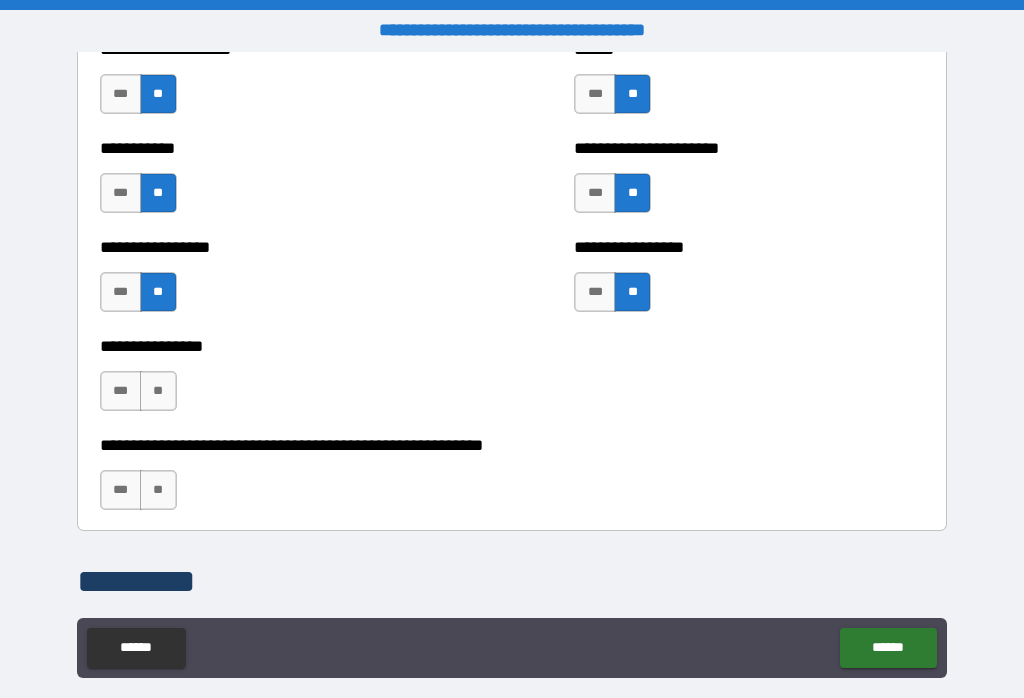 click on "**" at bounding box center [158, 391] 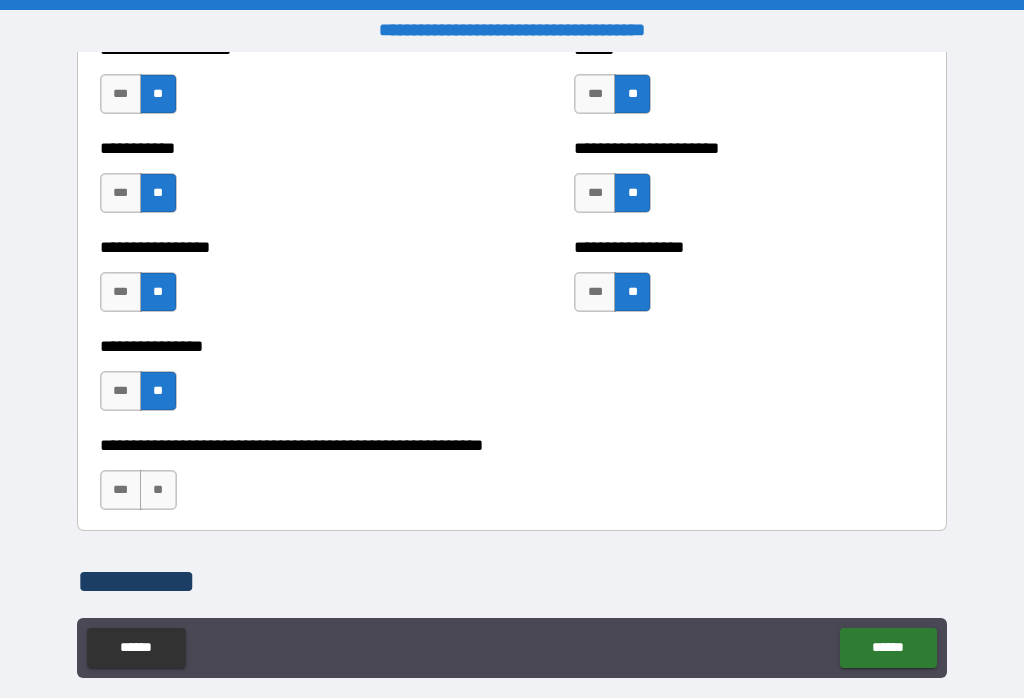 click on "**" at bounding box center (158, 490) 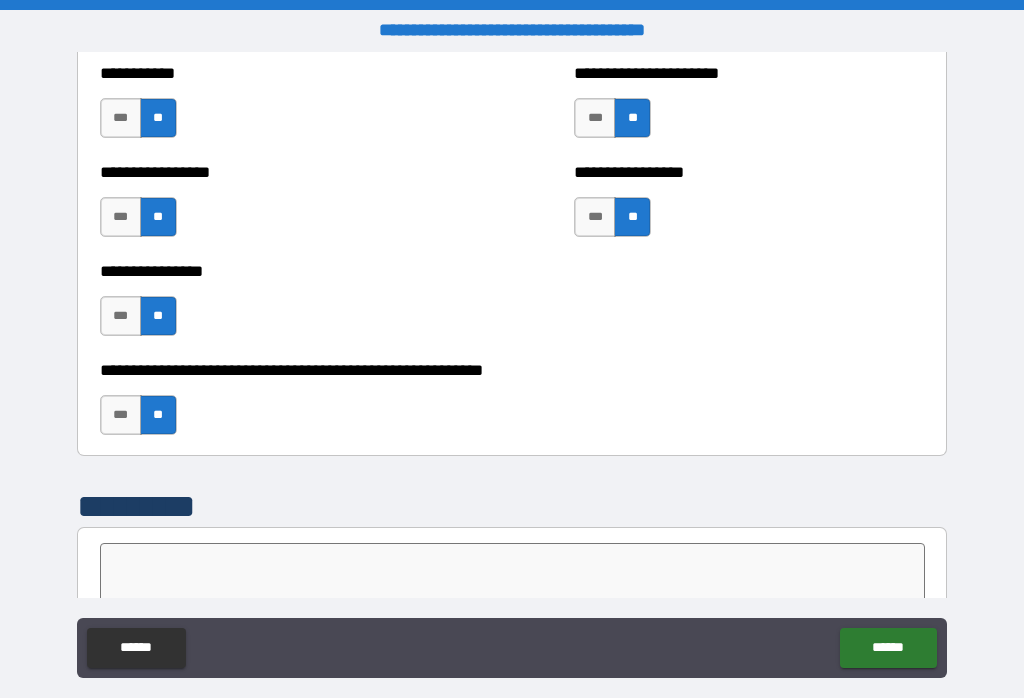 scroll, scrollTop: 6067, scrollLeft: 0, axis: vertical 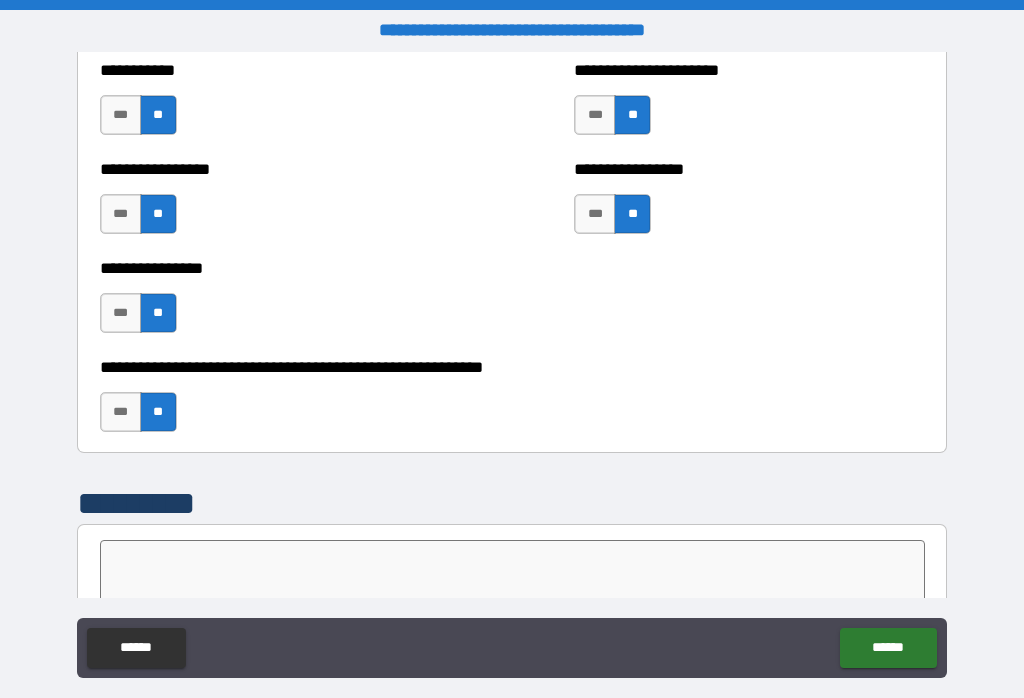 click on "******" at bounding box center (888, 648) 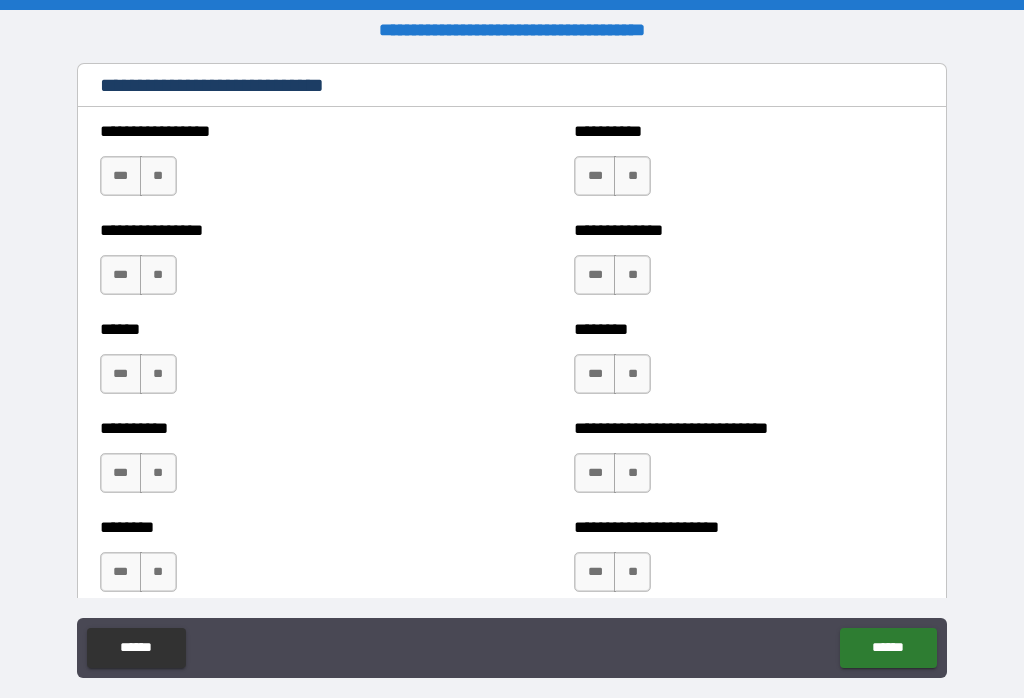 scroll, scrollTop: 6731, scrollLeft: 0, axis: vertical 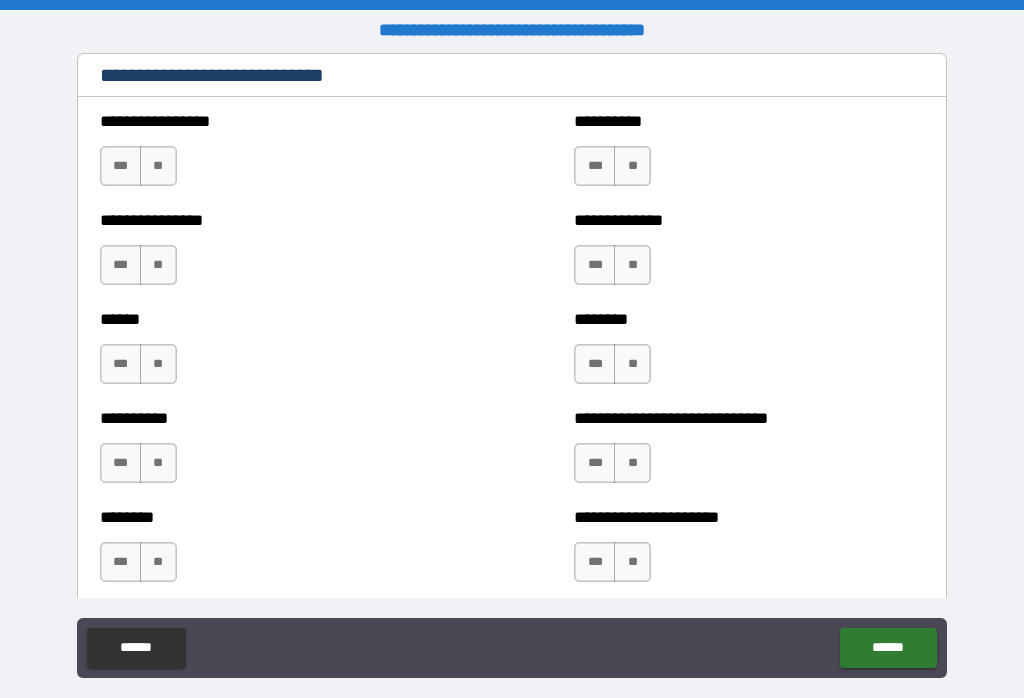 click on "***" at bounding box center [121, 166] 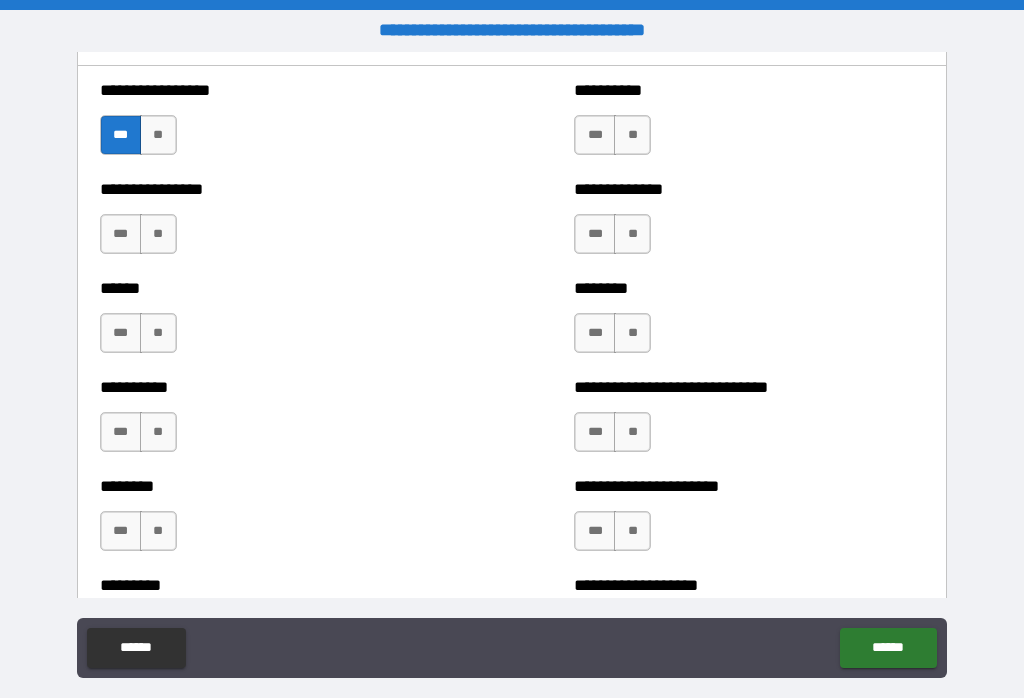 scroll, scrollTop: 6764, scrollLeft: 0, axis: vertical 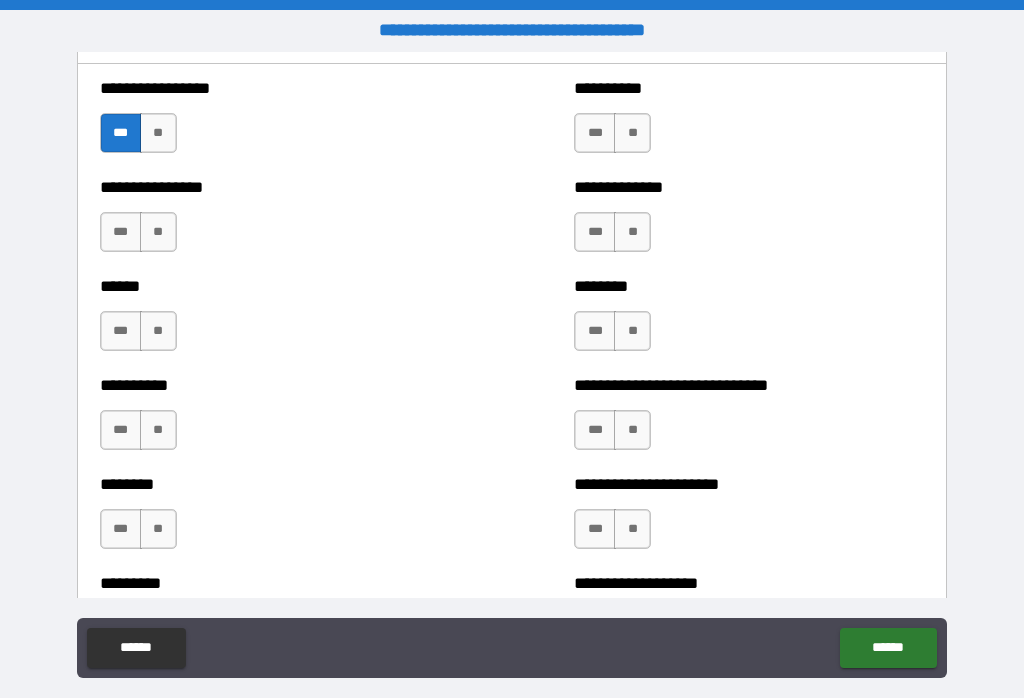 click on "**" at bounding box center [632, 133] 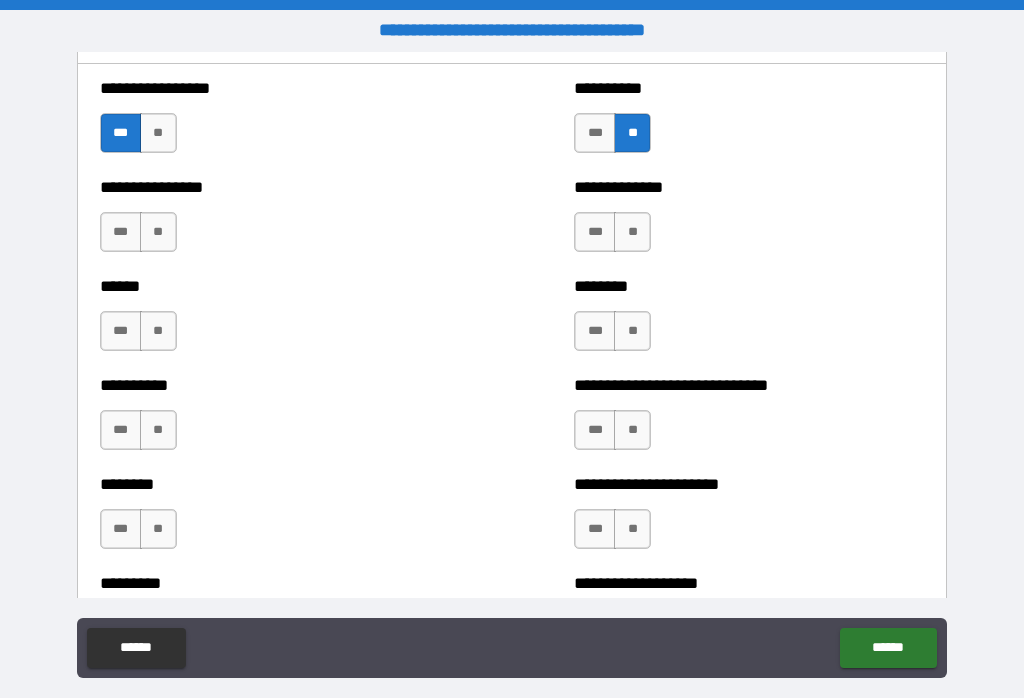 click on "**" at bounding box center (158, 232) 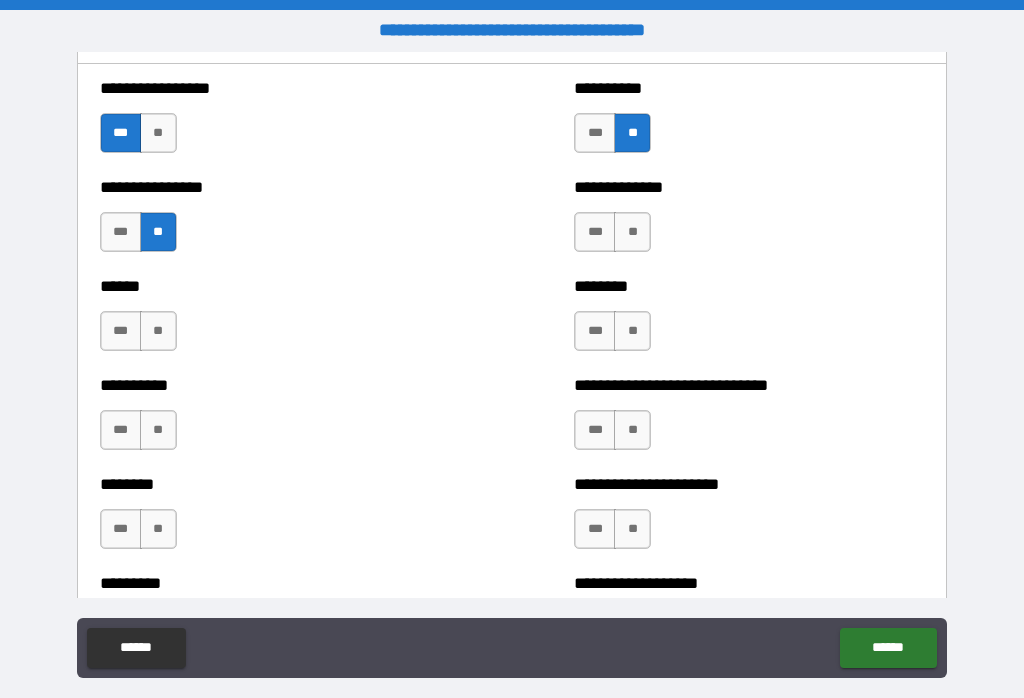 click on "**" at bounding box center (632, 232) 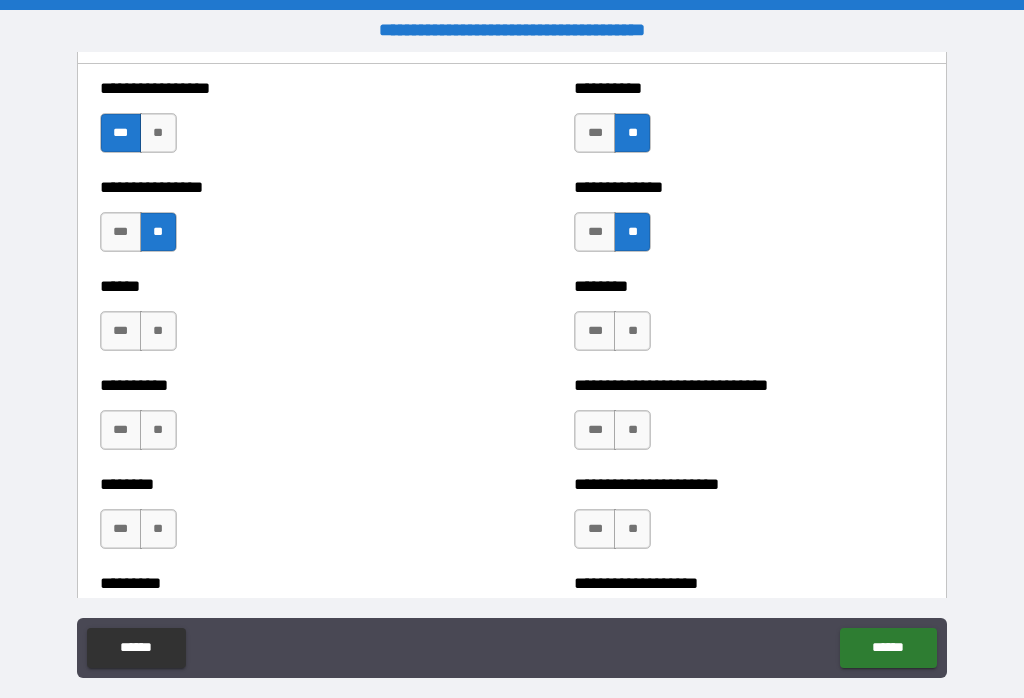 click on "***" at bounding box center (595, 232) 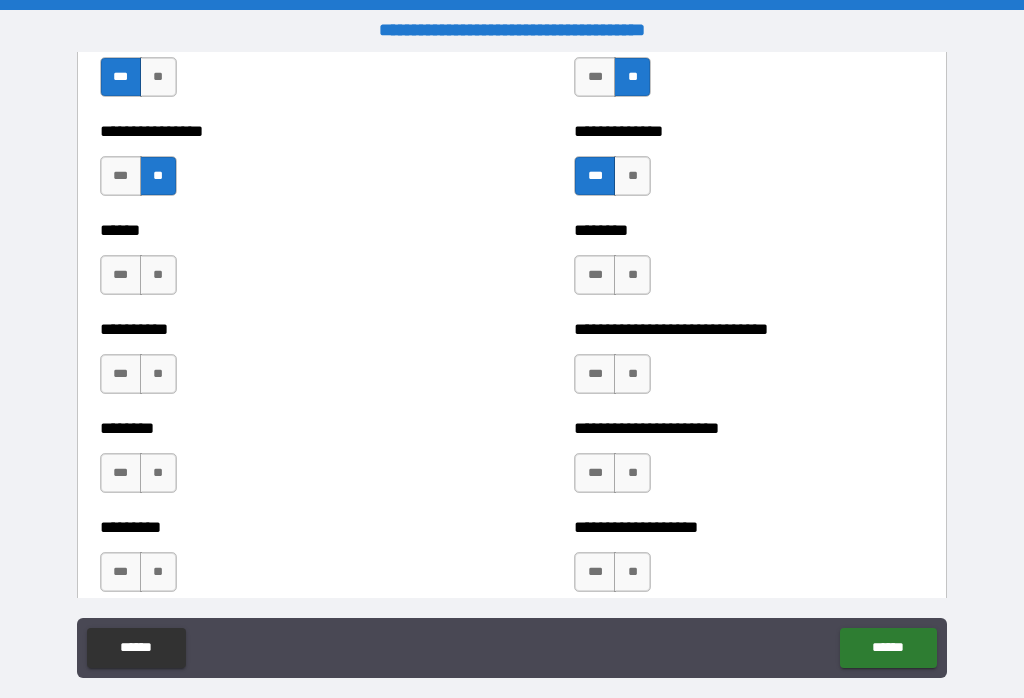 scroll, scrollTop: 6821, scrollLeft: 0, axis: vertical 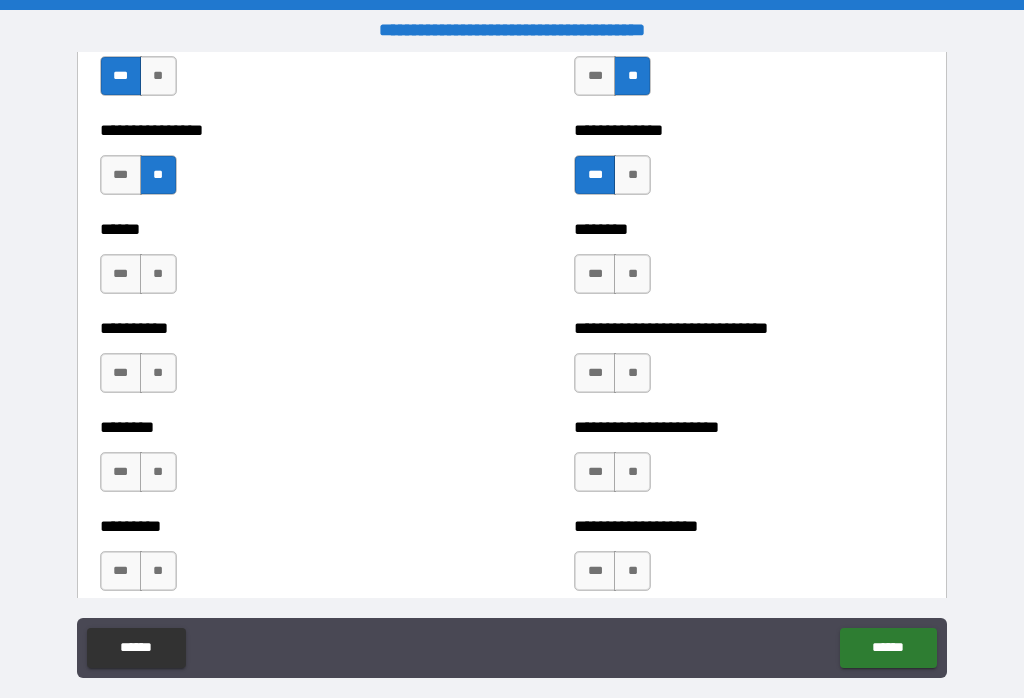 click on "***" at bounding box center (121, 274) 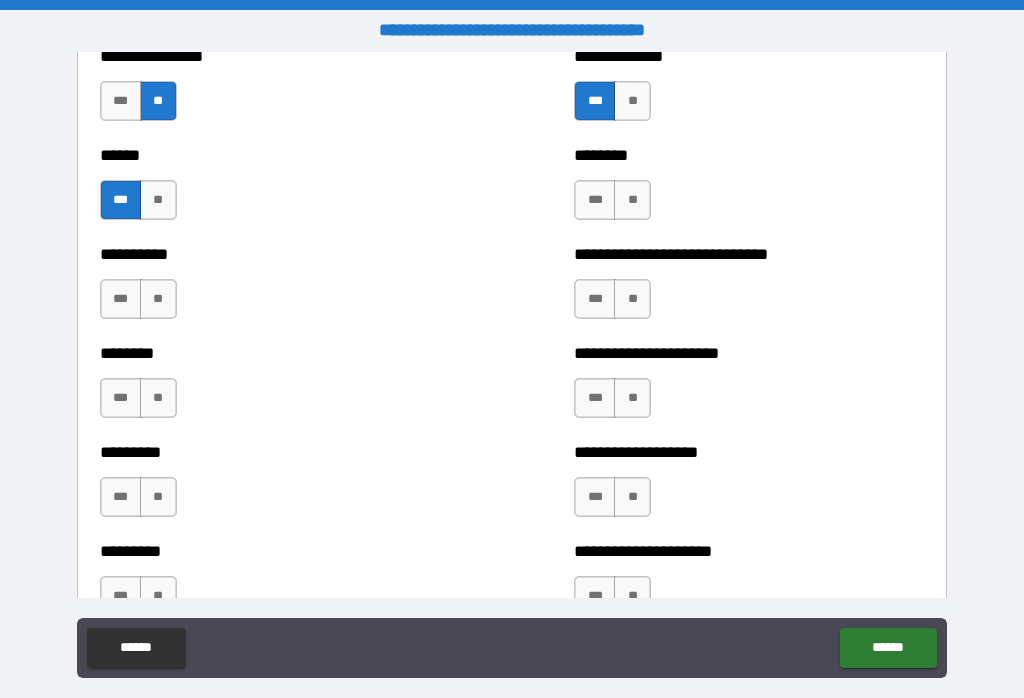 scroll, scrollTop: 6896, scrollLeft: 0, axis: vertical 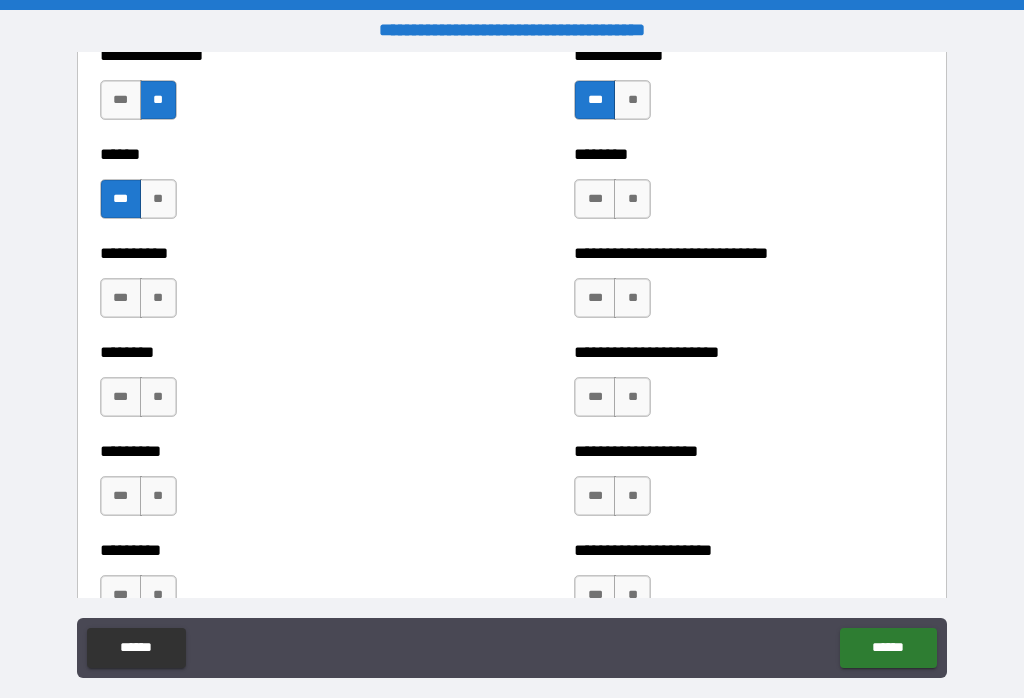 click on "**" at bounding box center [158, 298] 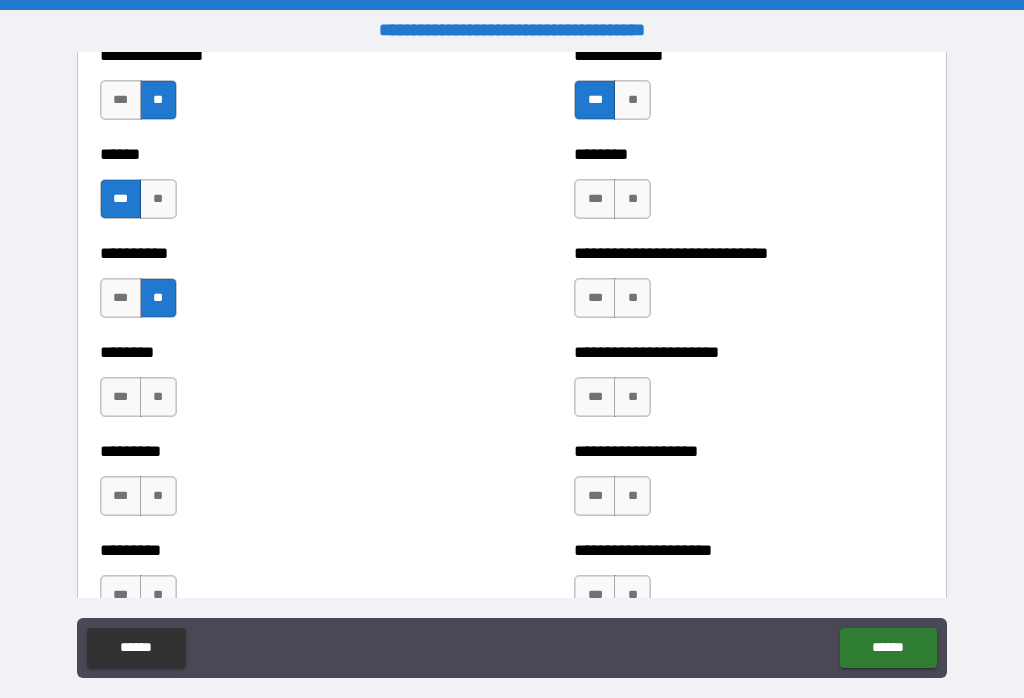 scroll, scrollTop: 6944, scrollLeft: 0, axis: vertical 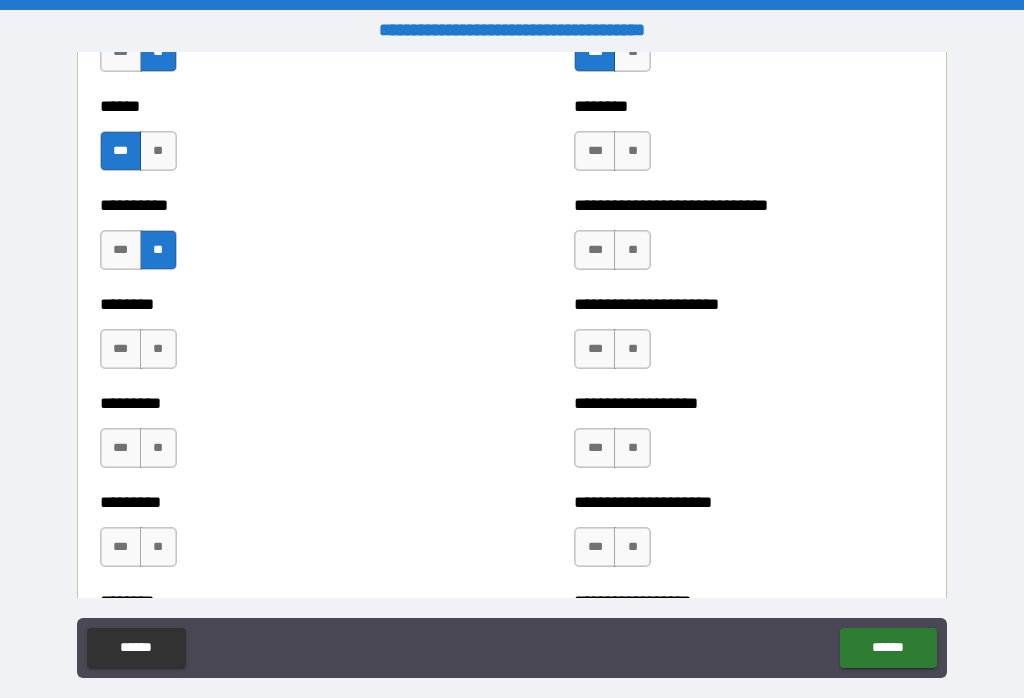 click on "**" at bounding box center (158, 349) 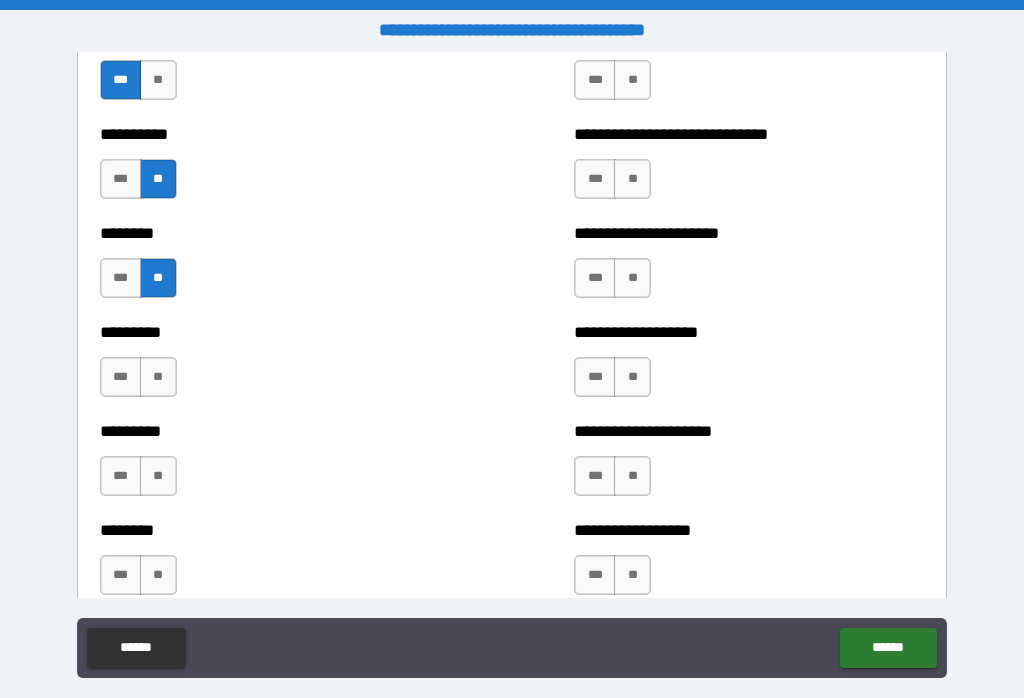 scroll, scrollTop: 7021, scrollLeft: 0, axis: vertical 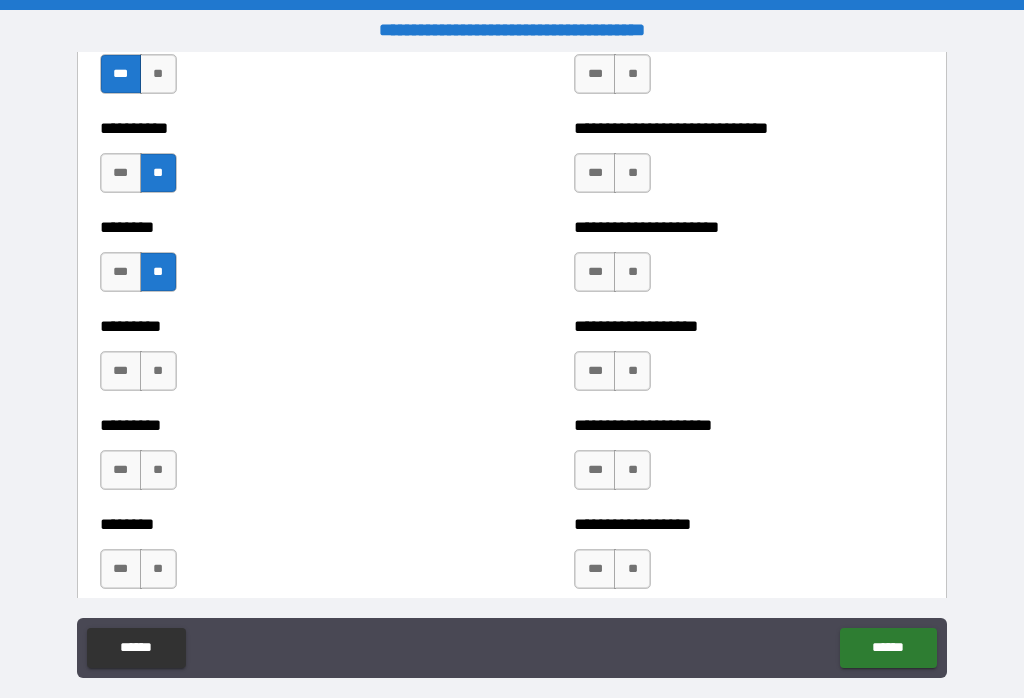 click on "**" at bounding box center [158, 371] 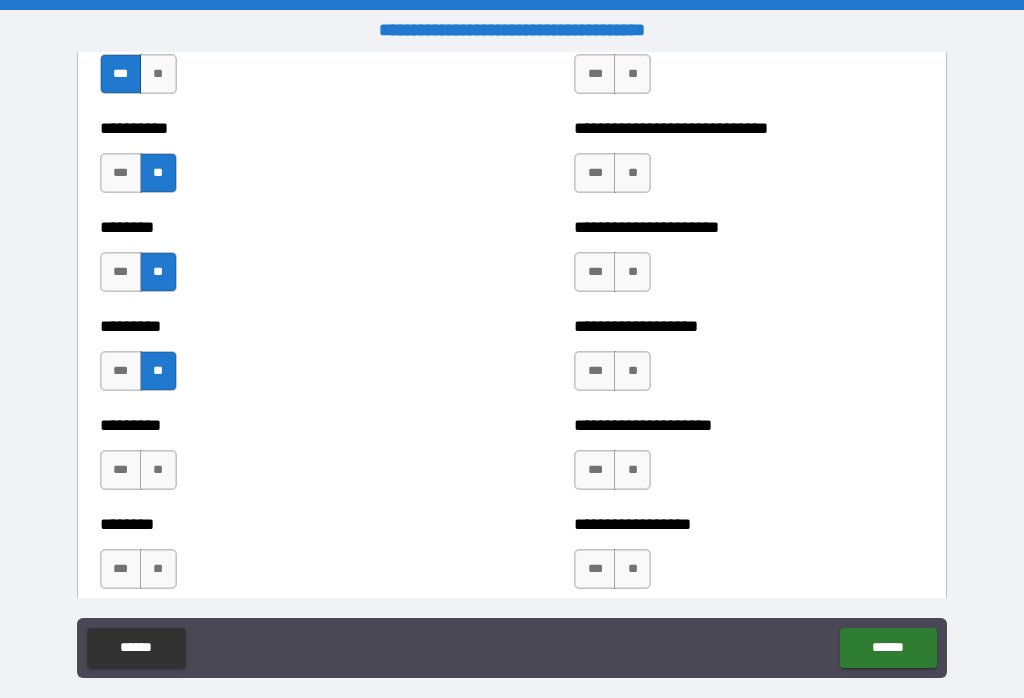 click on "**" at bounding box center (158, 470) 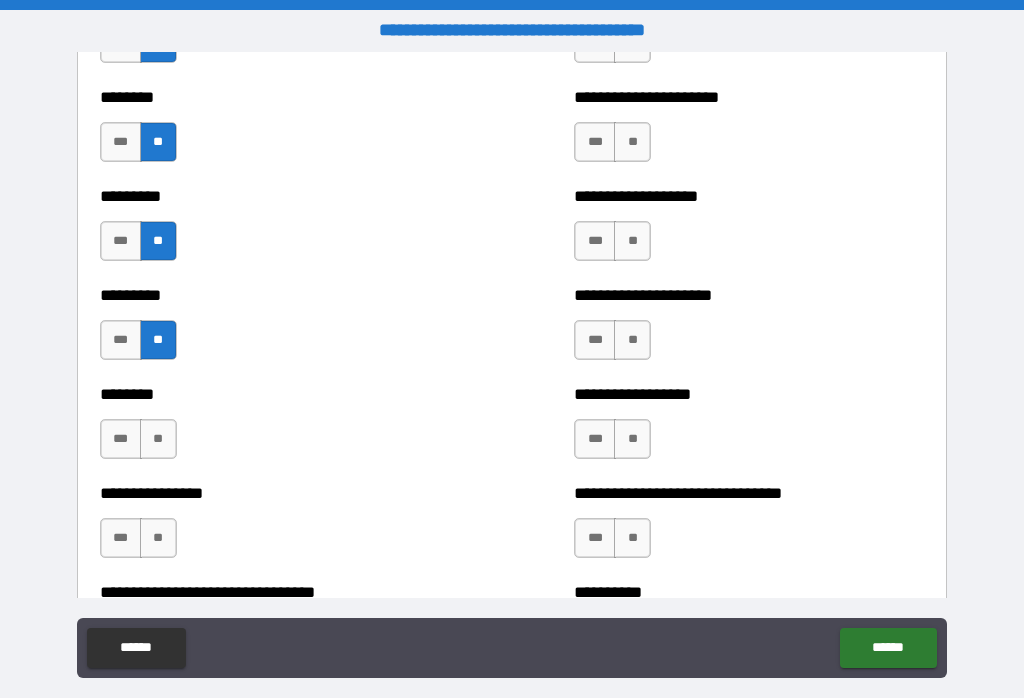 scroll, scrollTop: 7151, scrollLeft: 0, axis: vertical 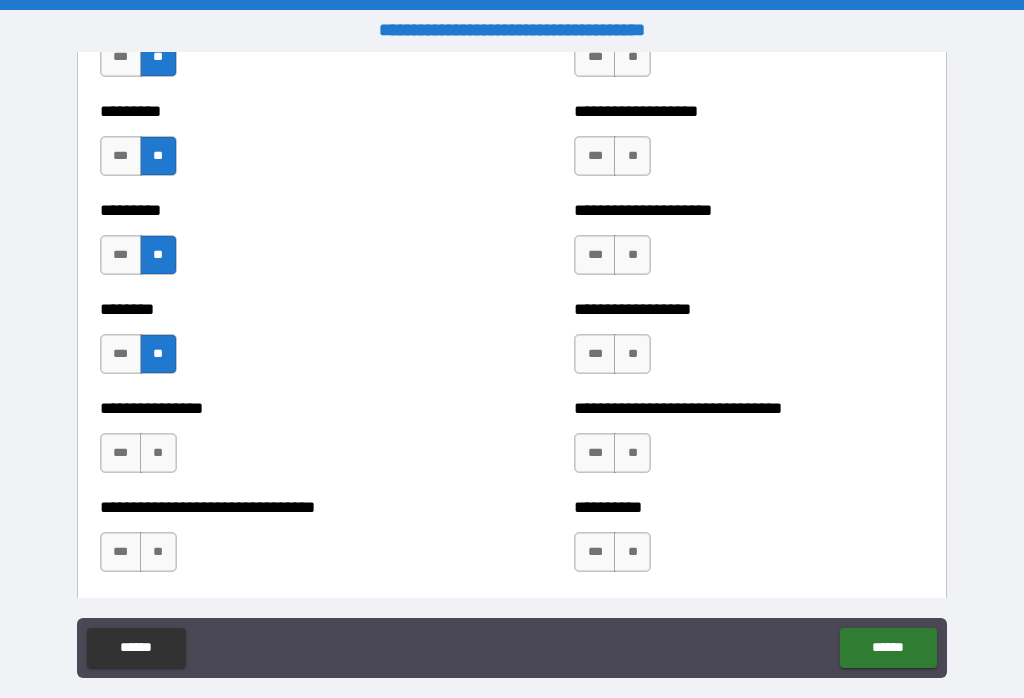 click on "**" at bounding box center (158, 453) 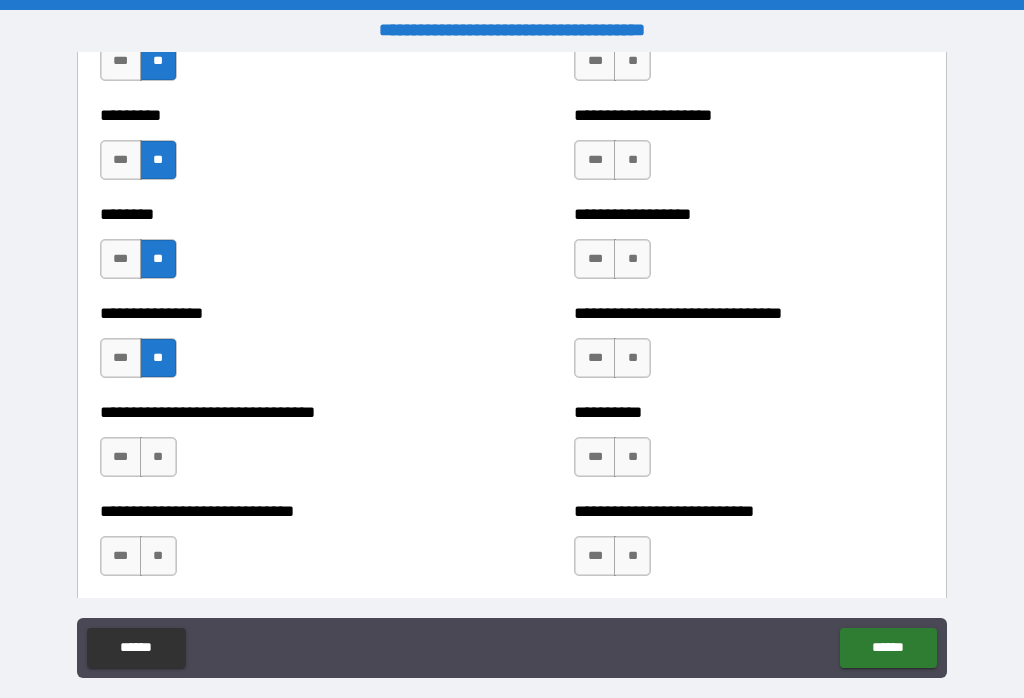 scroll, scrollTop: 7332, scrollLeft: 0, axis: vertical 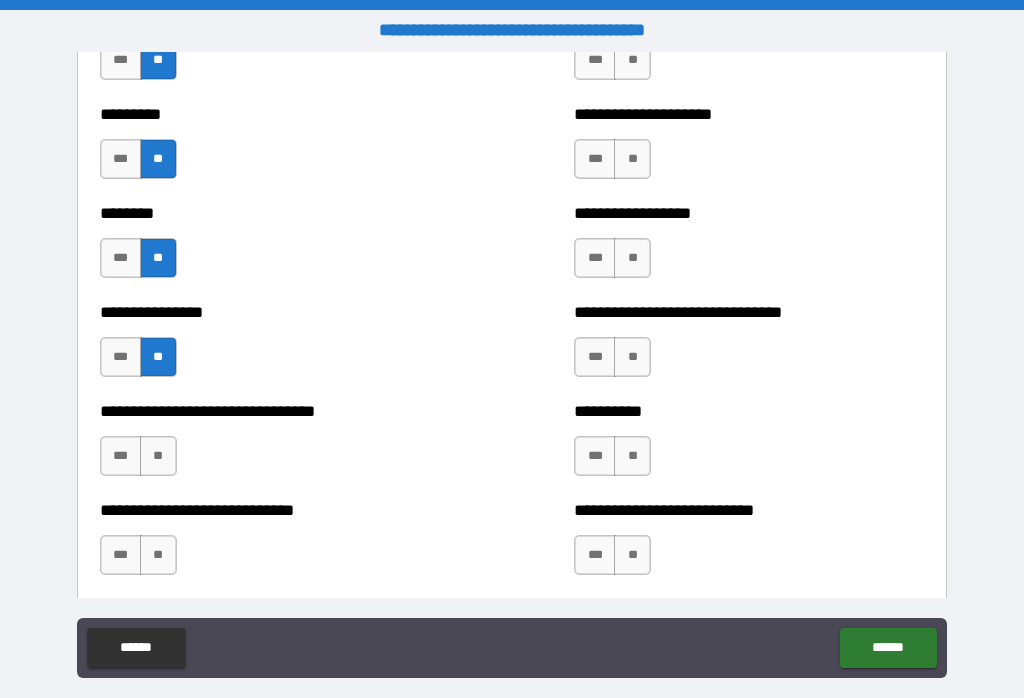 click on "**" at bounding box center (158, 456) 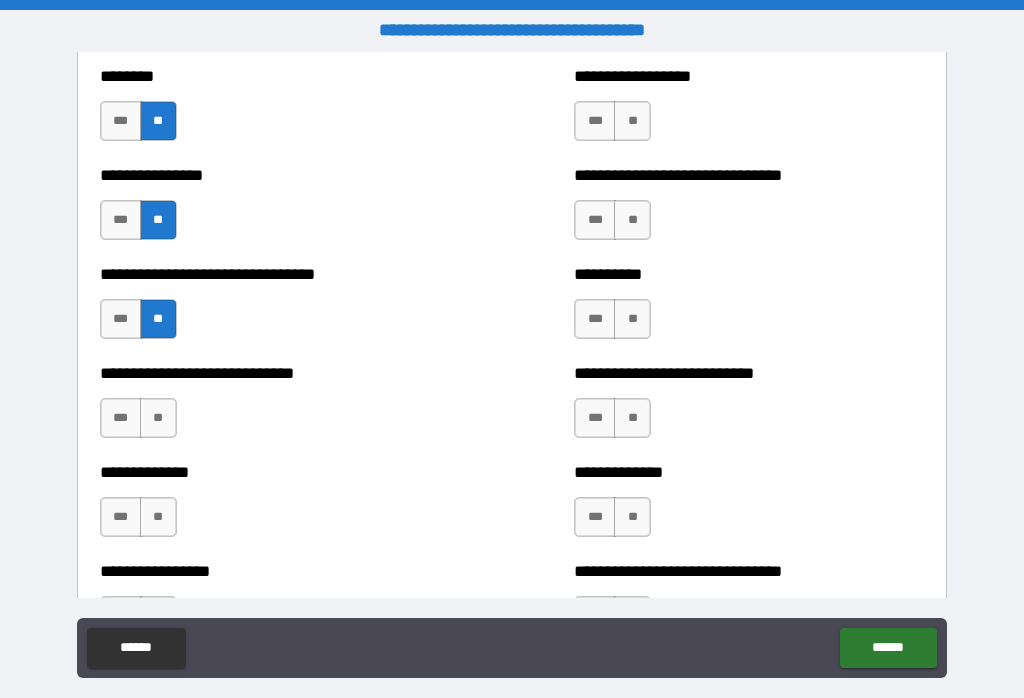 scroll, scrollTop: 7470, scrollLeft: 0, axis: vertical 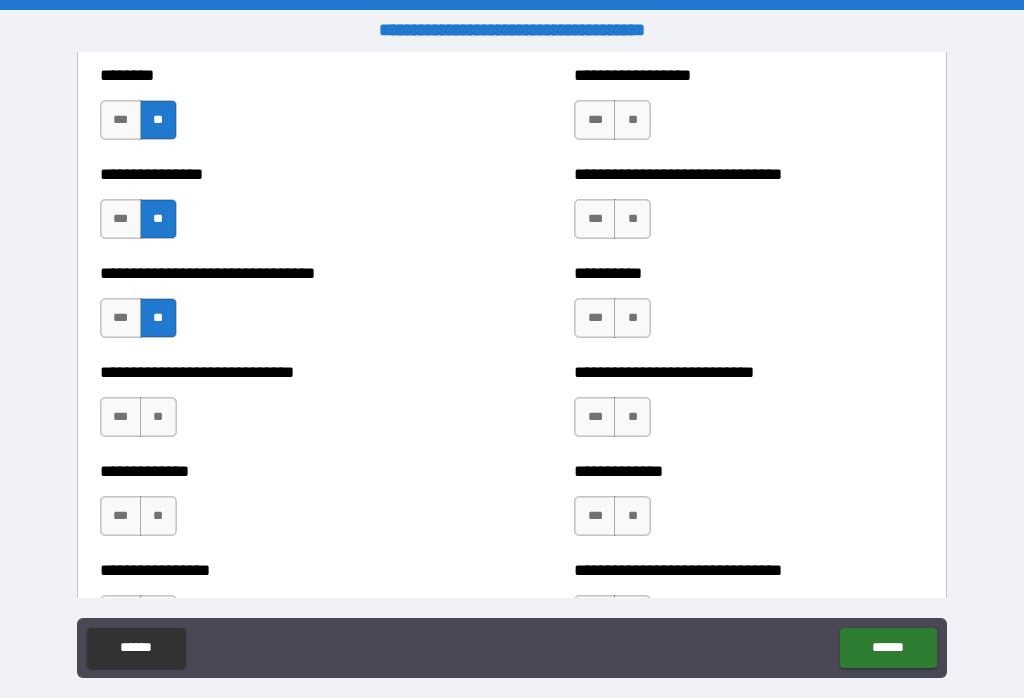 click on "**" at bounding box center (158, 417) 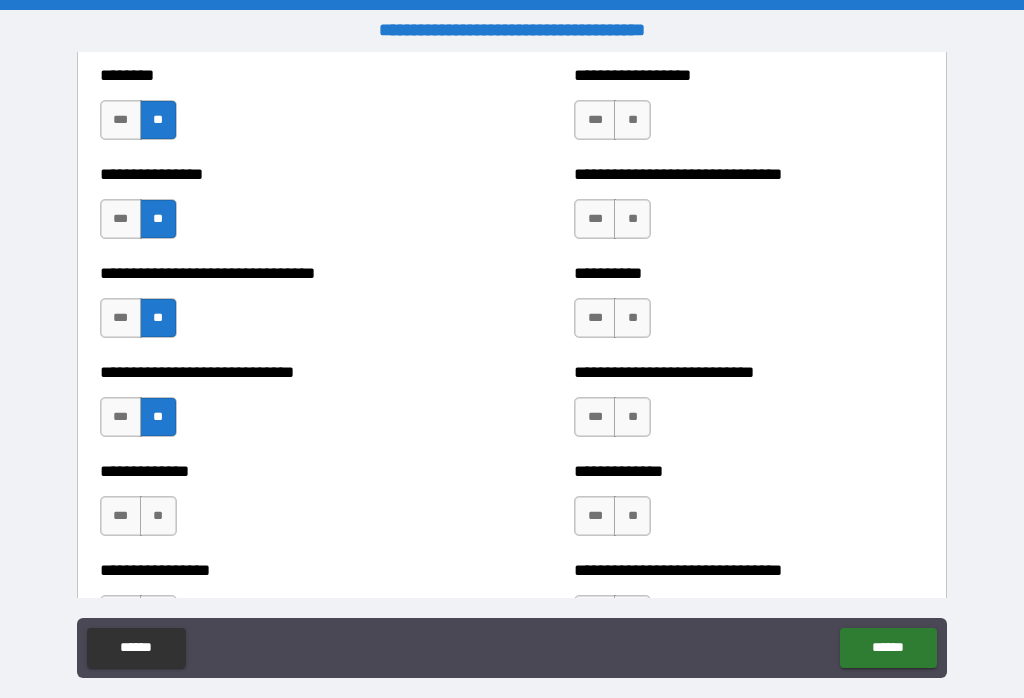 scroll, scrollTop: 7565, scrollLeft: 0, axis: vertical 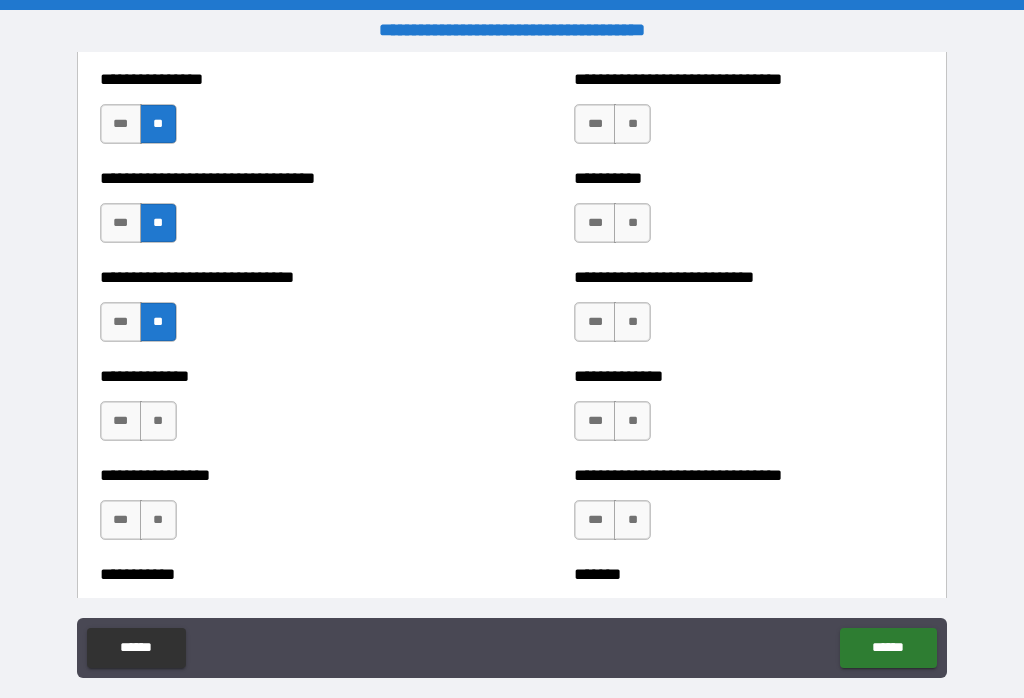 click on "**" at bounding box center [158, 421] 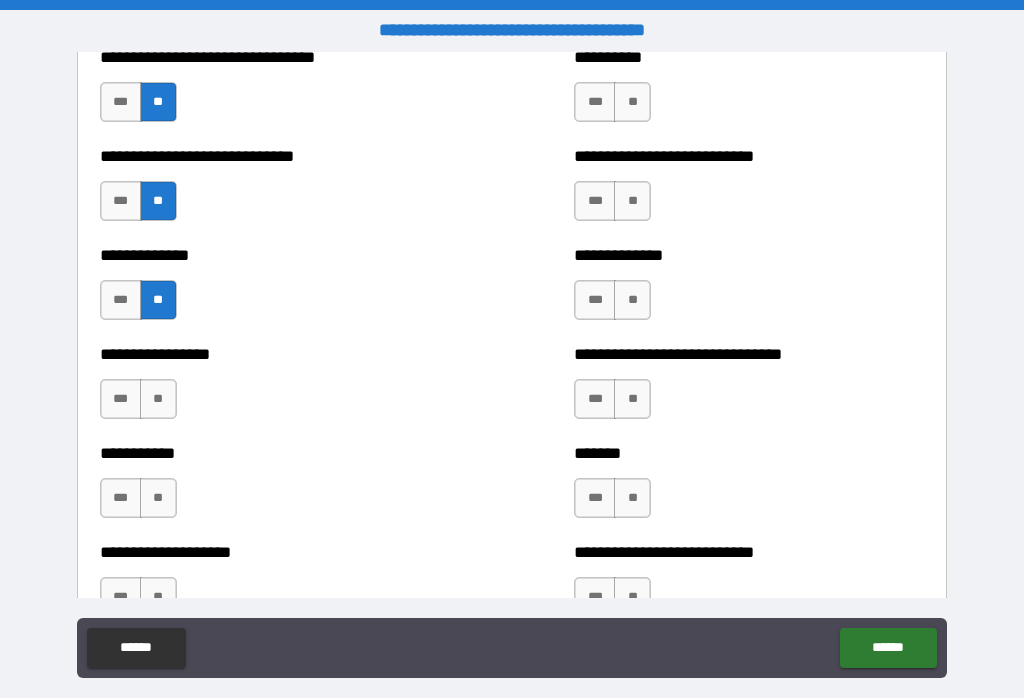 scroll, scrollTop: 7687, scrollLeft: 0, axis: vertical 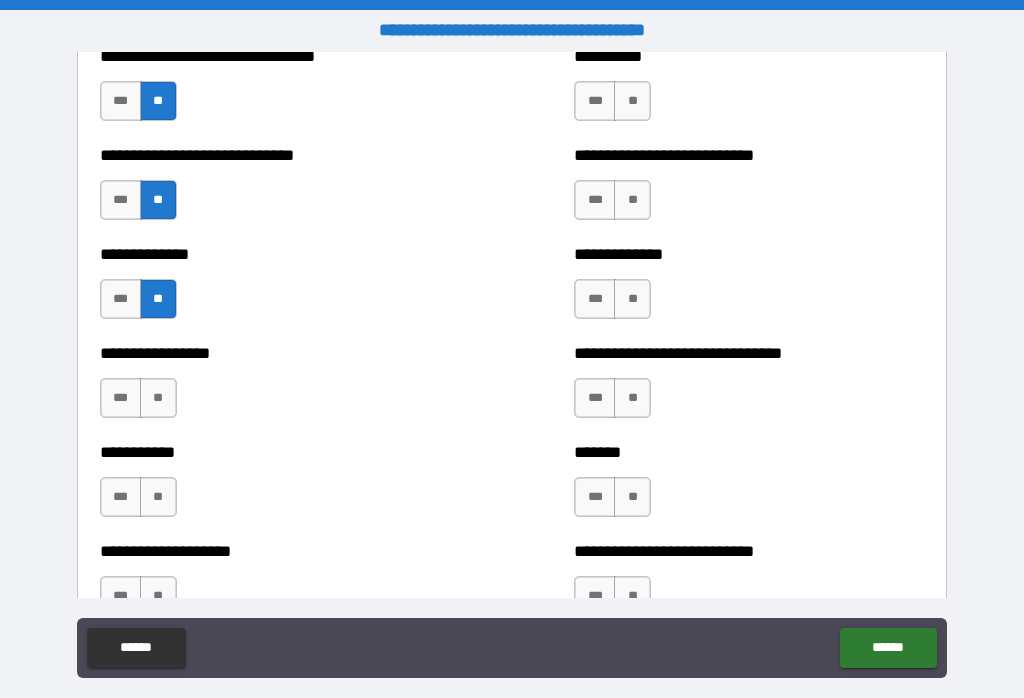 click on "***" at bounding box center [121, 398] 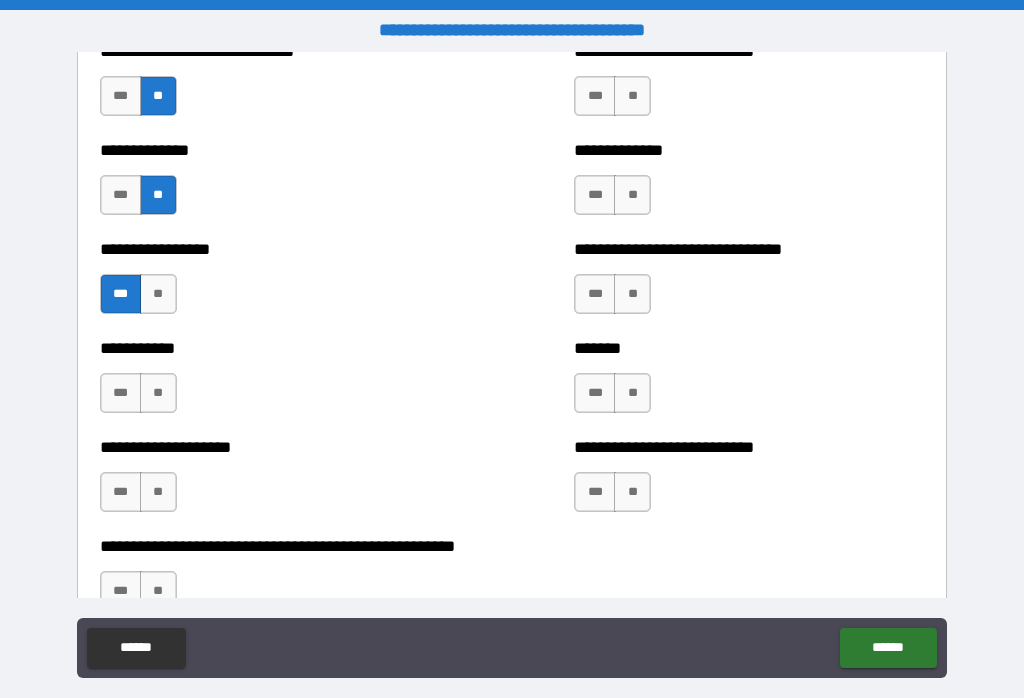 scroll, scrollTop: 7791, scrollLeft: 0, axis: vertical 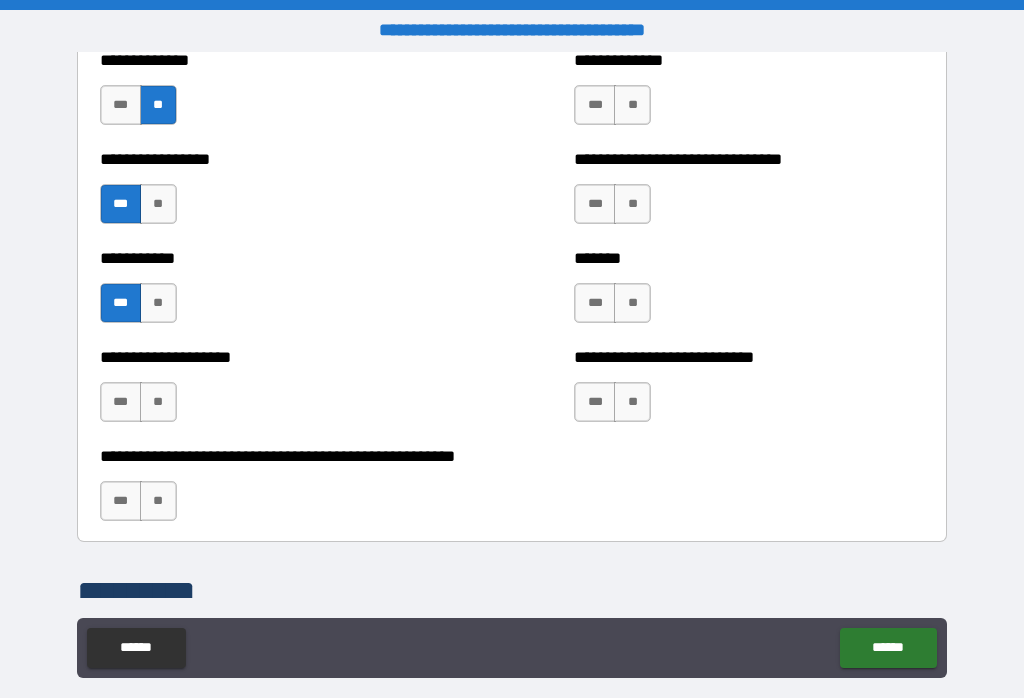 click on "**" at bounding box center [158, 402] 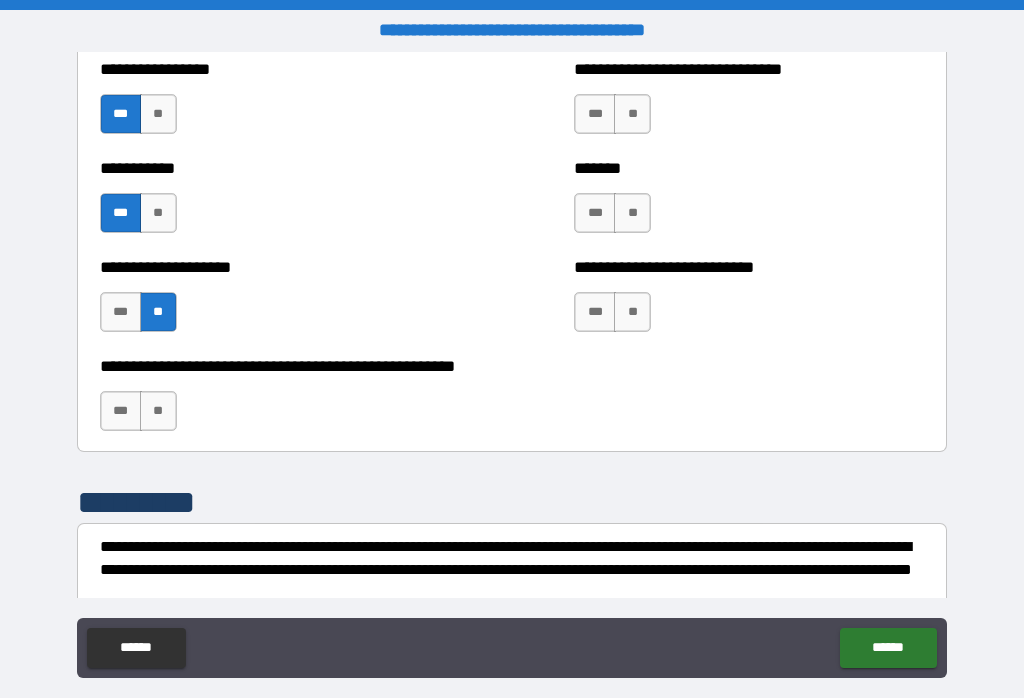 scroll, scrollTop: 7972, scrollLeft: 0, axis: vertical 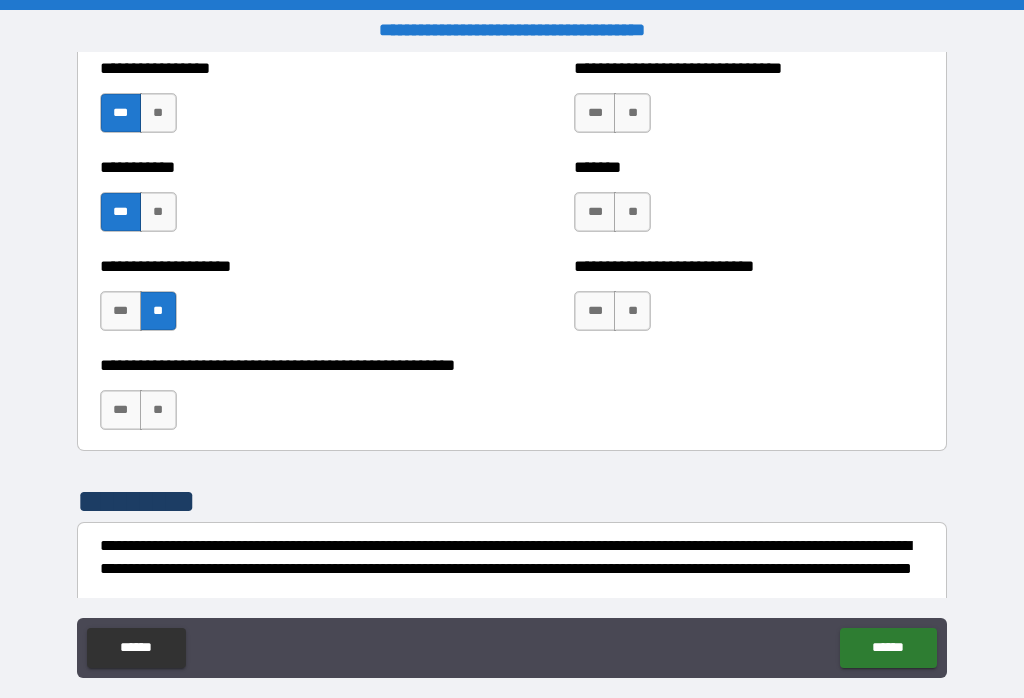 click on "**" at bounding box center (158, 410) 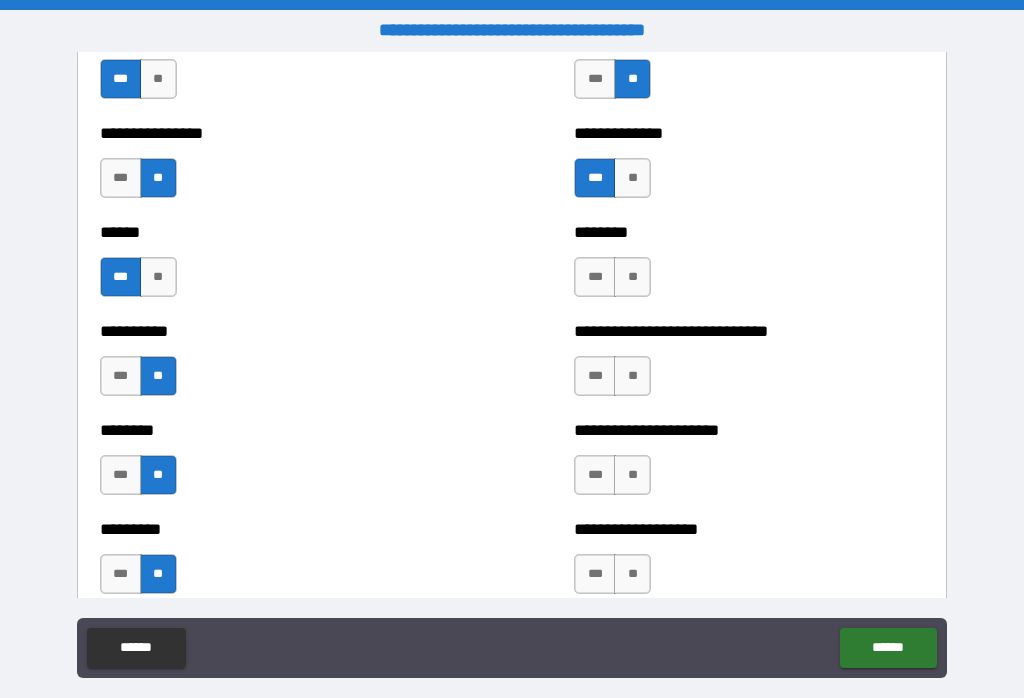 scroll, scrollTop: 6818, scrollLeft: 0, axis: vertical 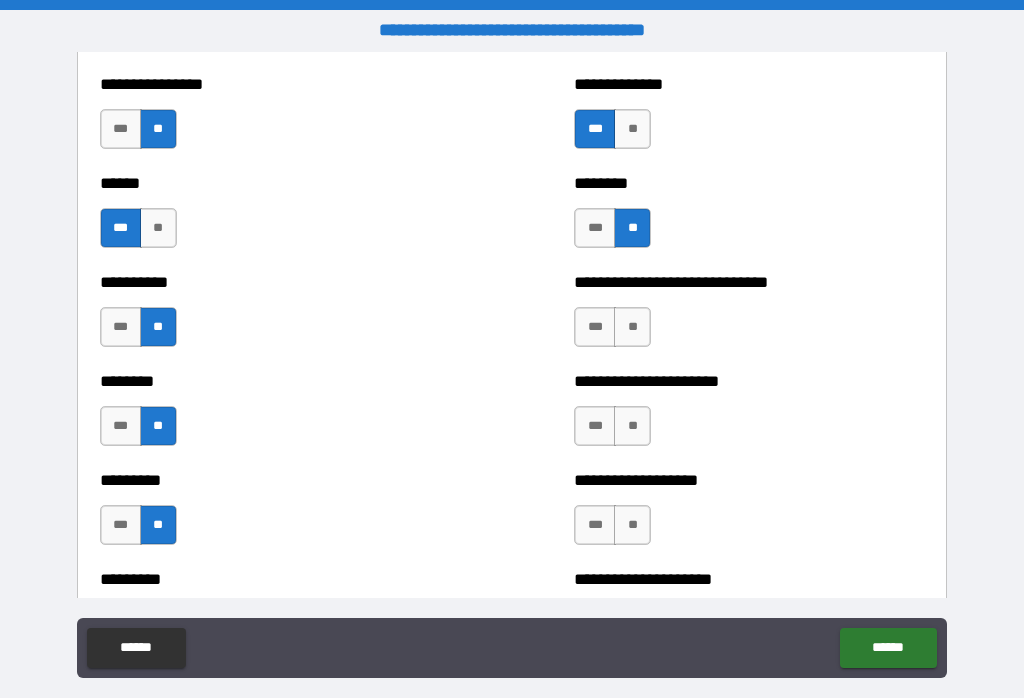 click on "**" at bounding box center [632, 327] 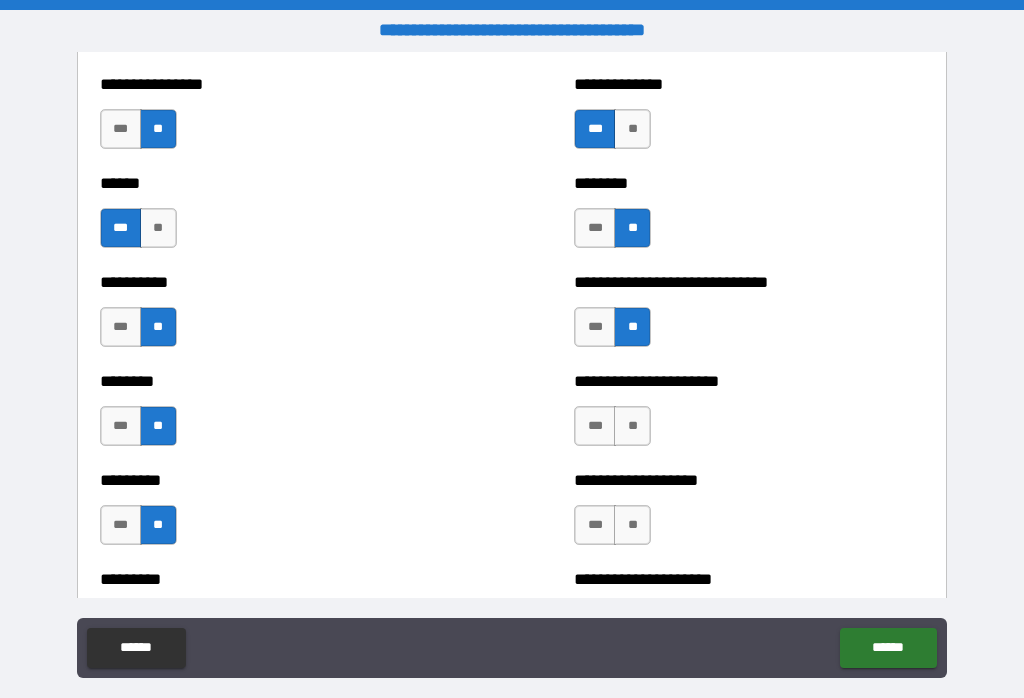 scroll, scrollTop: 6940, scrollLeft: 0, axis: vertical 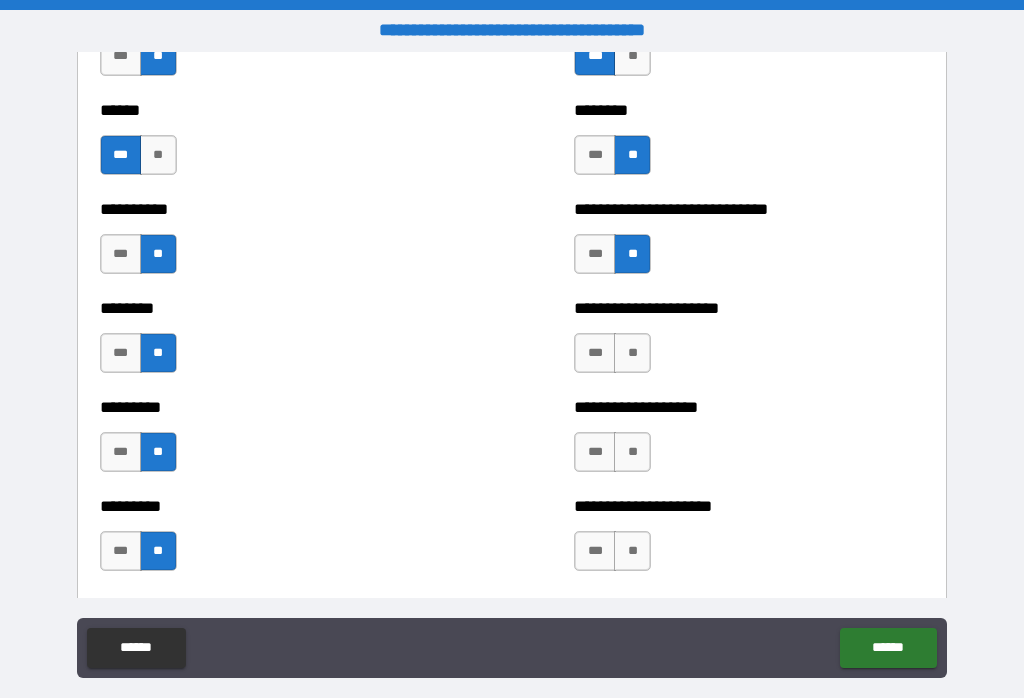 click on "***" at bounding box center [595, 353] 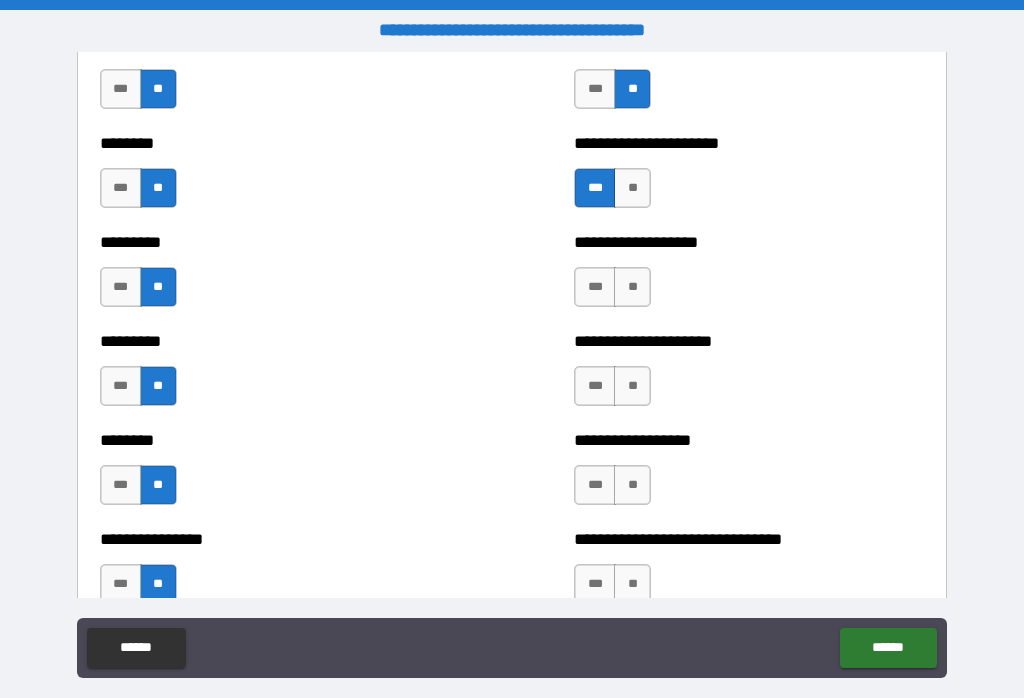 scroll, scrollTop: 7106, scrollLeft: 0, axis: vertical 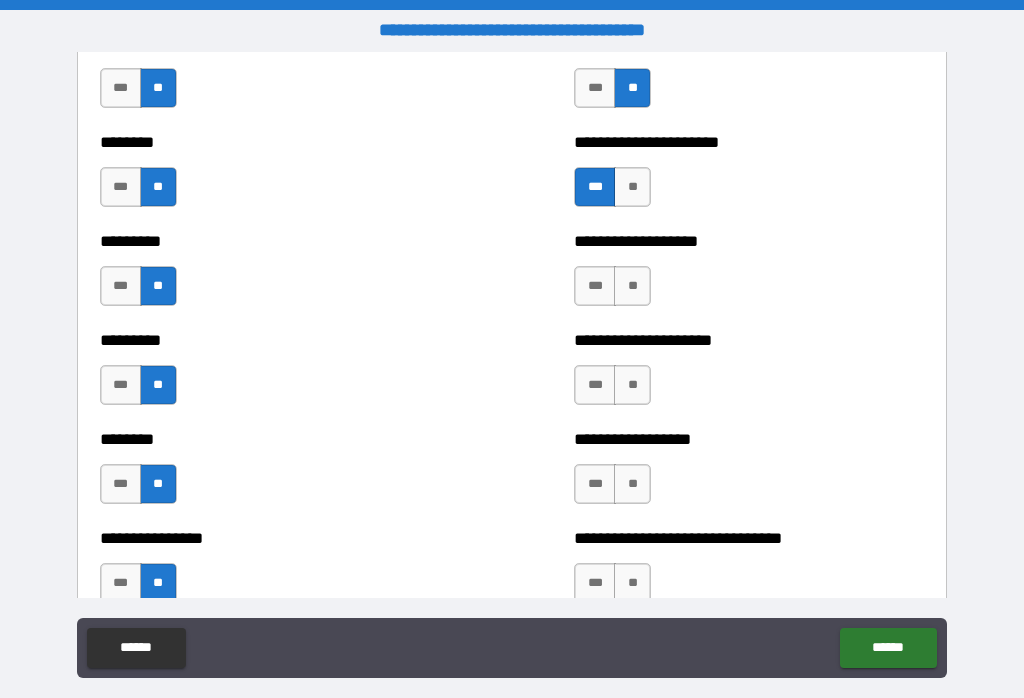 click on "**" at bounding box center [632, 286] 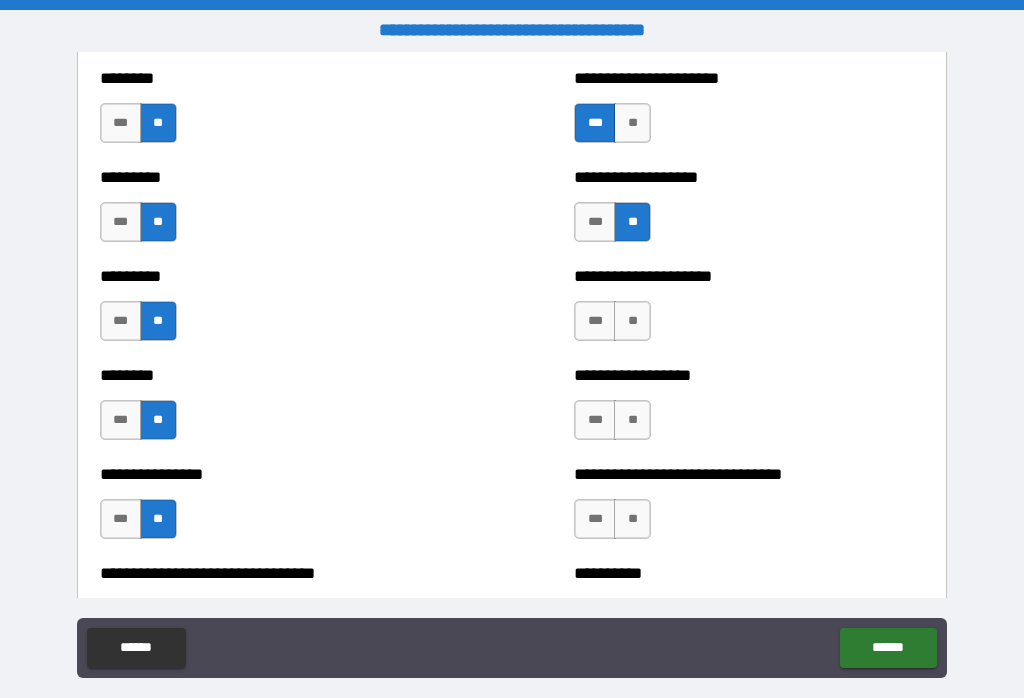 scroll, scrollTop: 7172, scrollLeft: 0, axis: vertical 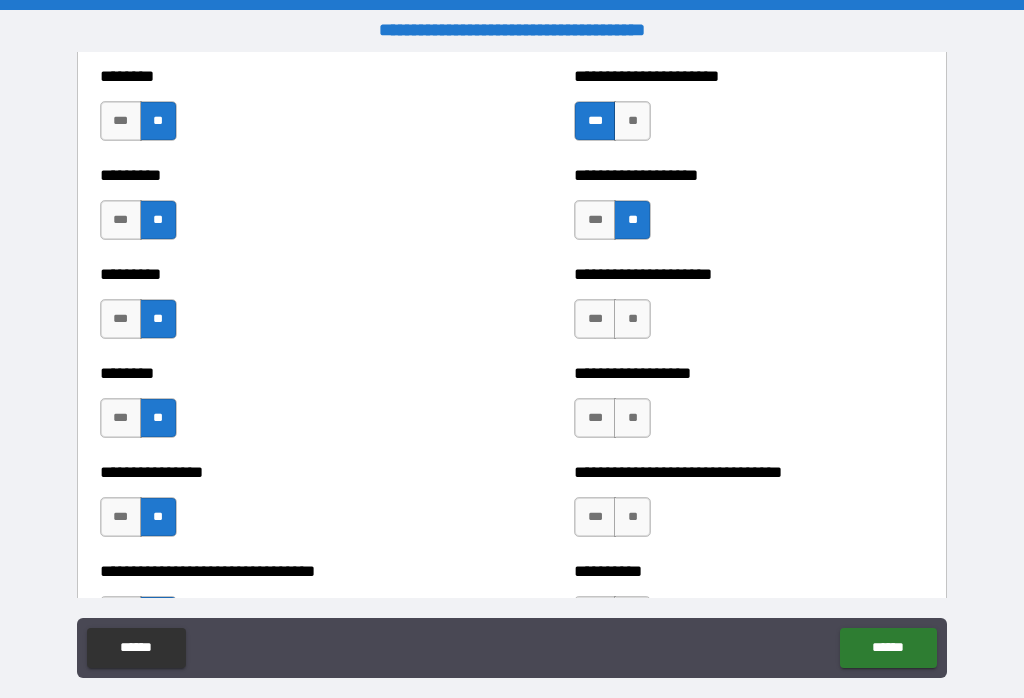 click on "**" at bounding box center [632, 319] 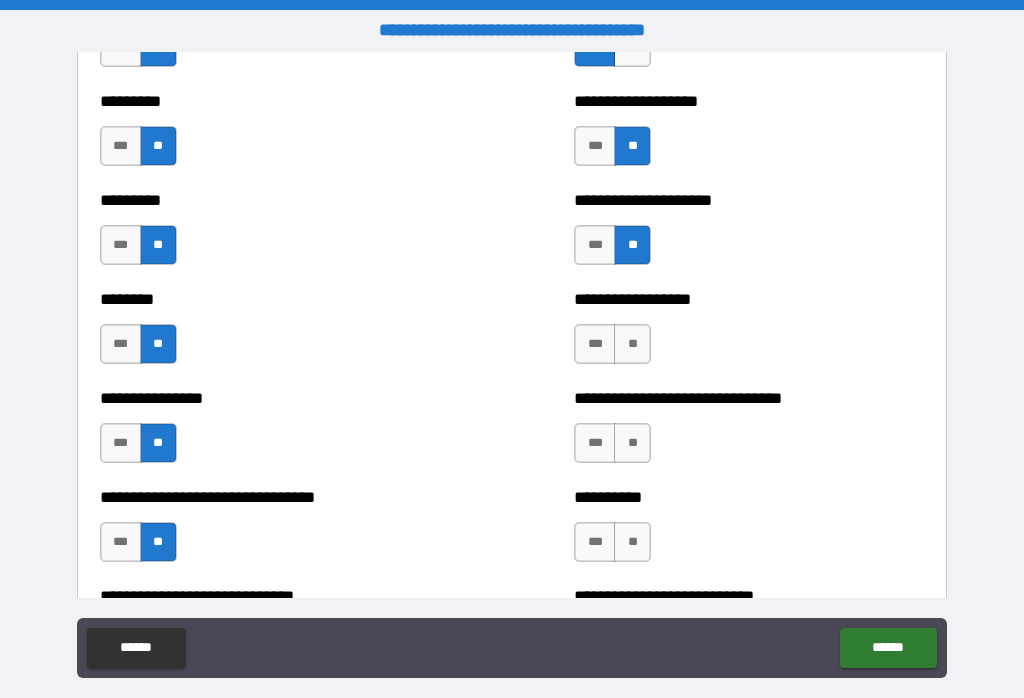 scroll, scrollTop: 7247, scrollLeft: 0, axis: vertical 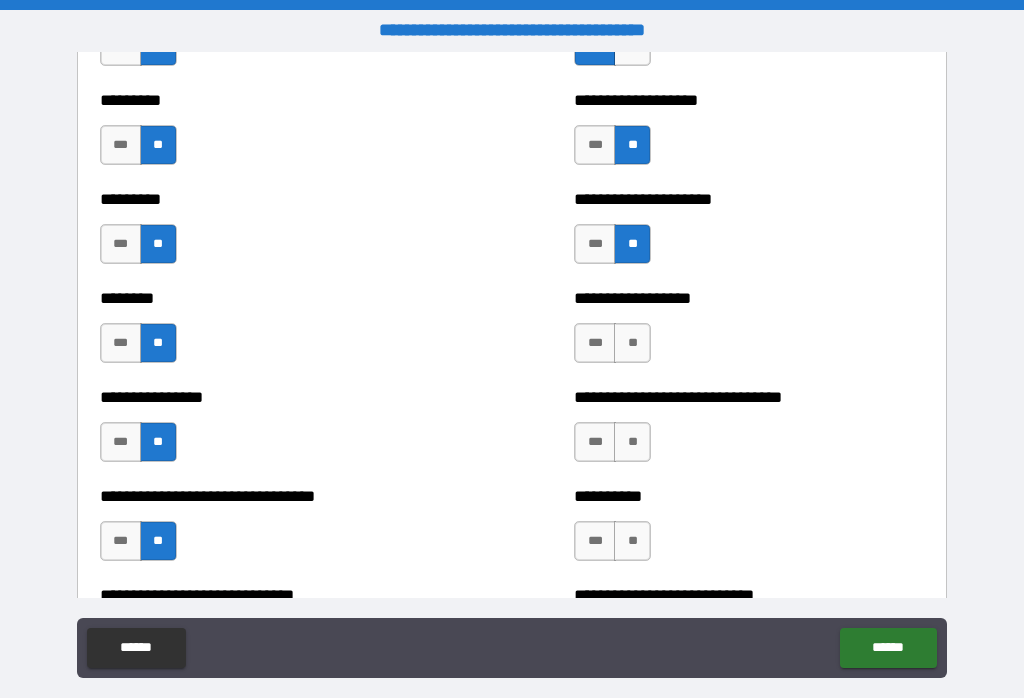 click on "***" at bounding box center [595, 244] 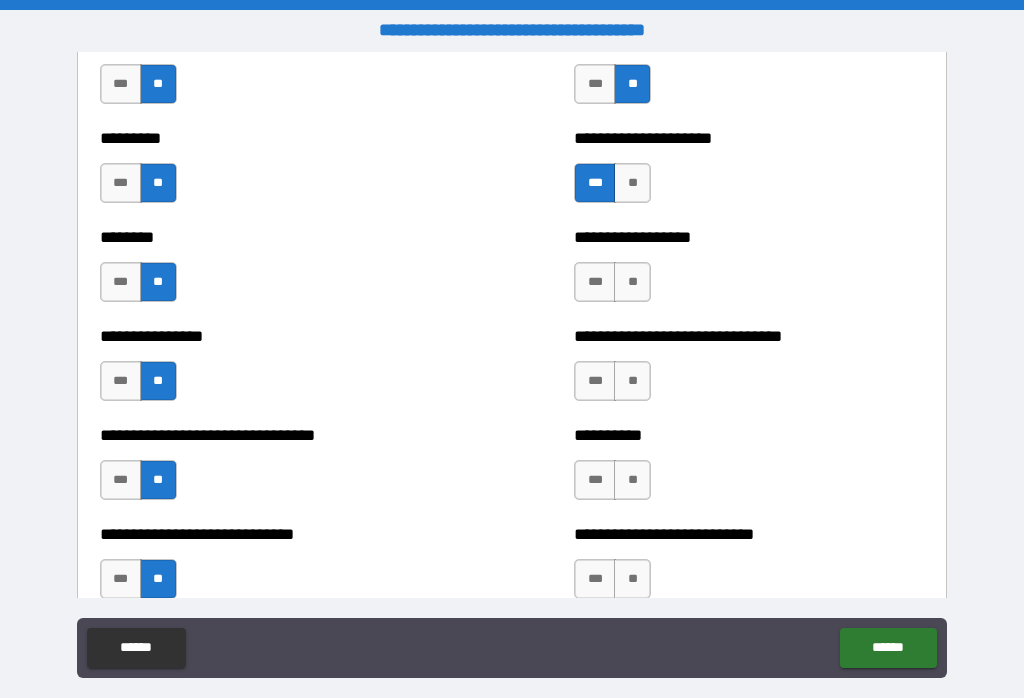 scroll, scrollTop: 7310, scrollLeft: 0, axis: vertical 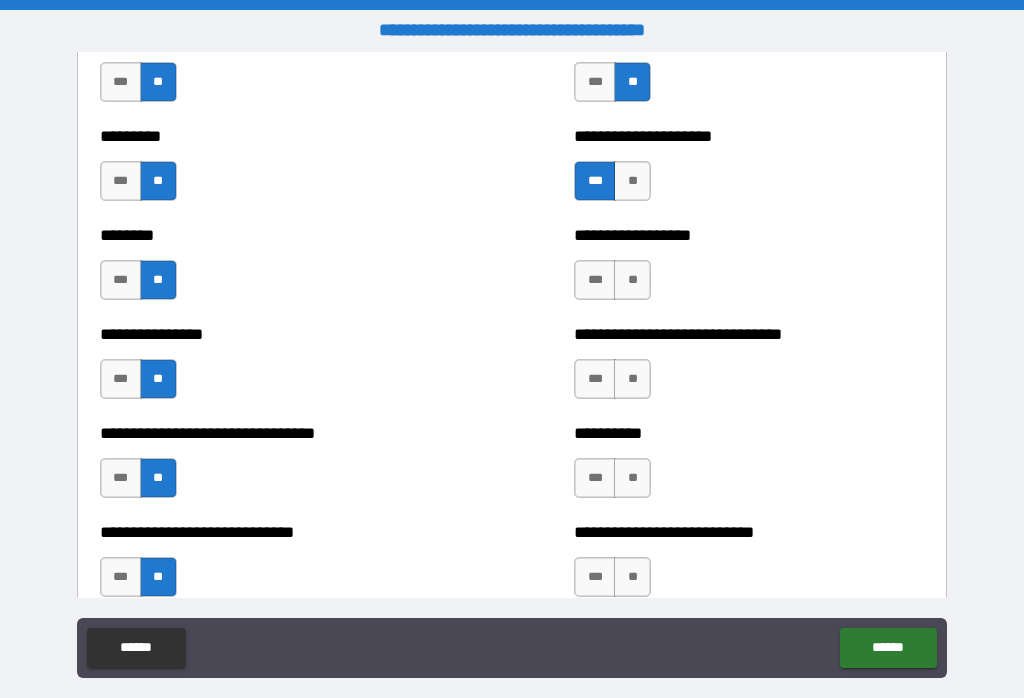 click on "**" at bounding box center (632, 280) 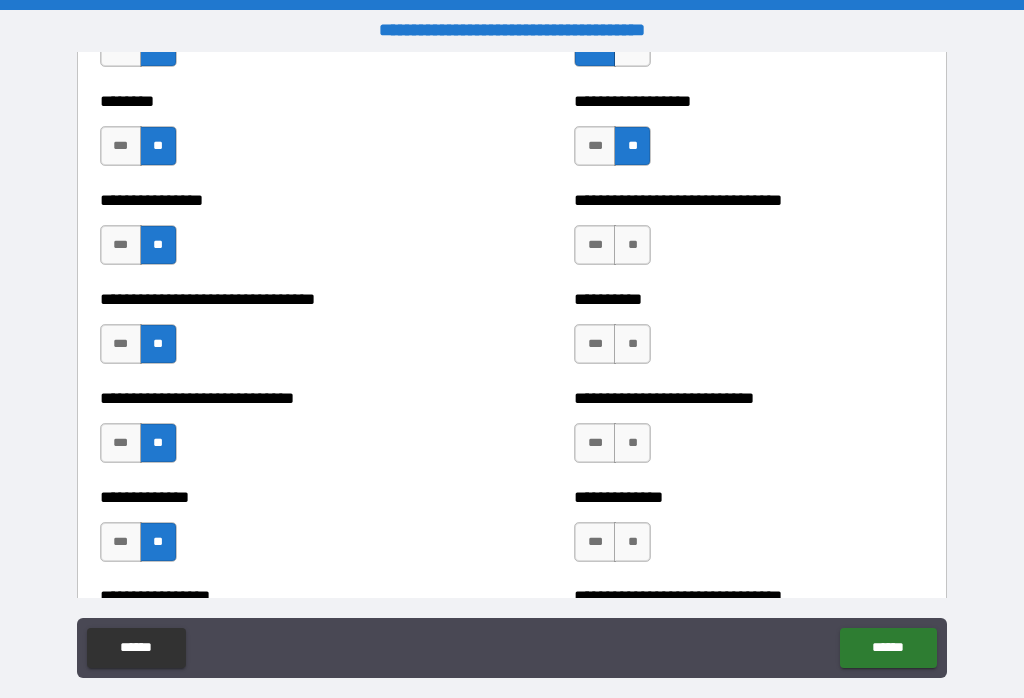 scroll, scrollTop: 7442, scrollLeft: 0, axis: vertical 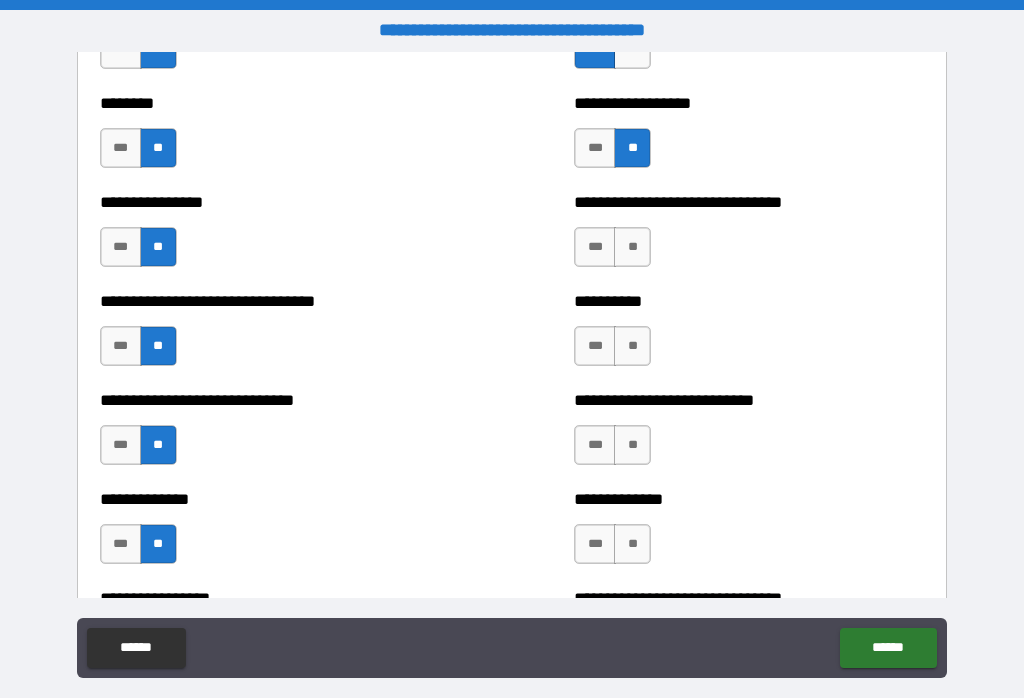 click on "**" at bounding box center (632, 247) 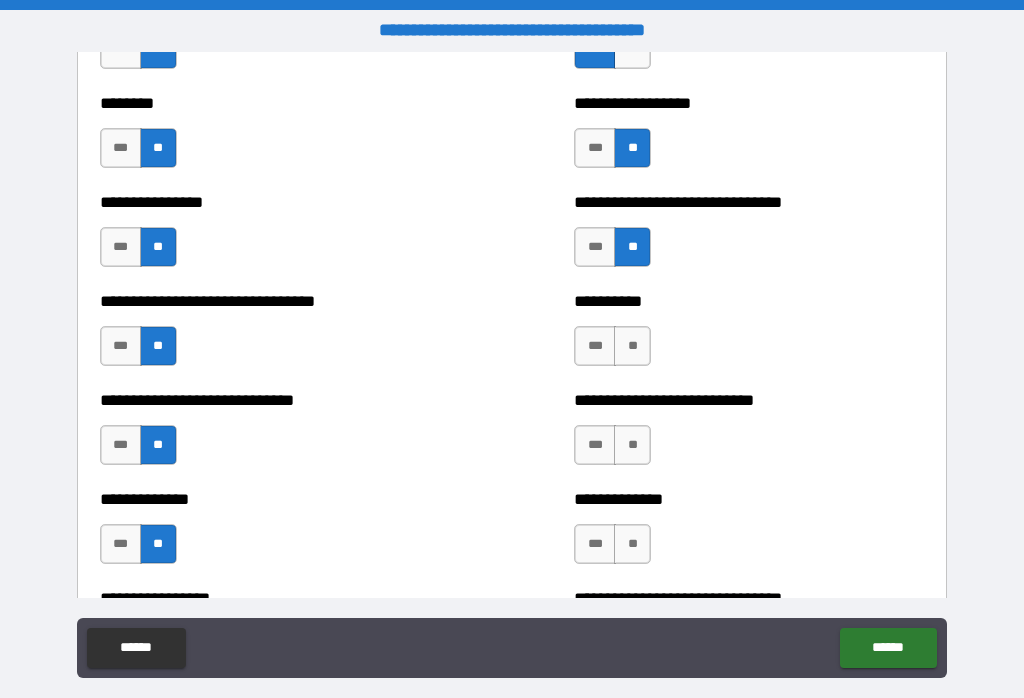 click on "**" at bounding box center (632, 346) 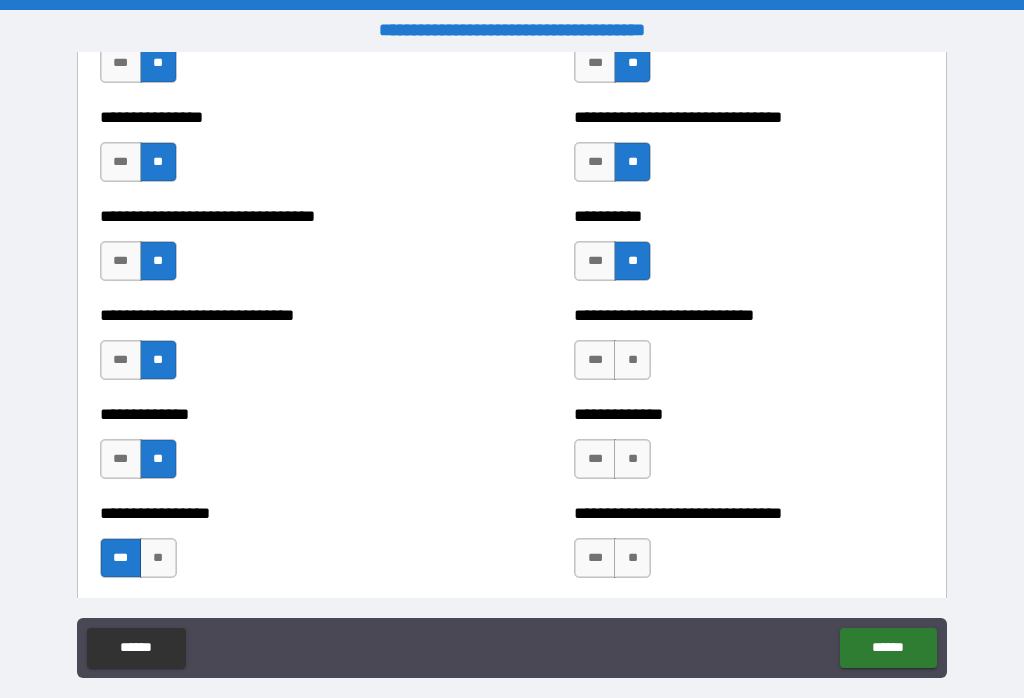 scroll, scrollTop: 7527, scrollLeft: 0, axis: vertical 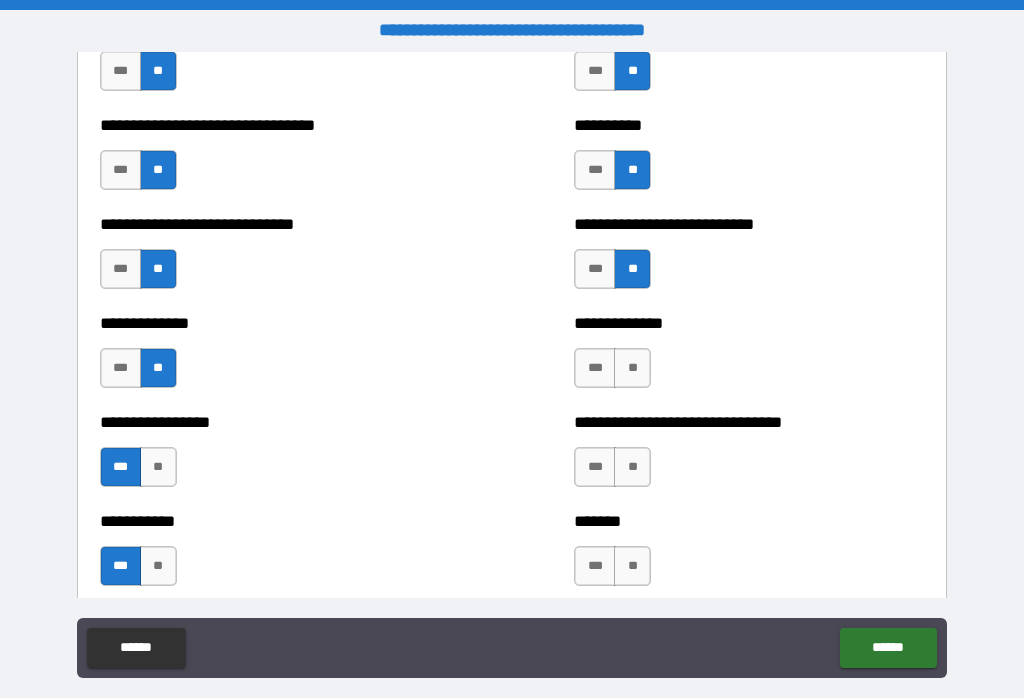 click on "**" at bounding box center (632, 368) 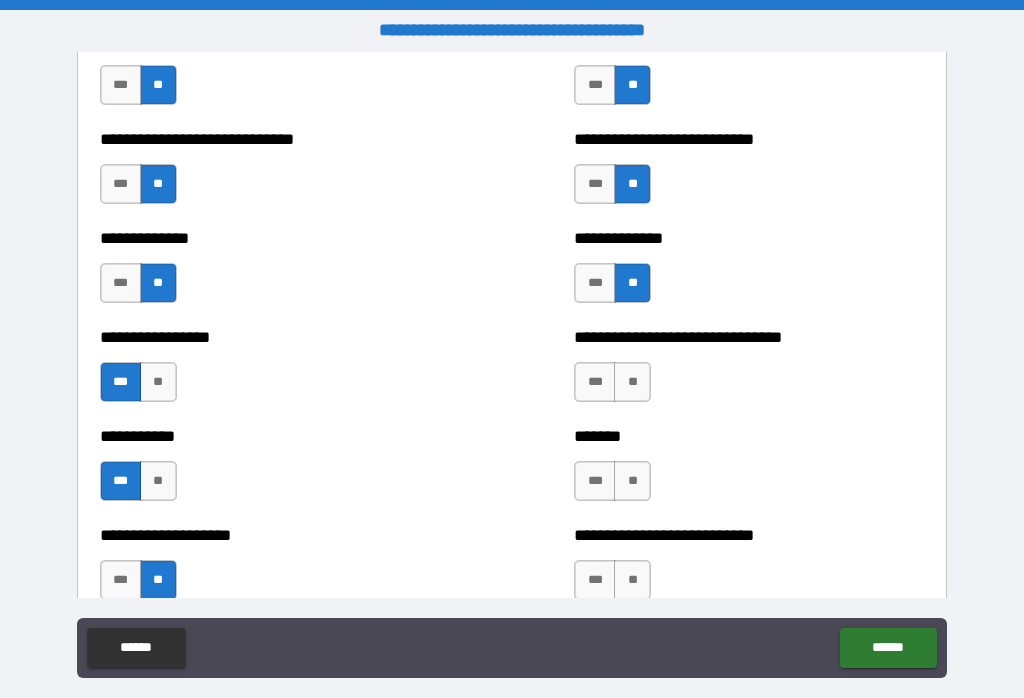 scroll, scrollTop: 7721, scrollLeft: 0, axis: vertical 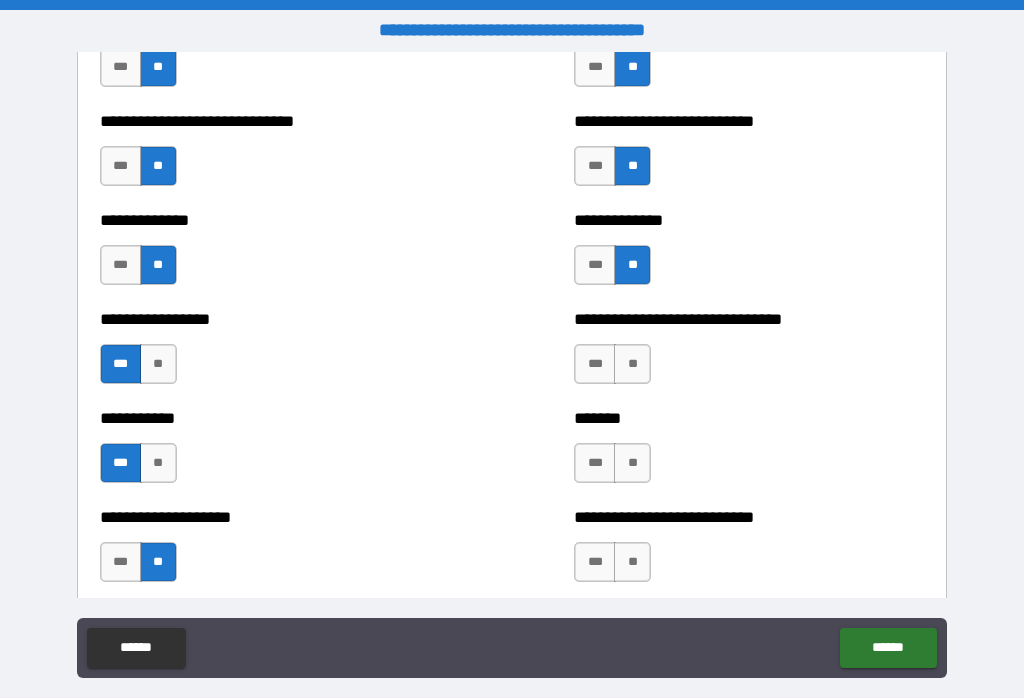 click on "**" at bounding box center (632, 364) 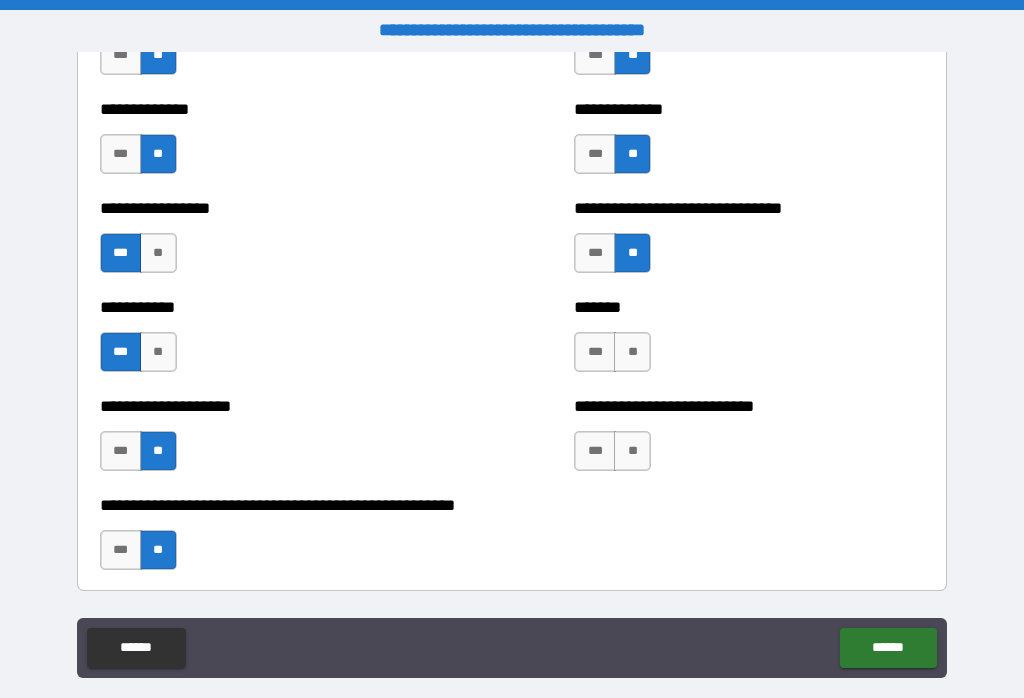 scroll, scrollTop: 7833, scrollLeft: 0, axis: vertical 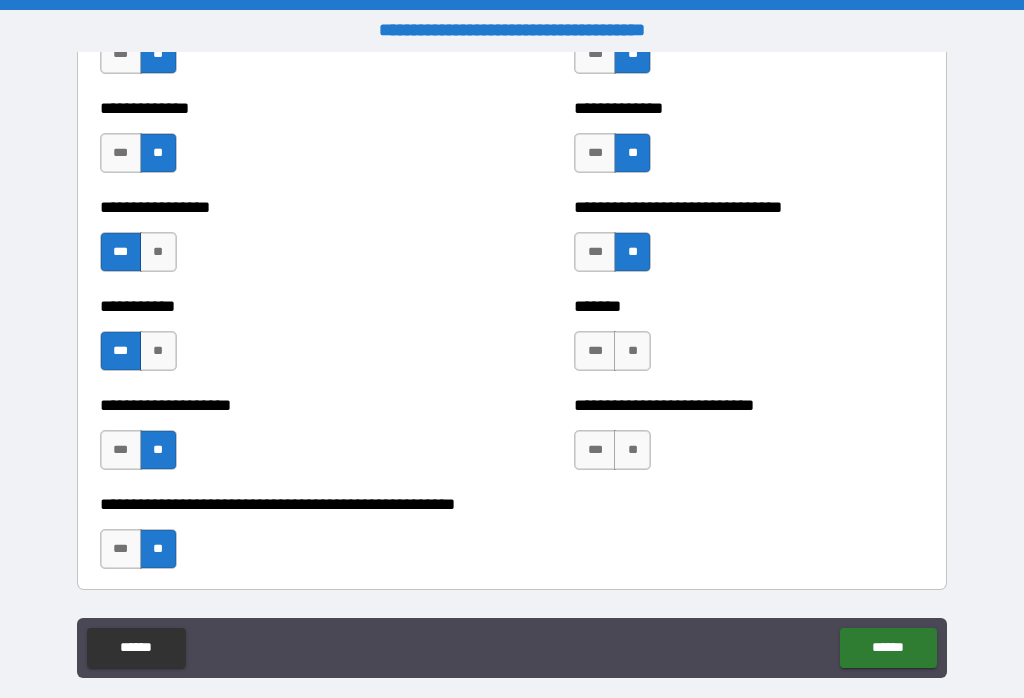 click on "***" at bounding box center [595, 351] 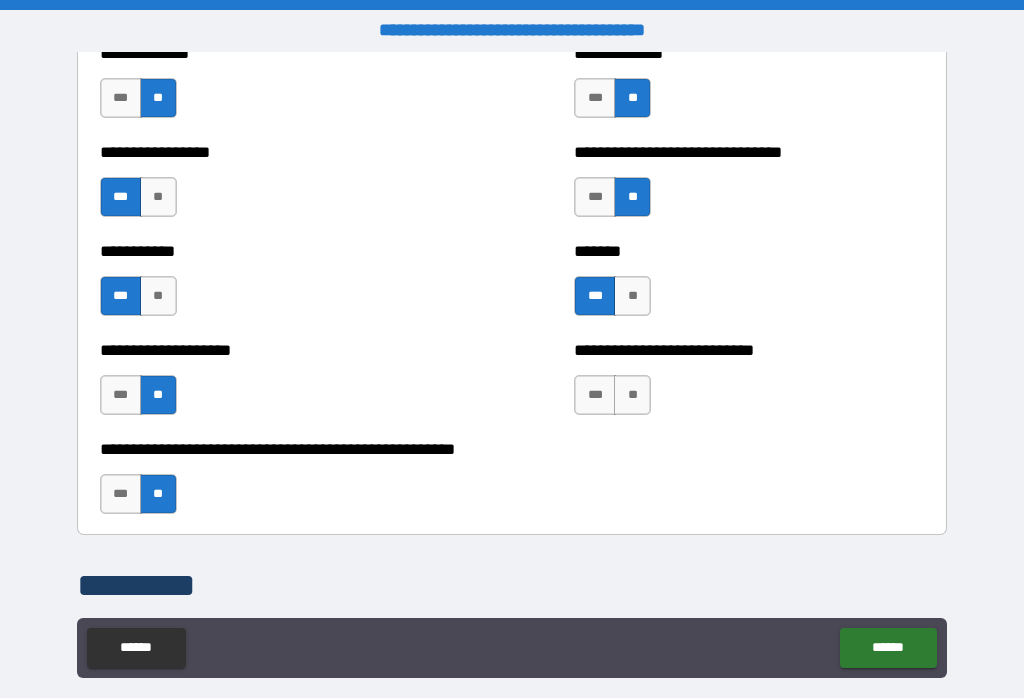 scroll, scrollTop: 7897, scrollLeft: 0, axis: vertical 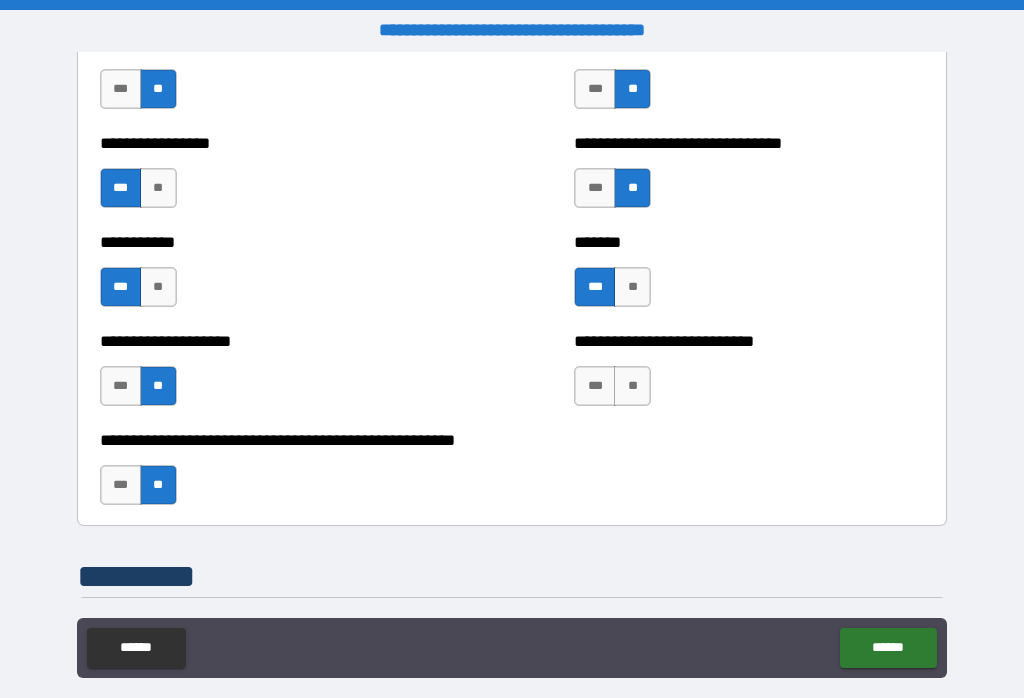 click on "**" at bounding box center (632, 386) 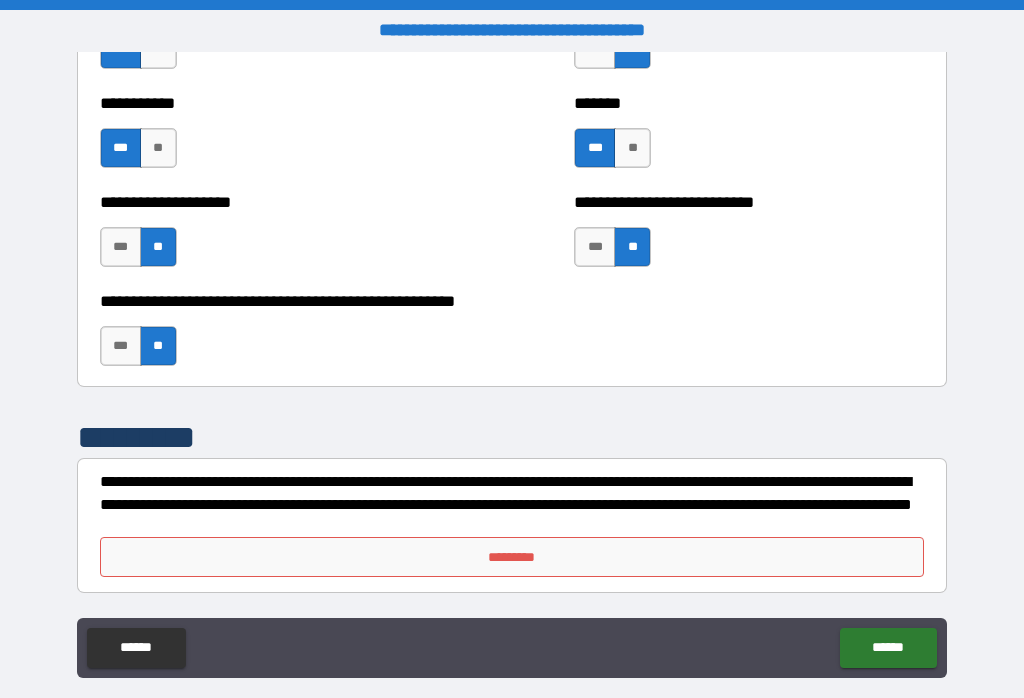 scroll, scrollTop: 8036, scrollLeft: 0, axis: vertical 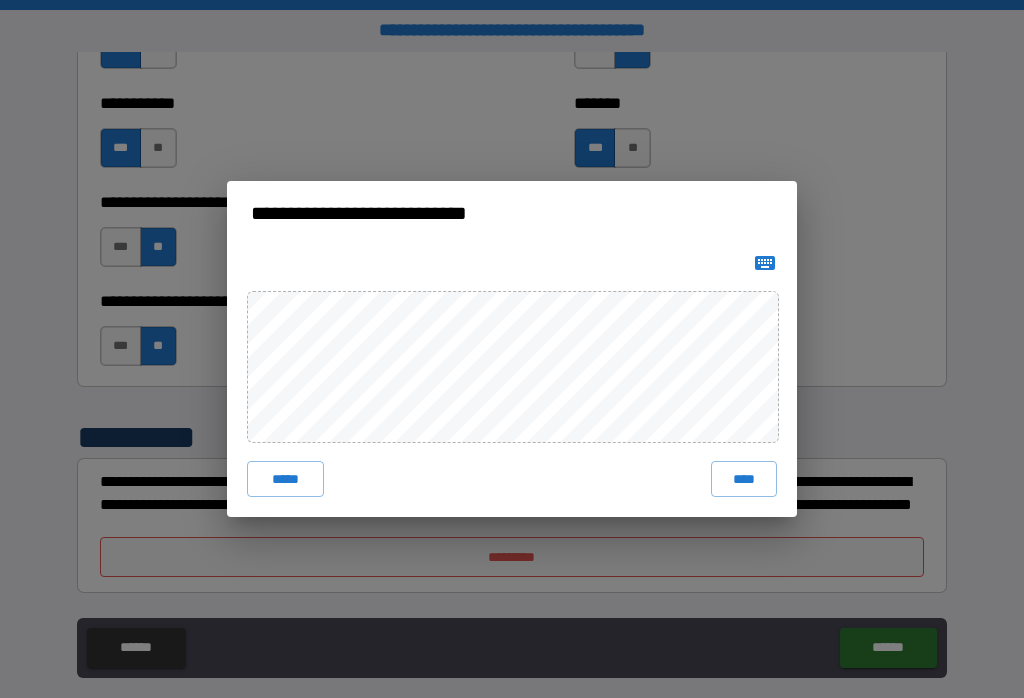 click on "****" at bounding box center (744, 479) 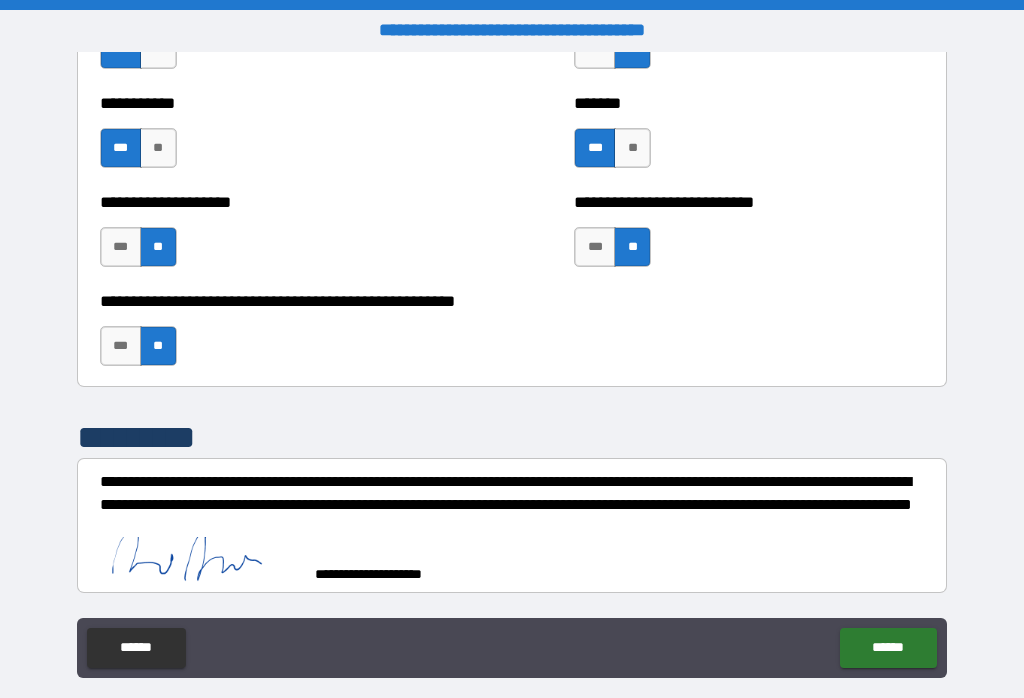 scroll, scrollTop: 8026, scrollLeft: 0, axis: vertical 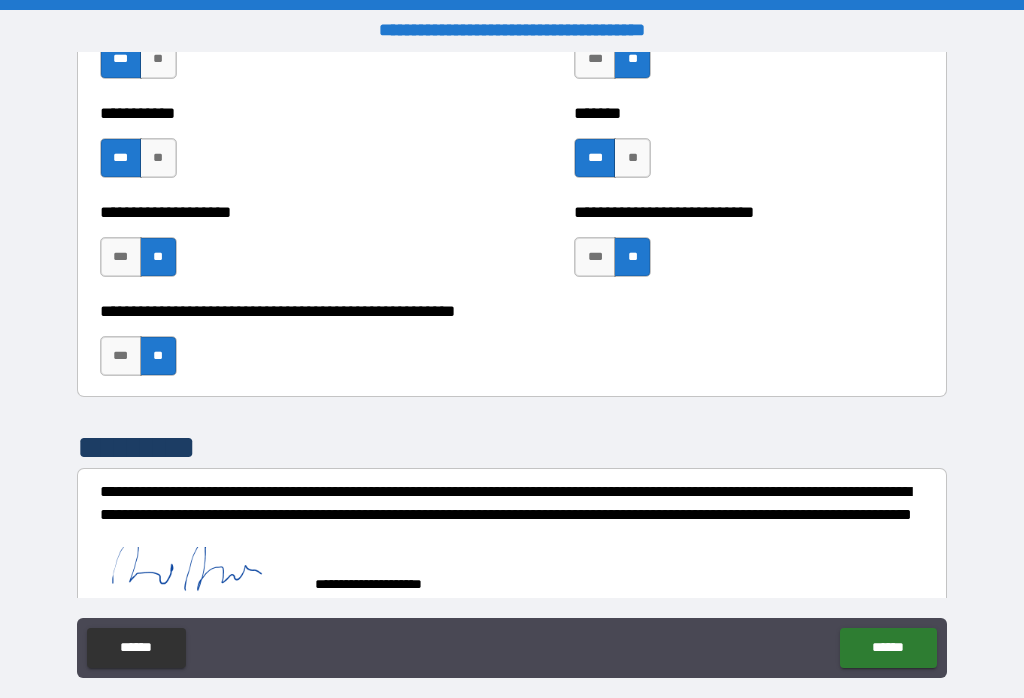 click on "******" at bounding box center (888, 648) 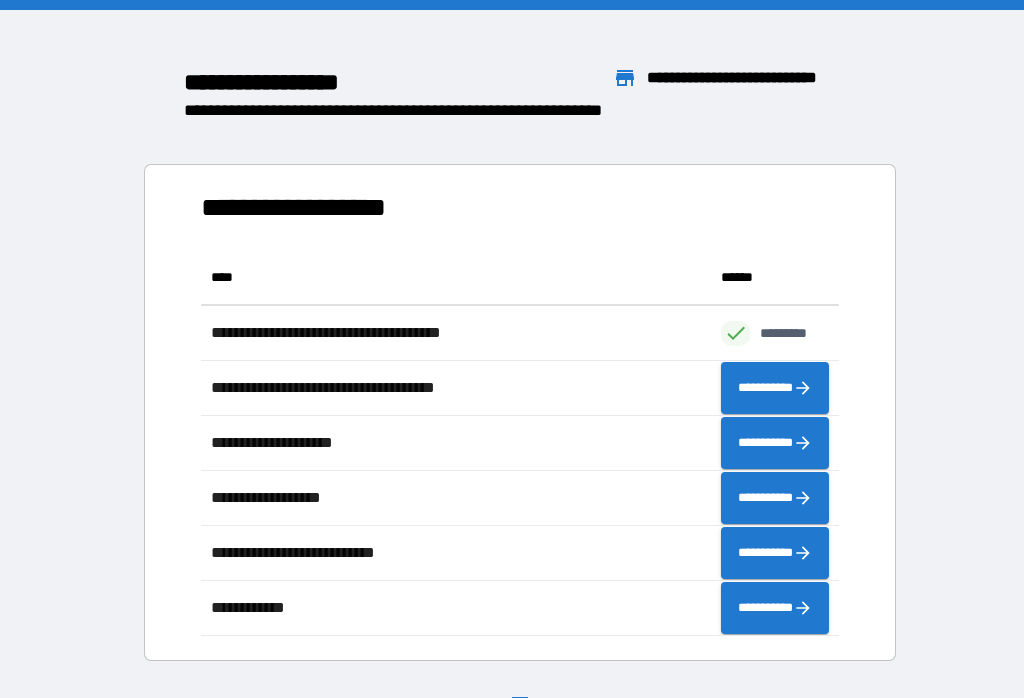 scroll, scrollTop: 386, scrollLeft: 638, axis: both 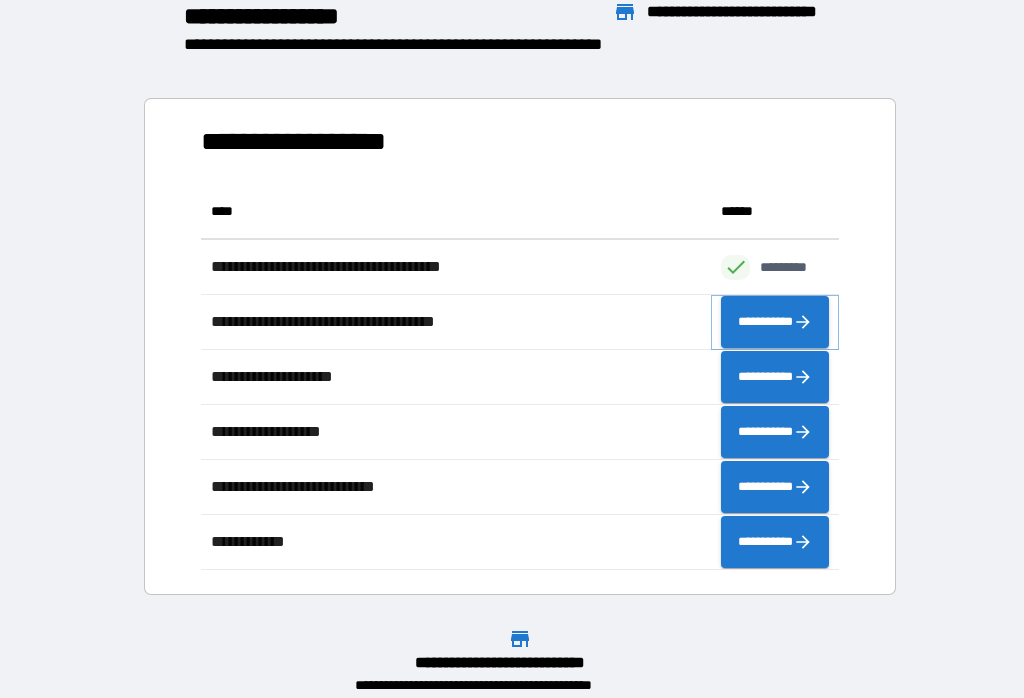 click on "**********" at bounding box center [775, 322] 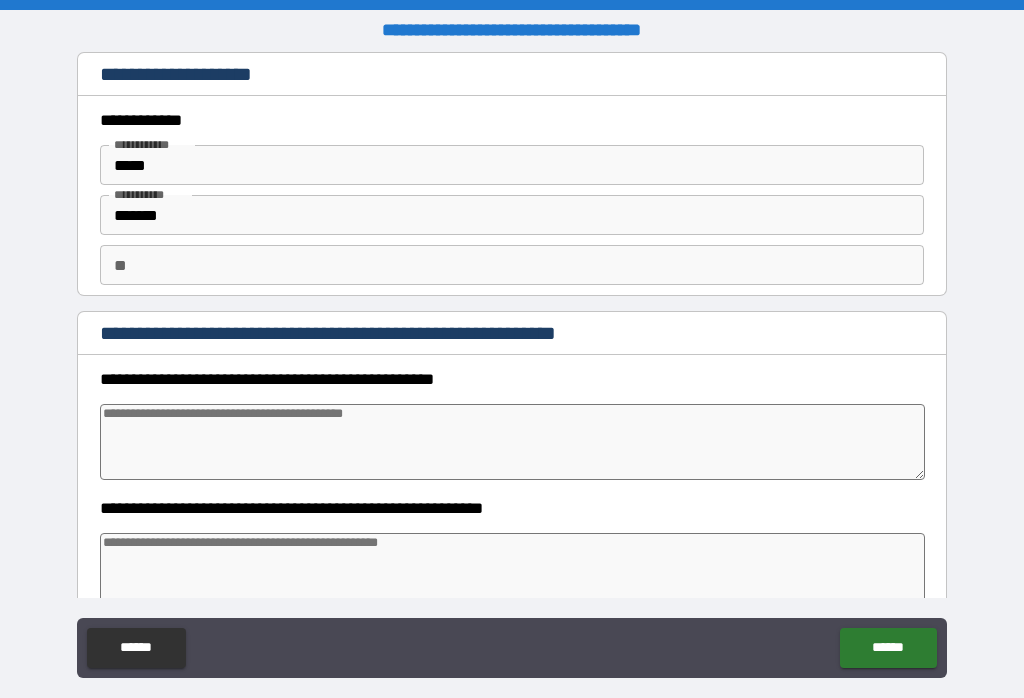 type on "*" 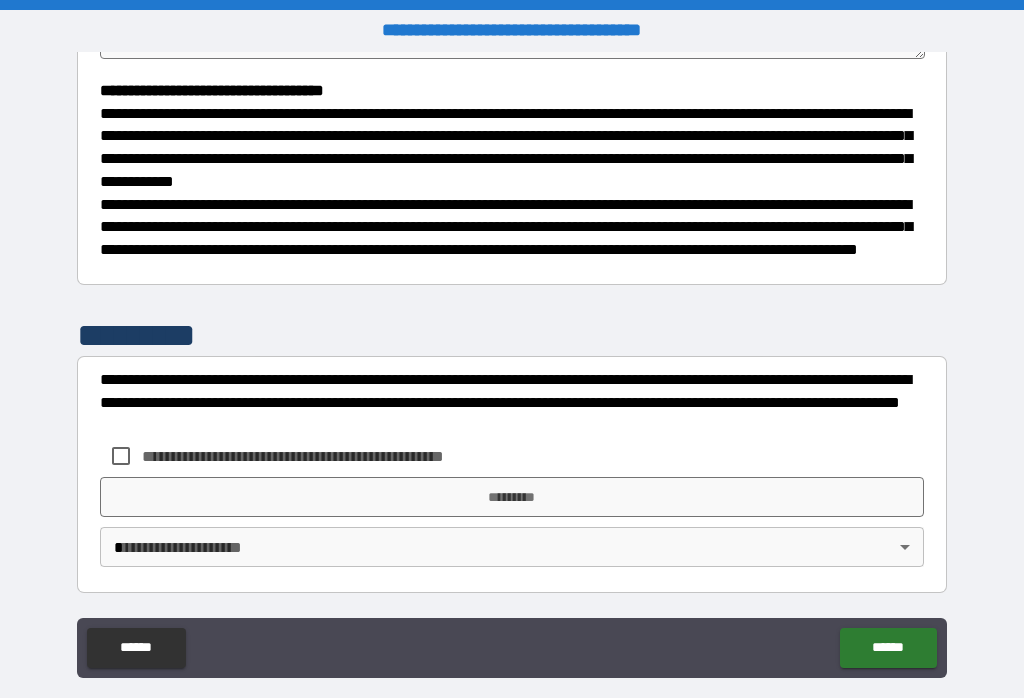 scroll, scrollTop: 566, scrollLeft: 0, axis: vertical 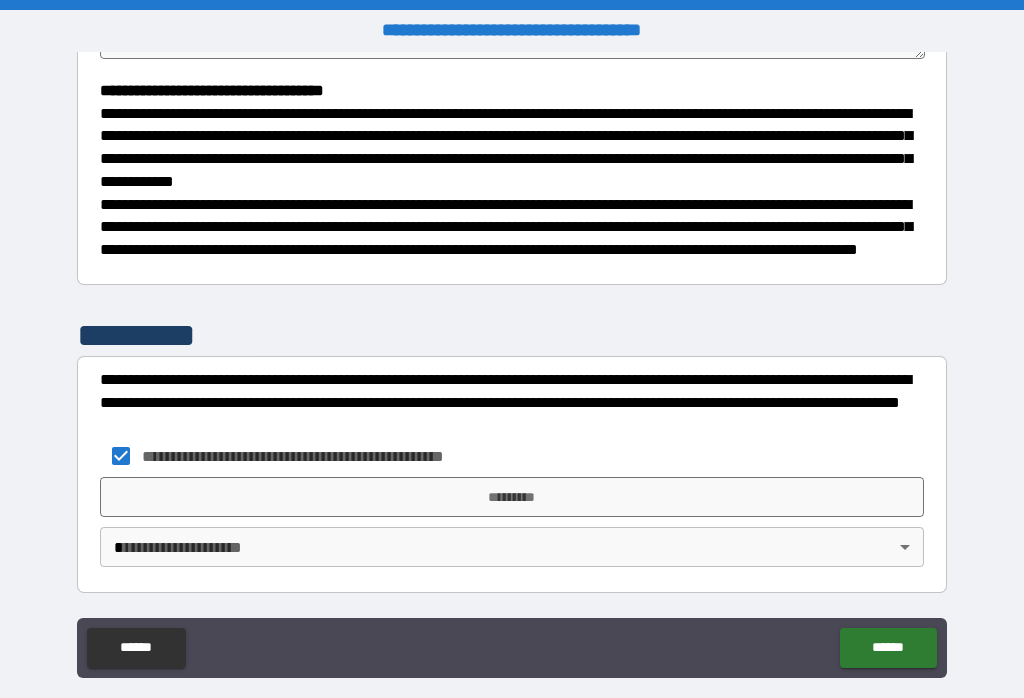 type on "*" 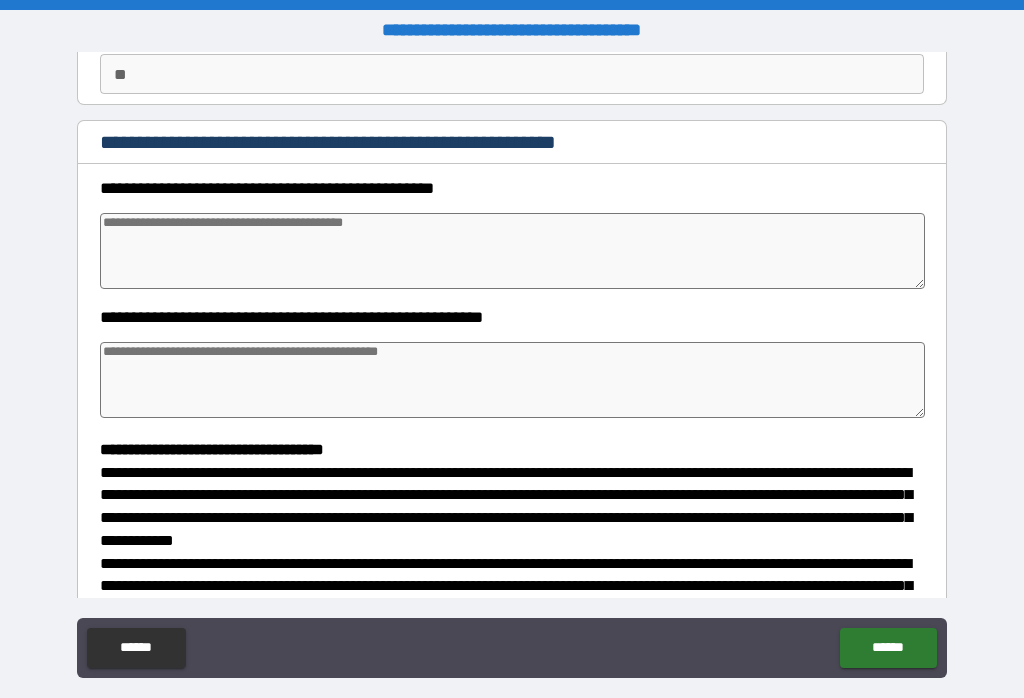 scroll, scrollTop: 193, scrollLeft: 0, axis: vertical 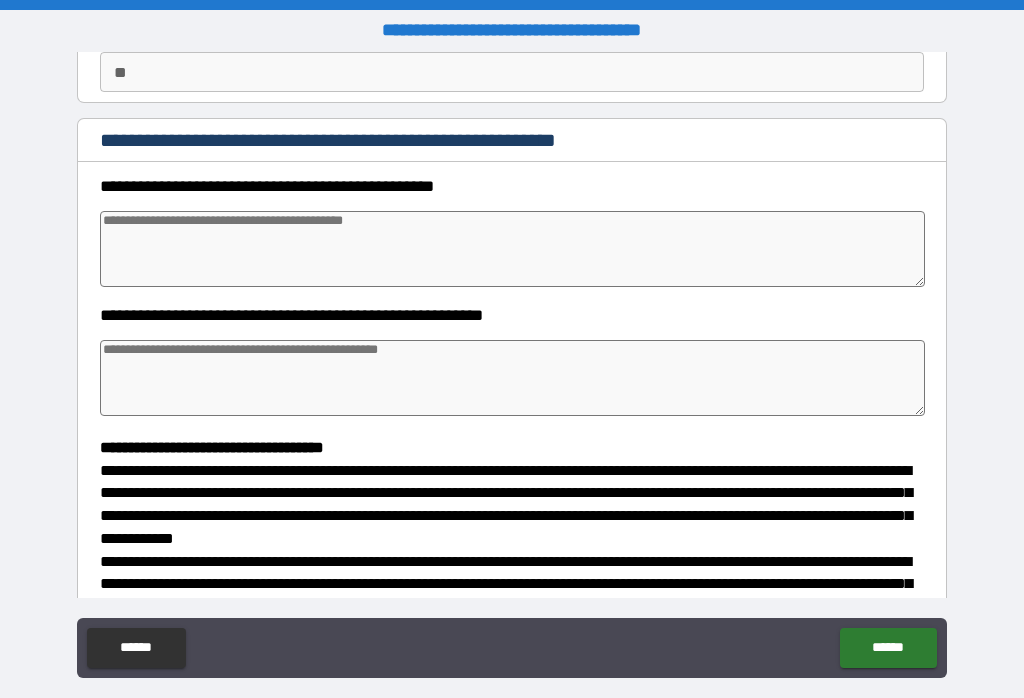 click at bounding box center [513, 249] 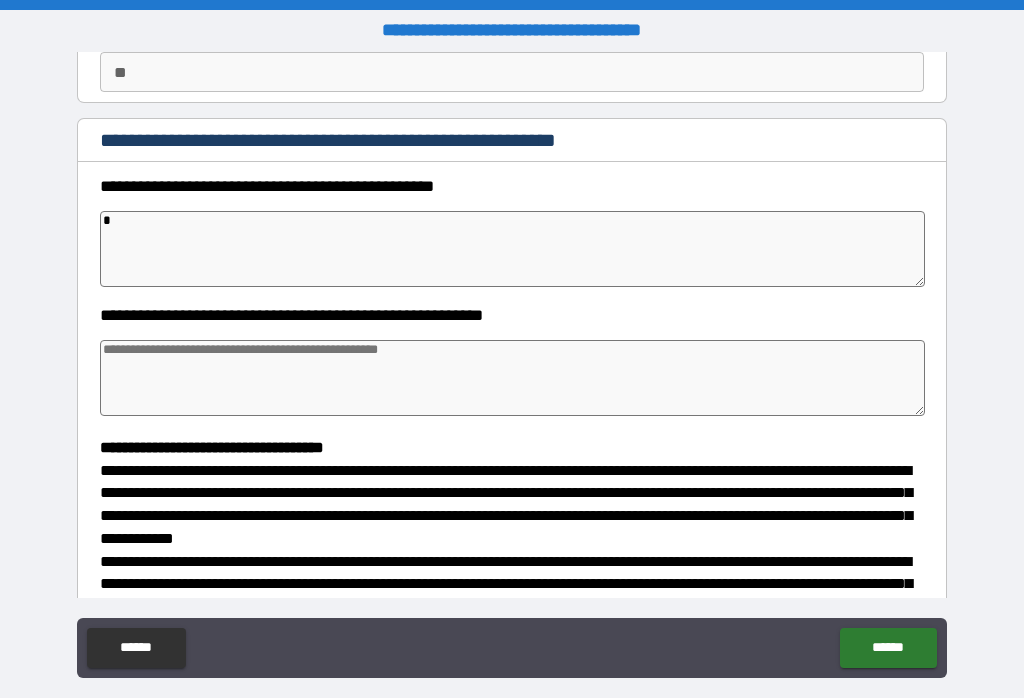 type on "*" 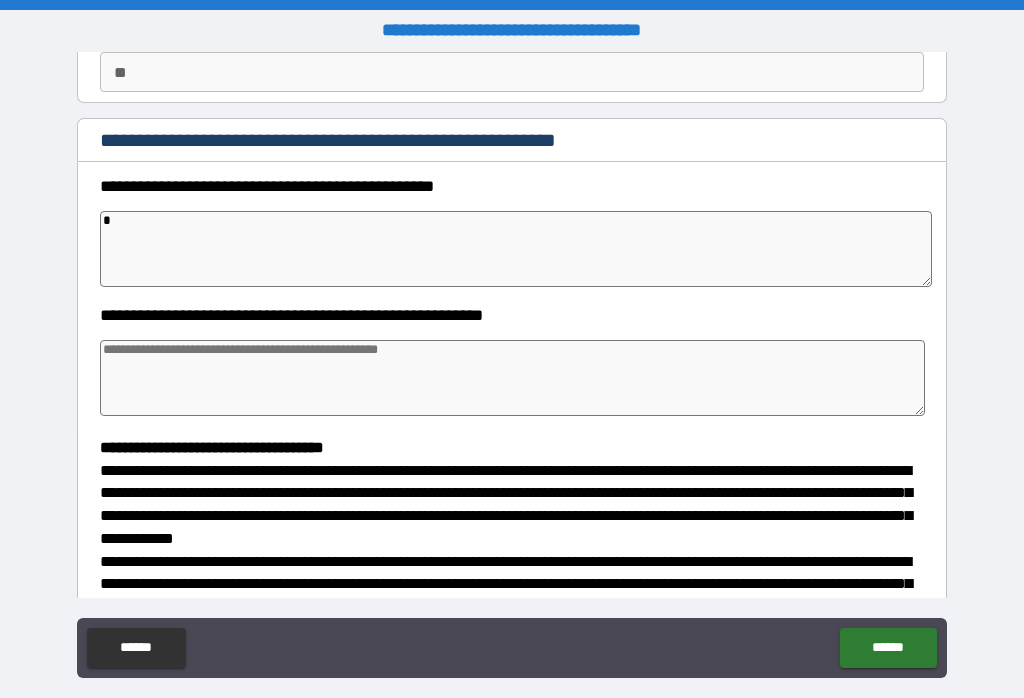 type on "*" 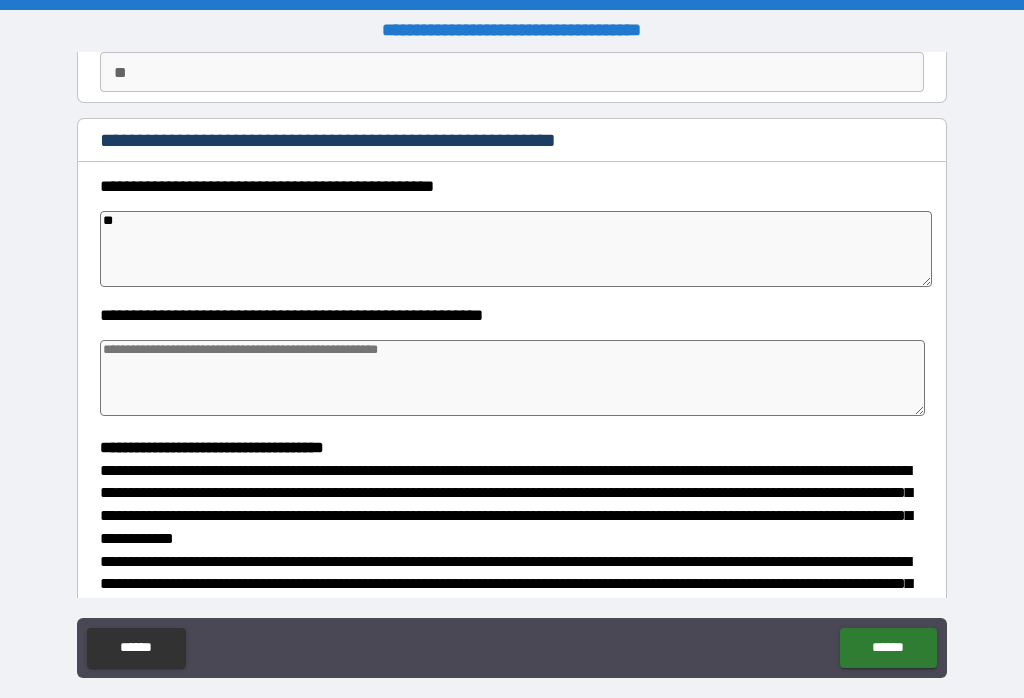 type on "*" 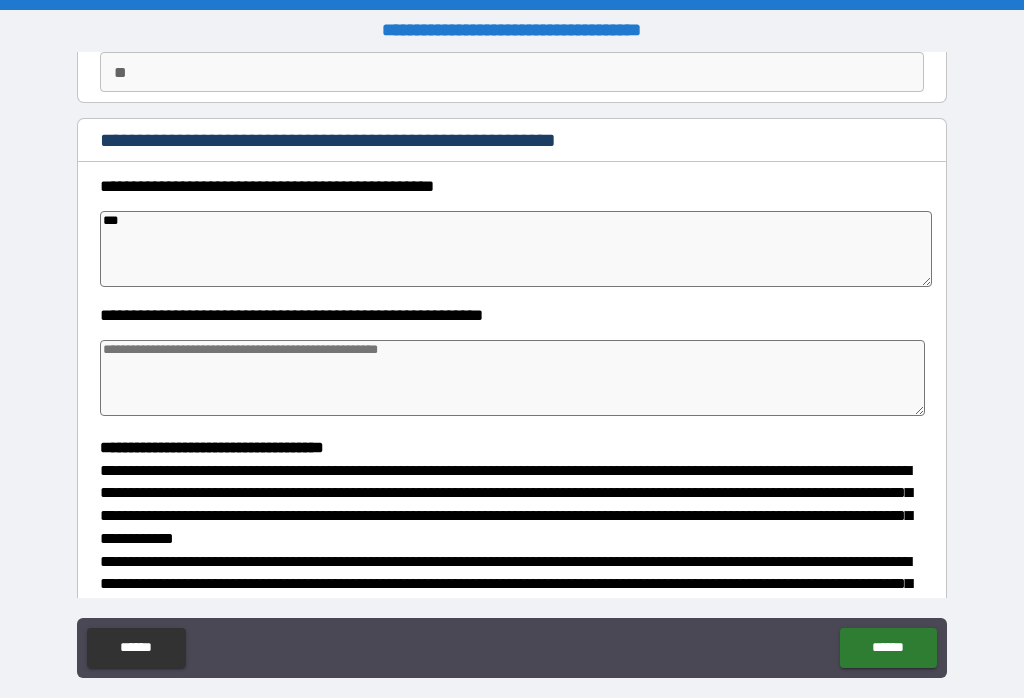 type on "*" 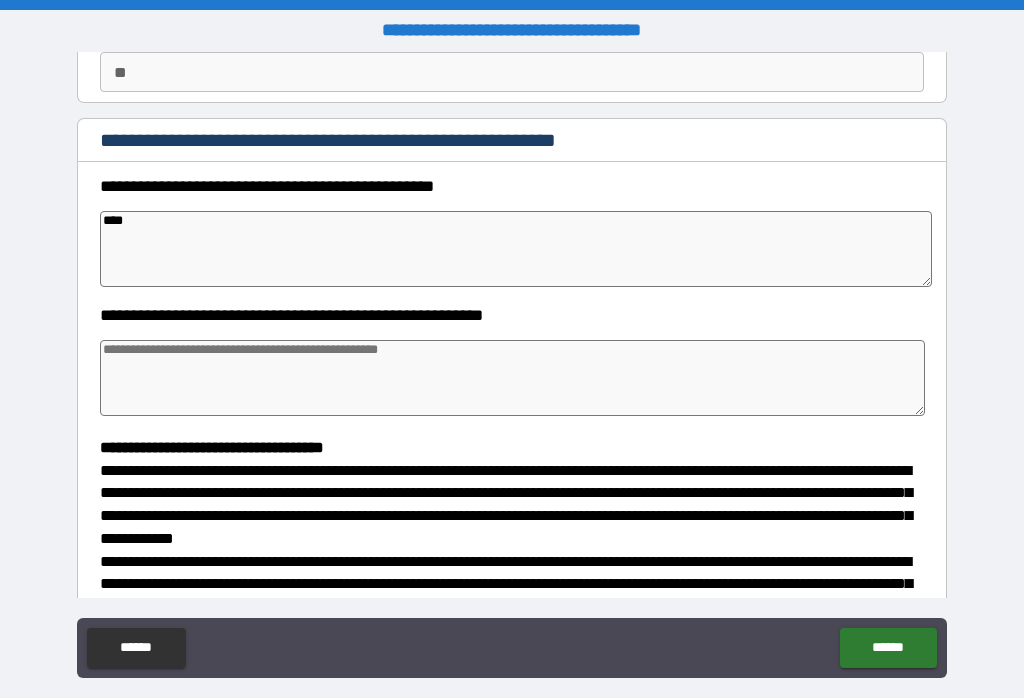 type on "****" 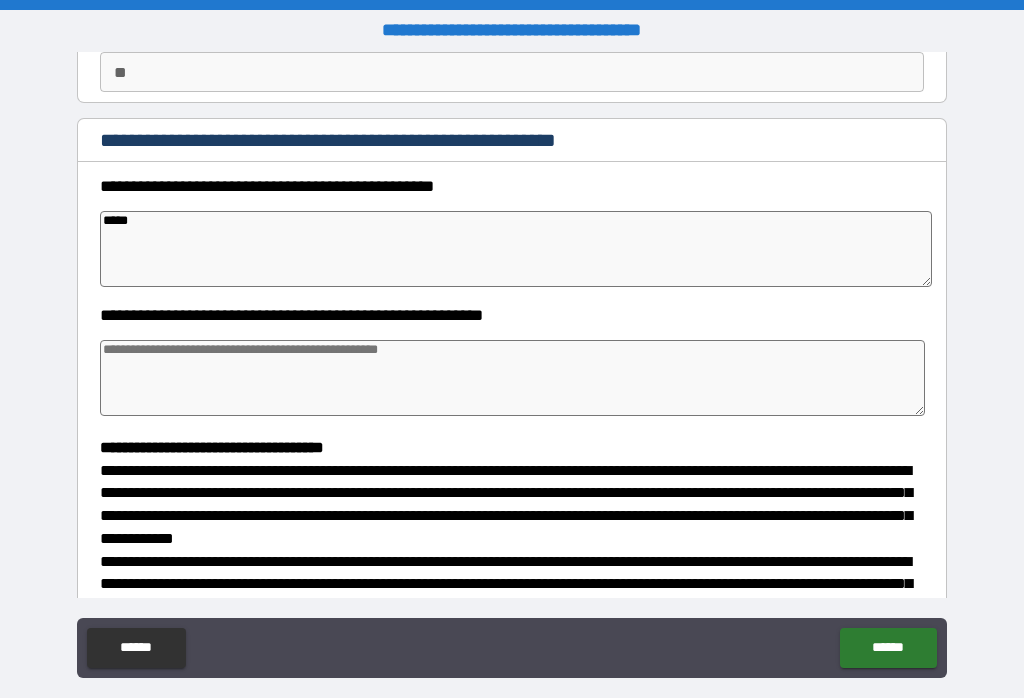 type on "*" 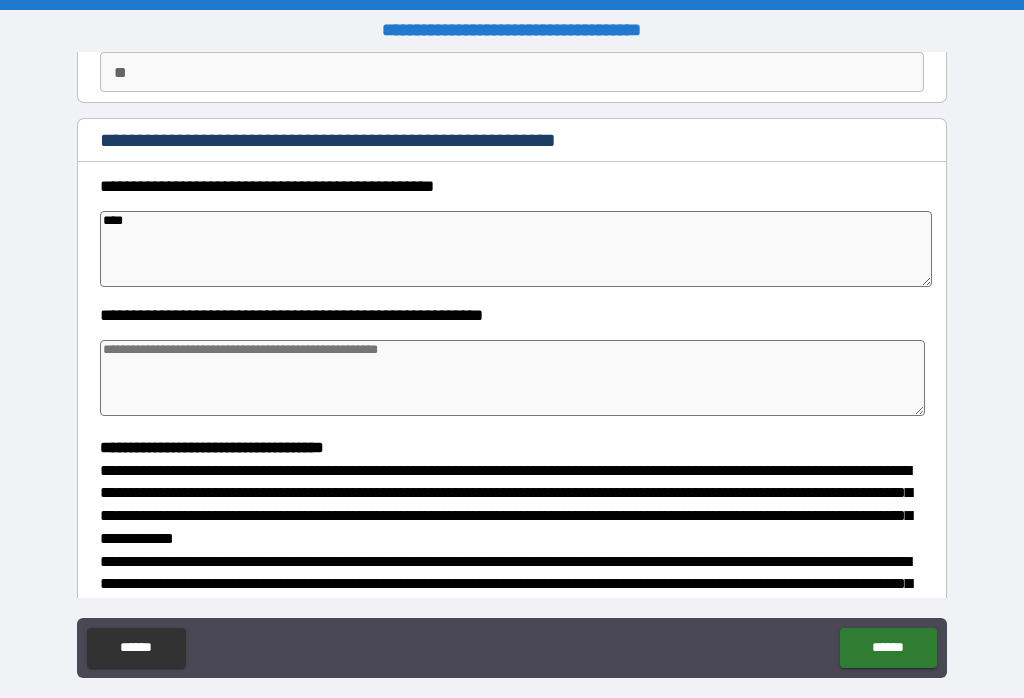 type on "***" 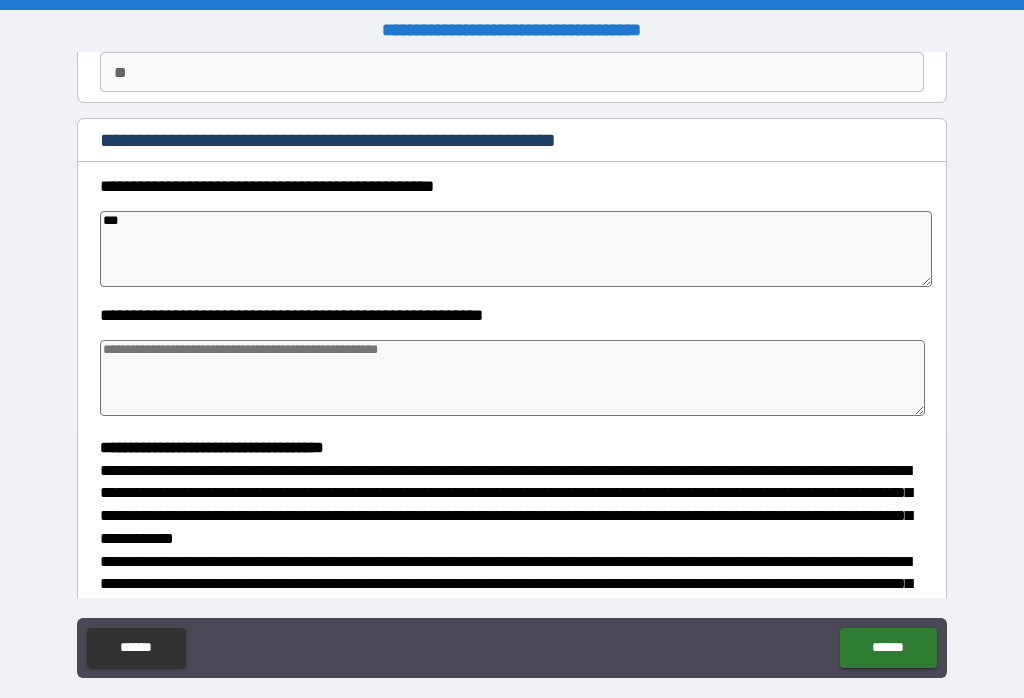 type on "*" 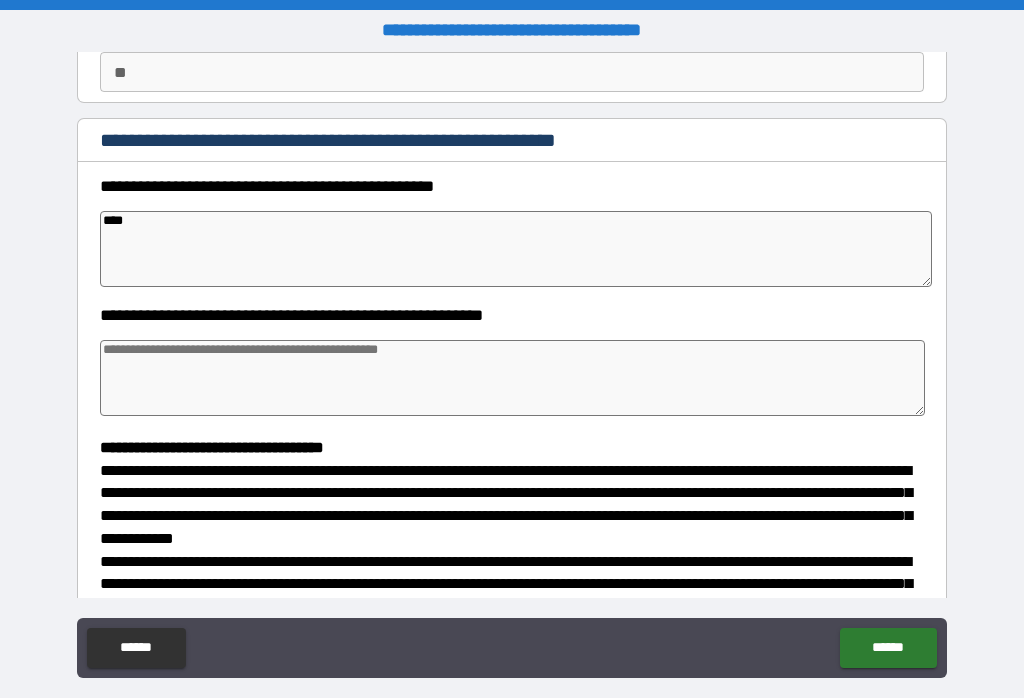 type on "*" 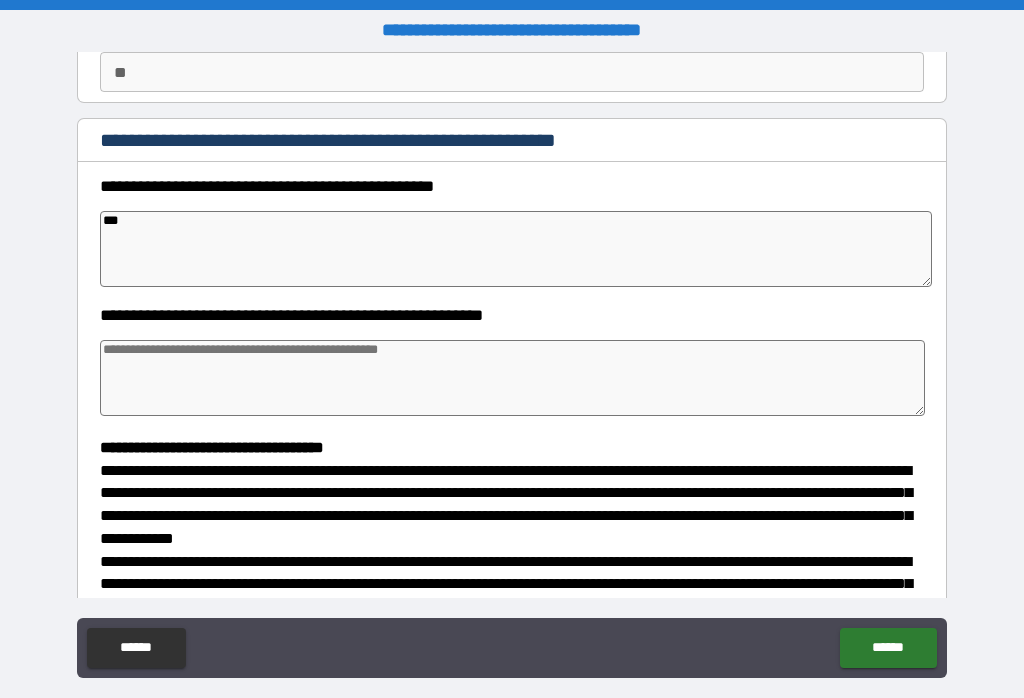 type on "*" 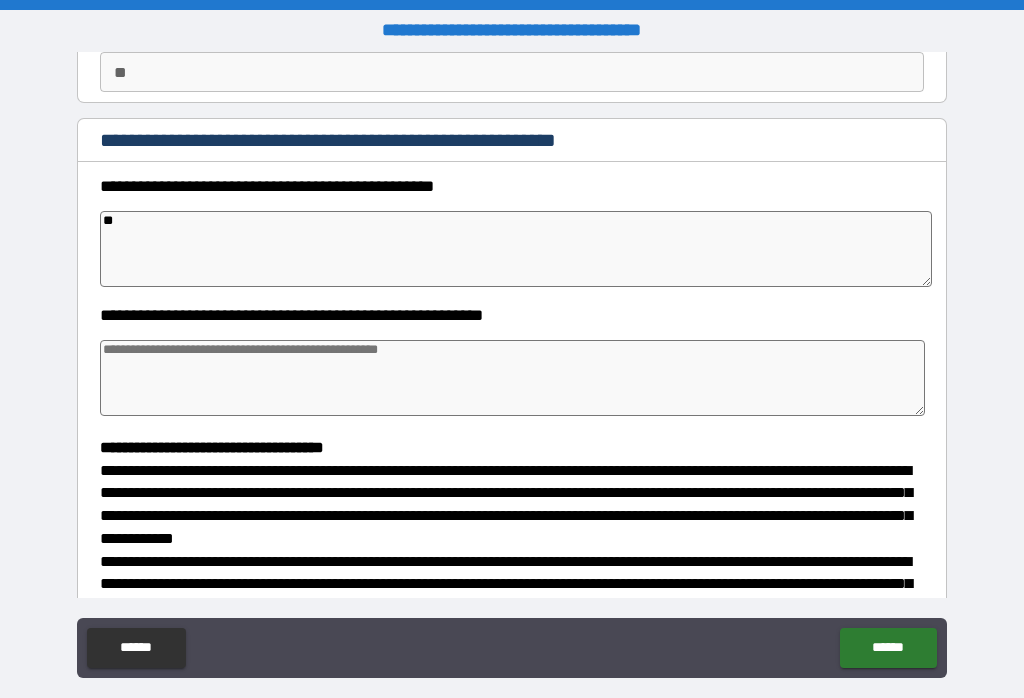 type on "*" 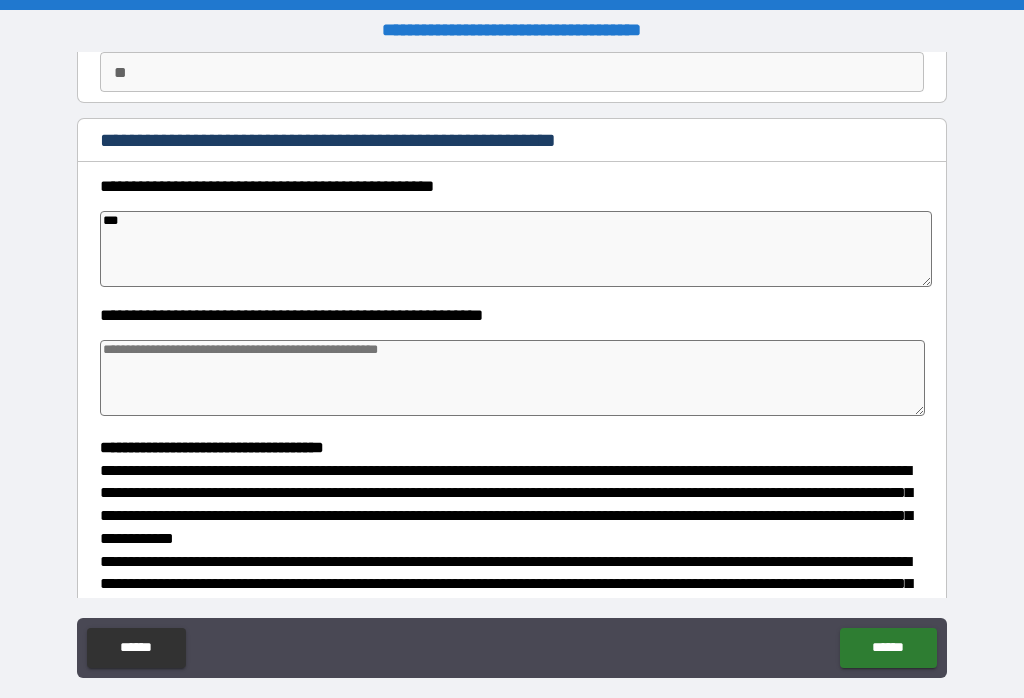 type on "*" 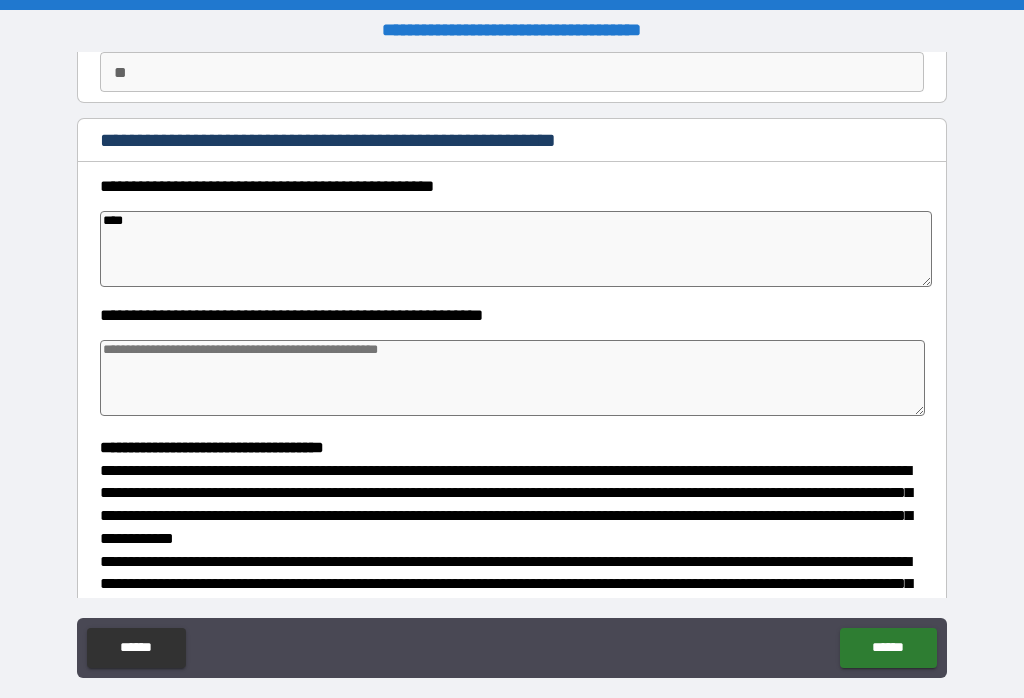 type on "*" 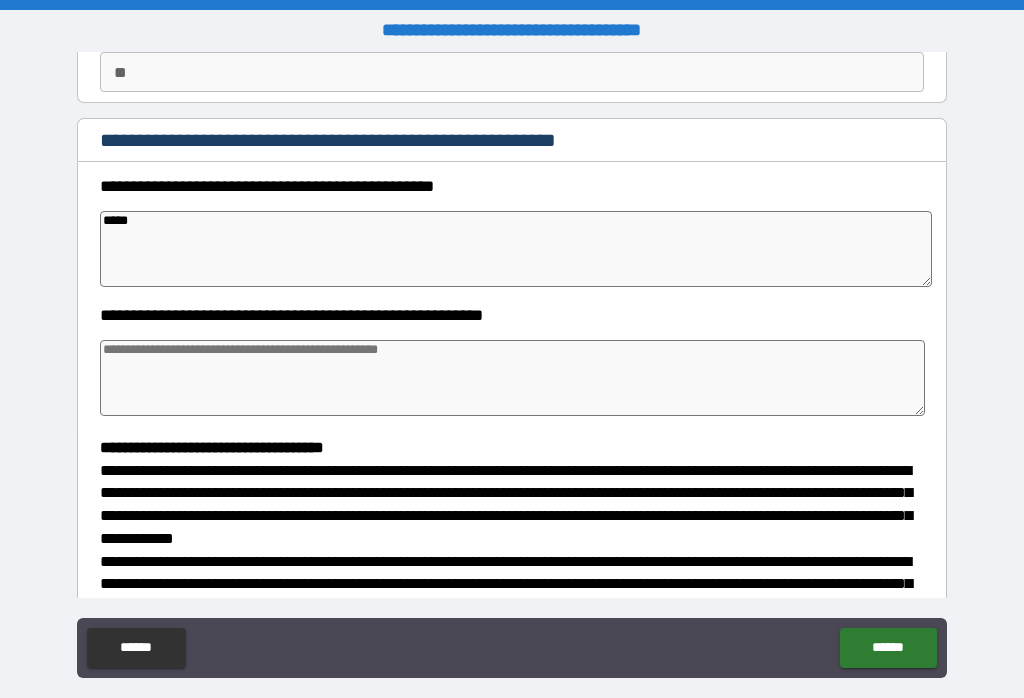 type on "*" 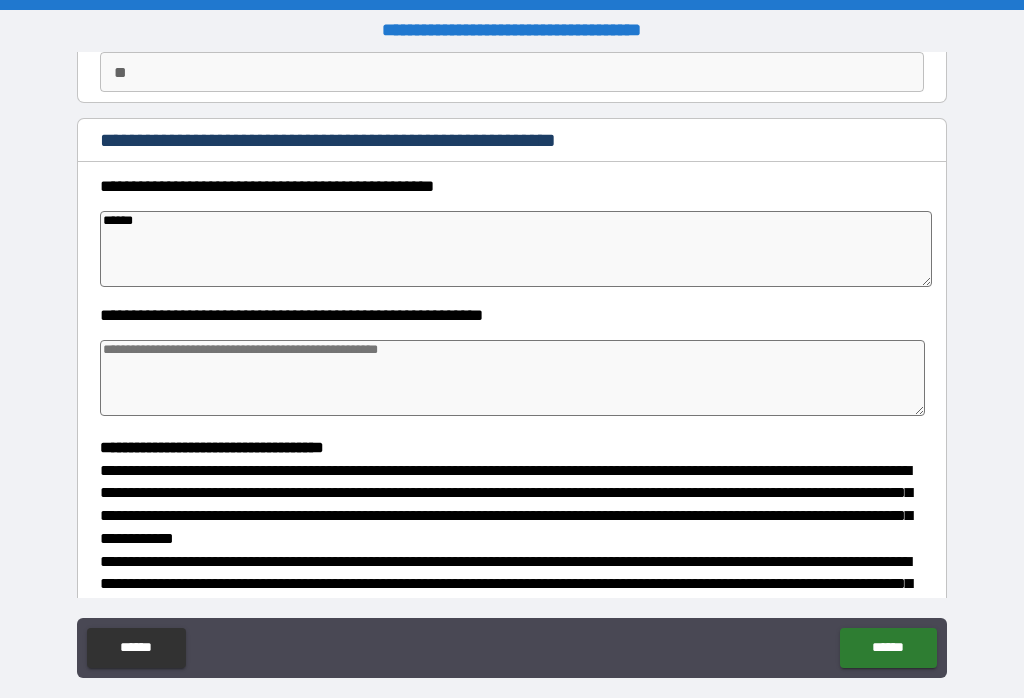type on "*" 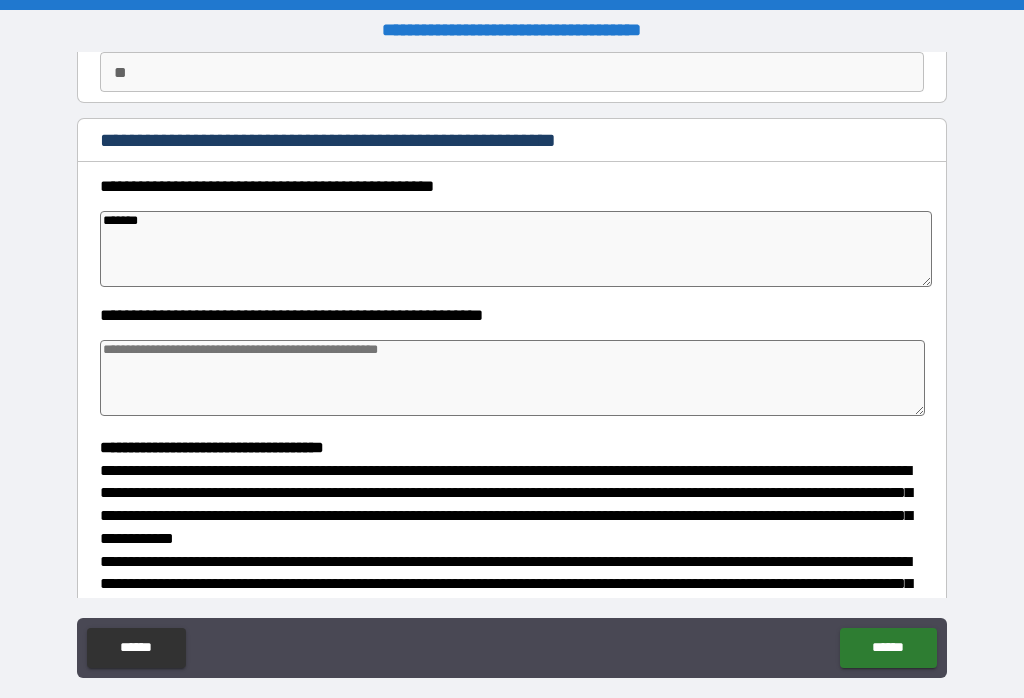 type on "*" 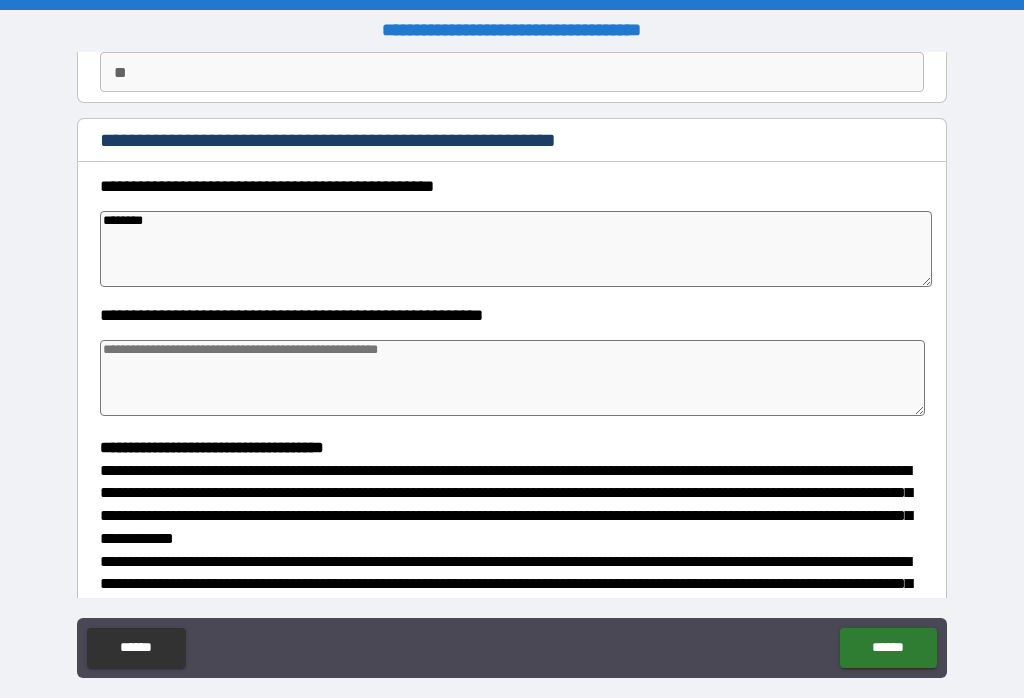 type on "*********" 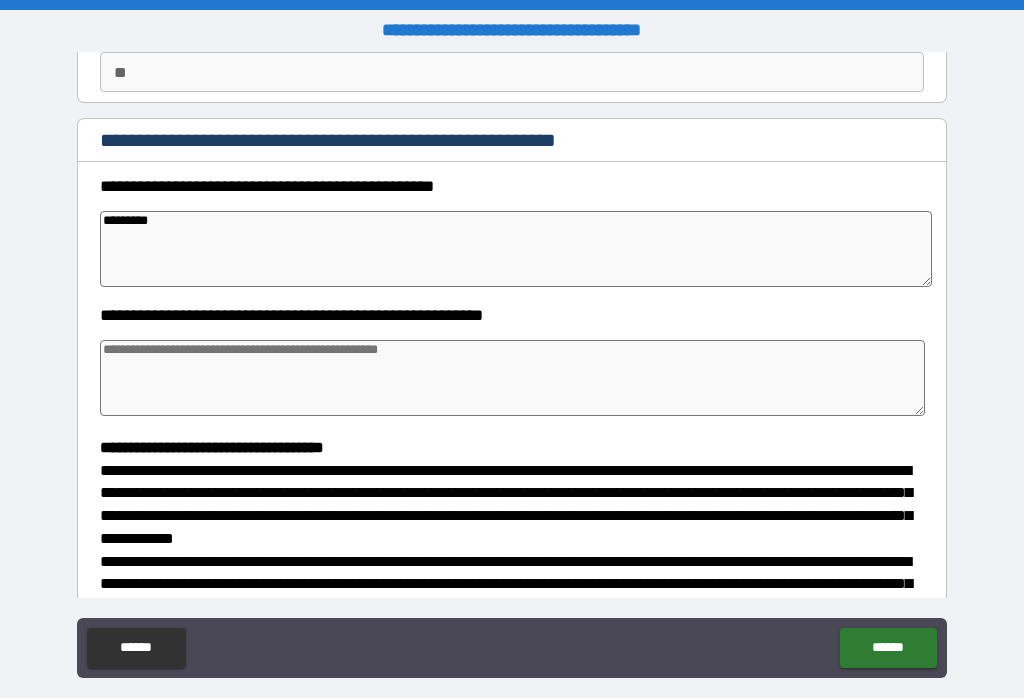 type on "**********" 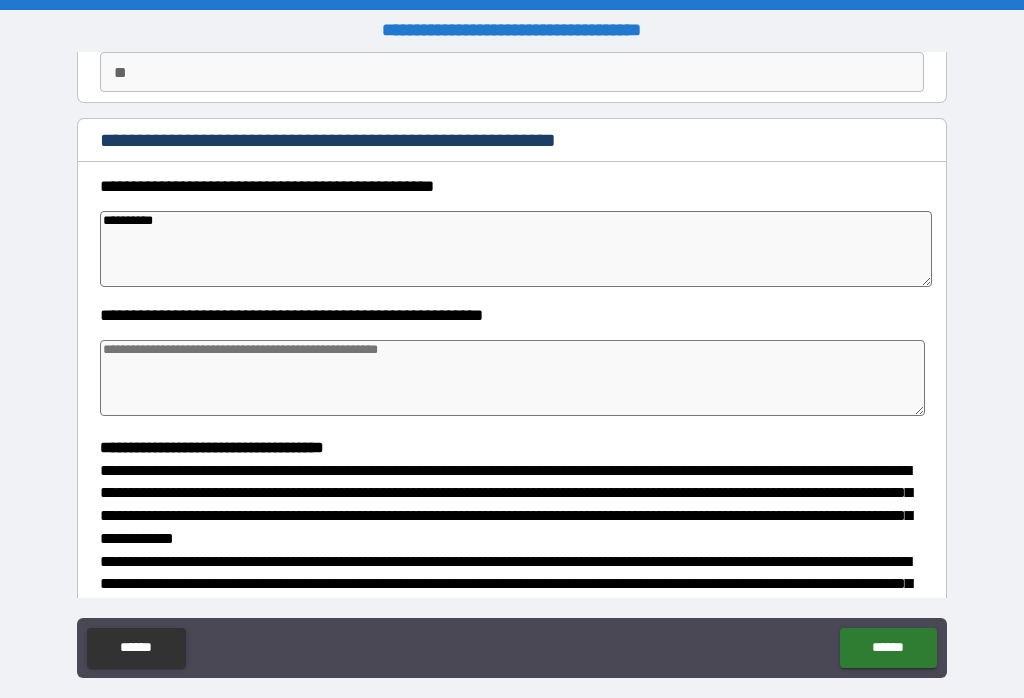 type on "*" 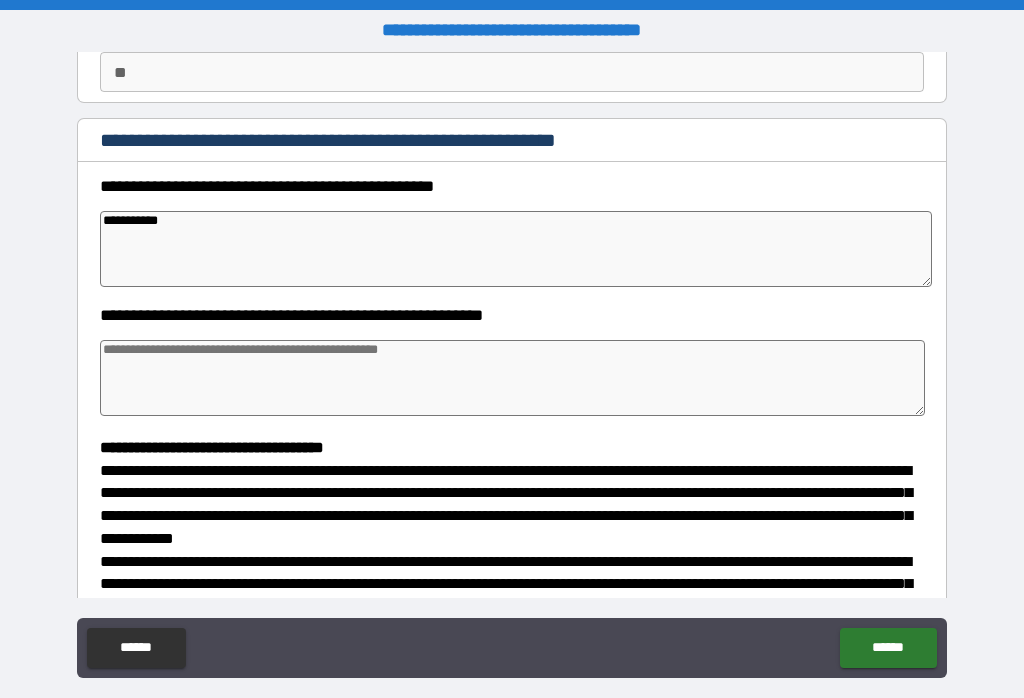 type on "*" 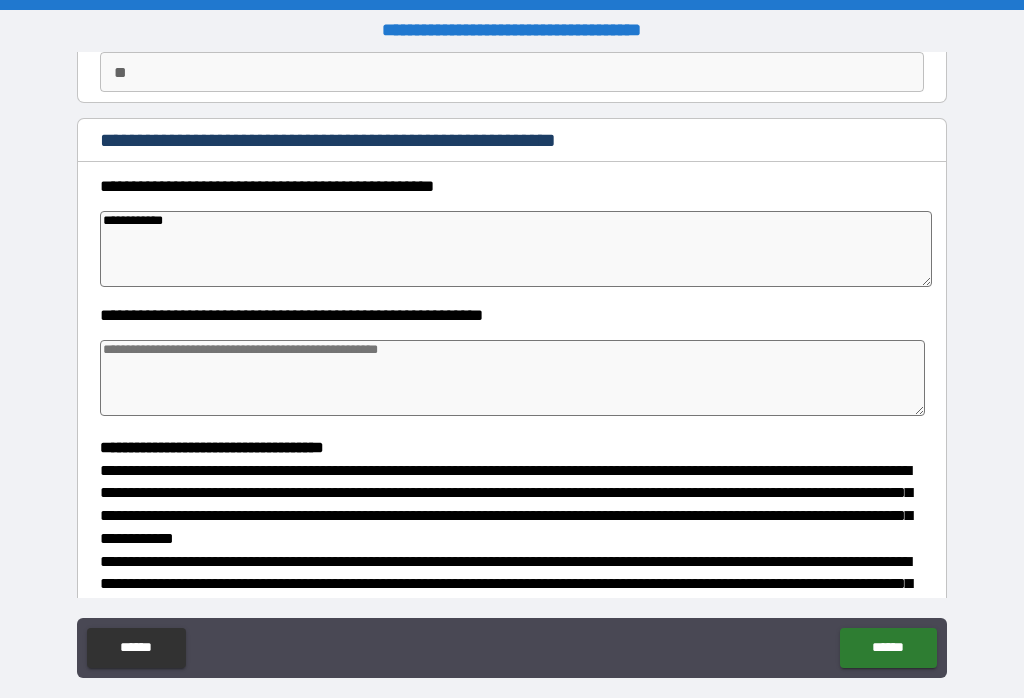 type on "*" 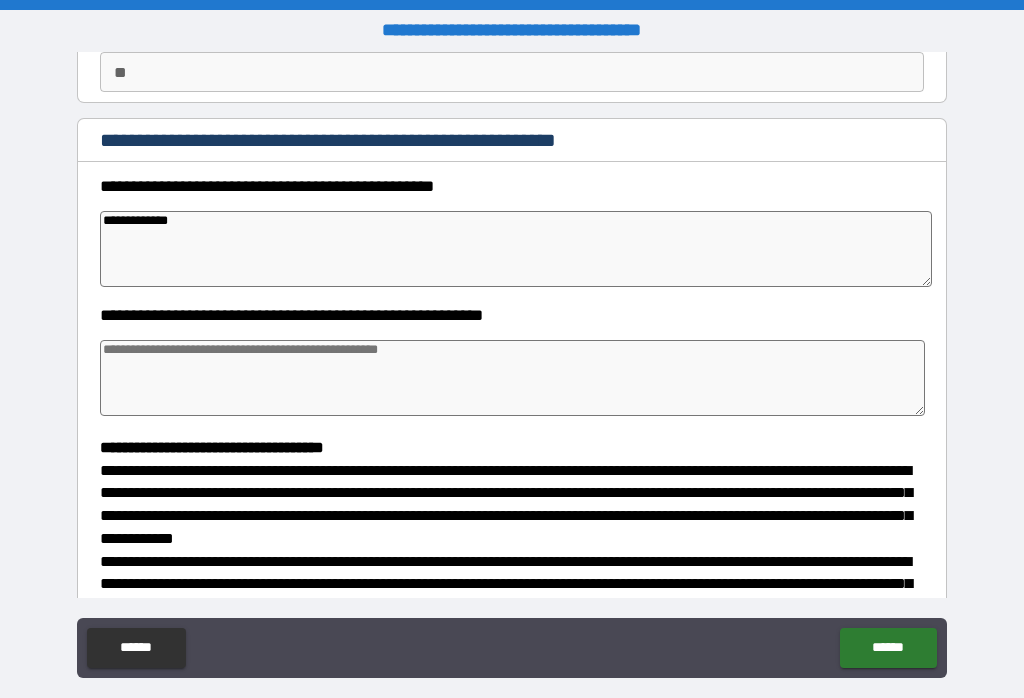 type on "*" 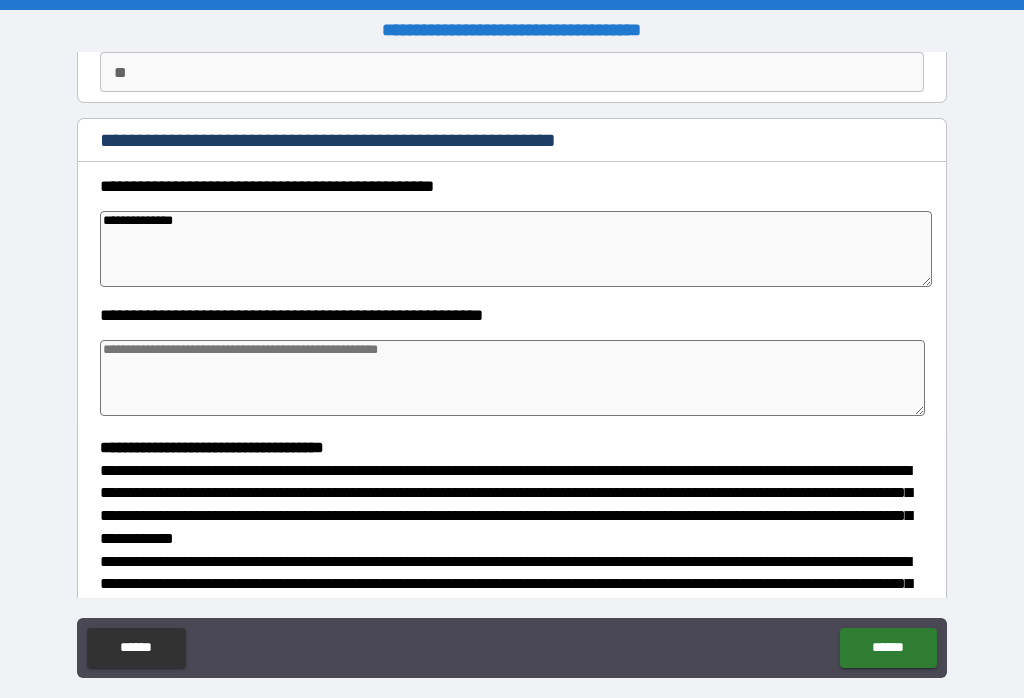 type on "*" 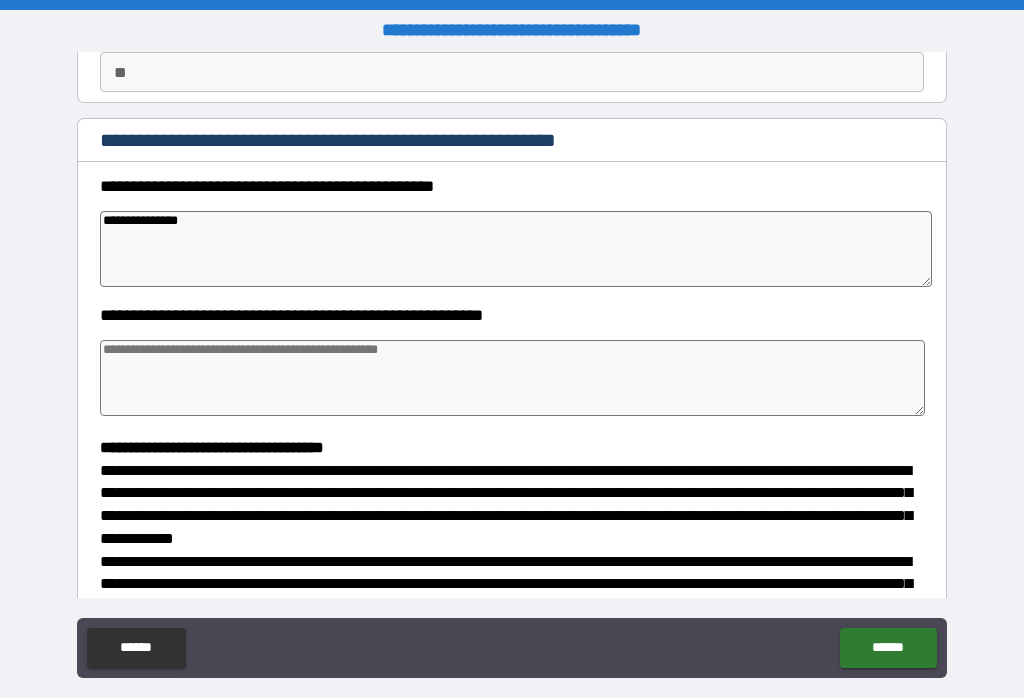 type on "*" 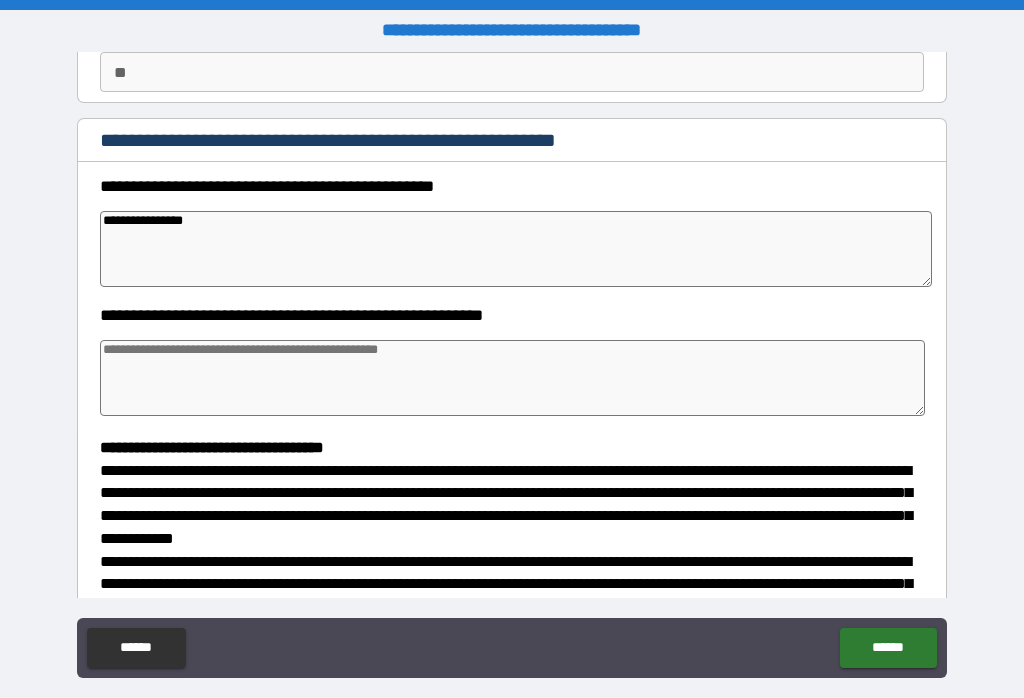 type on "*" 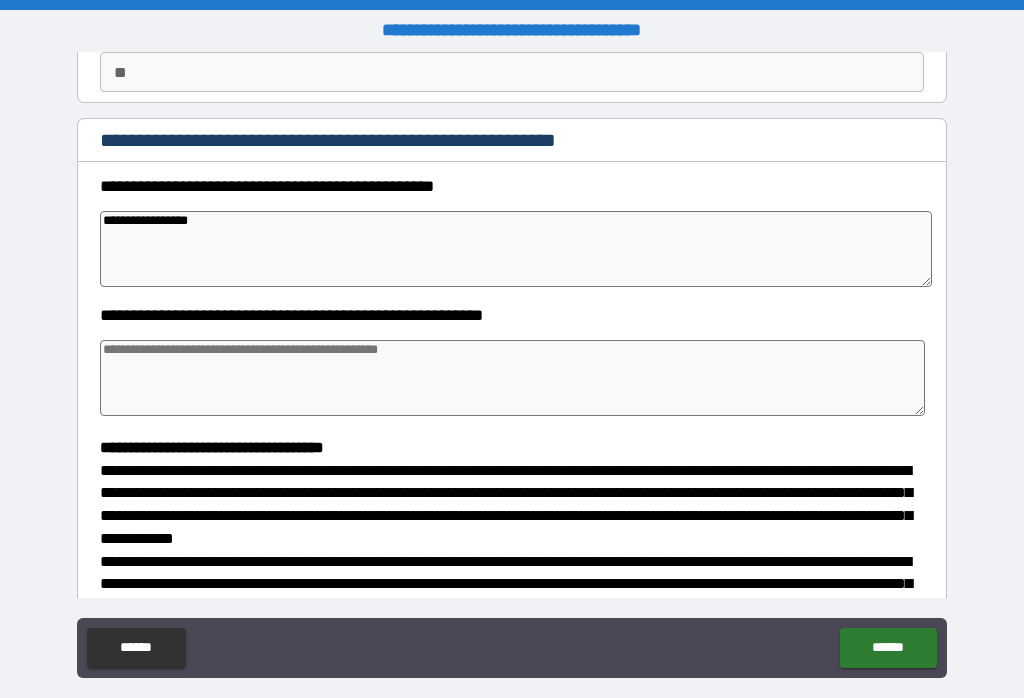 type on "*" 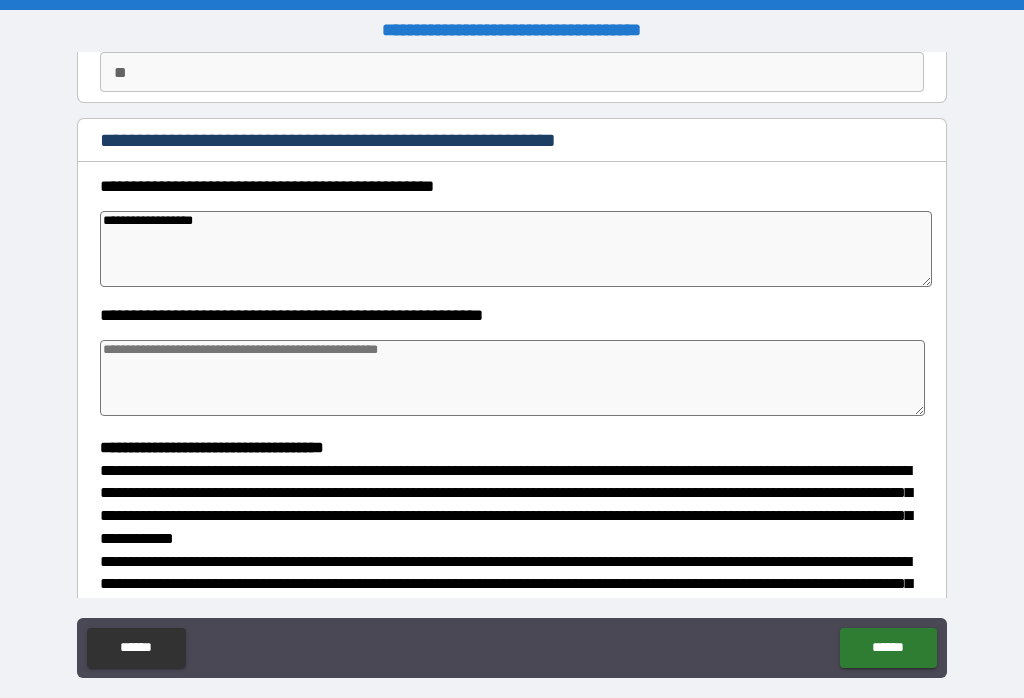 type on "*" 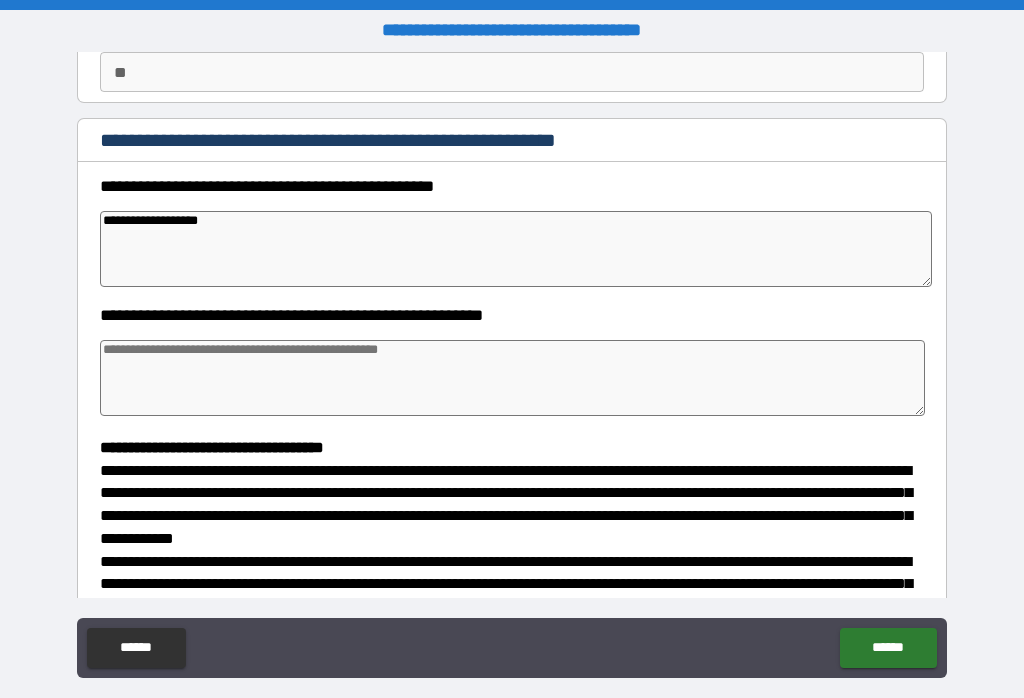 type on "*" 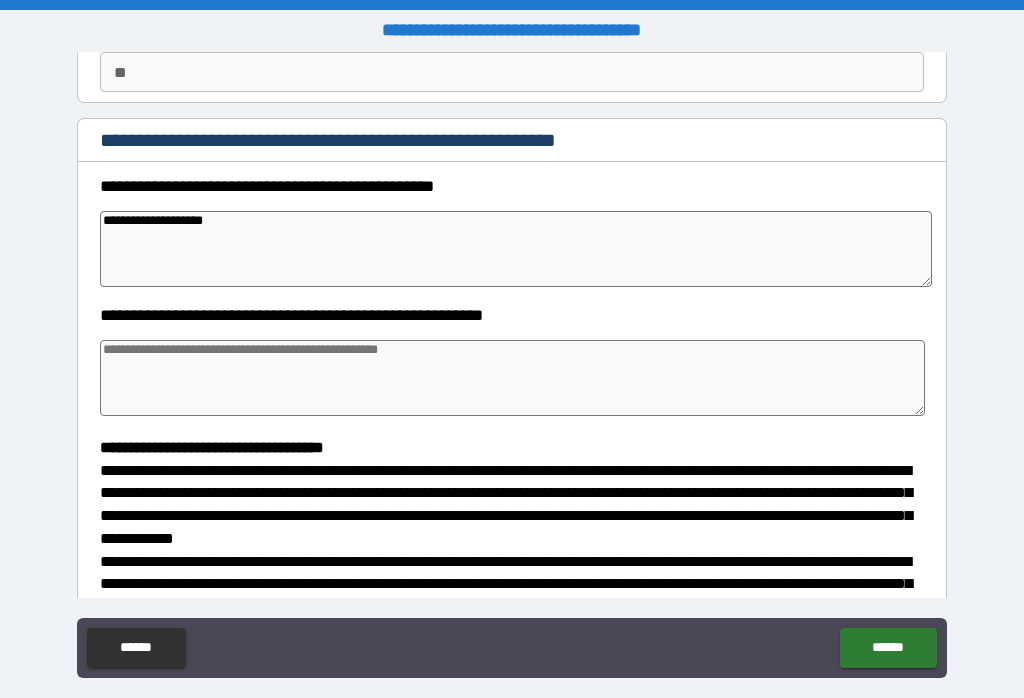 type on "*" 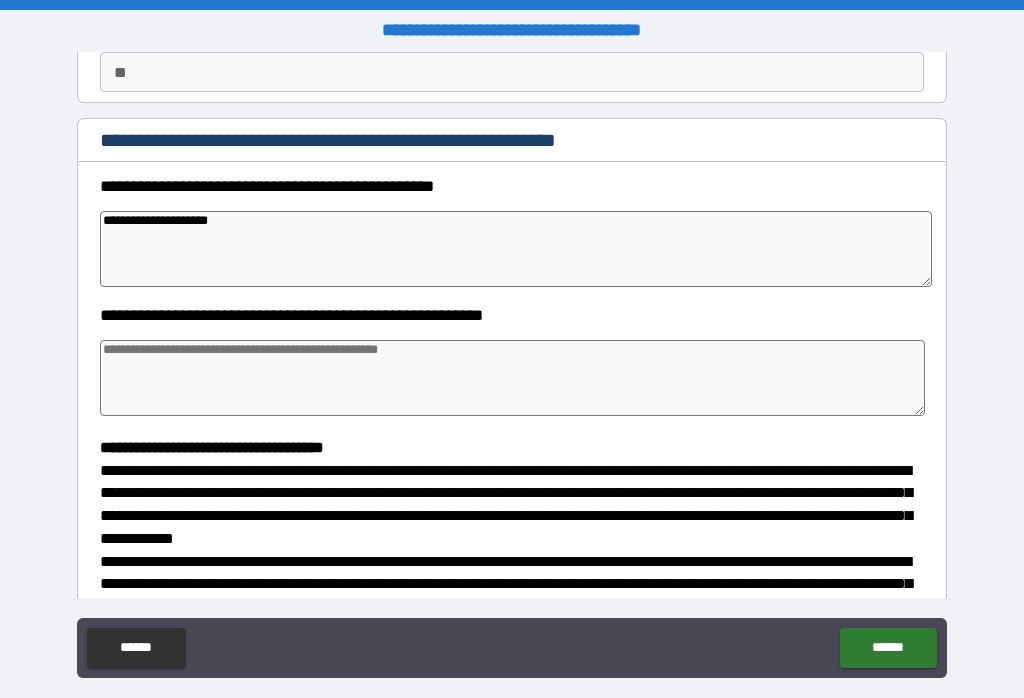 type on "*" 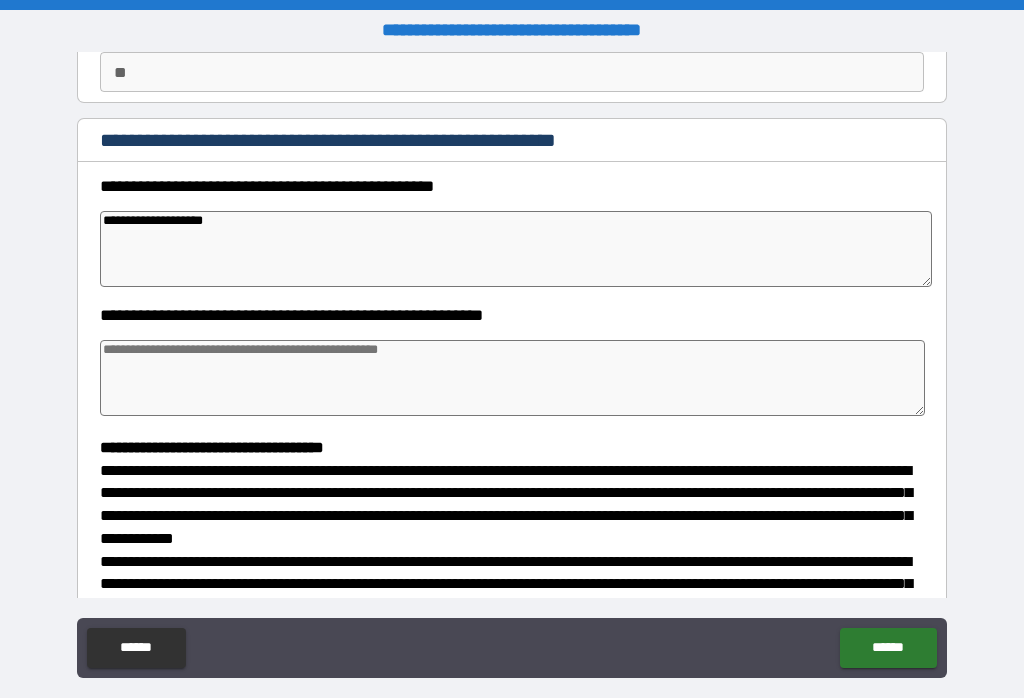 type on "*" 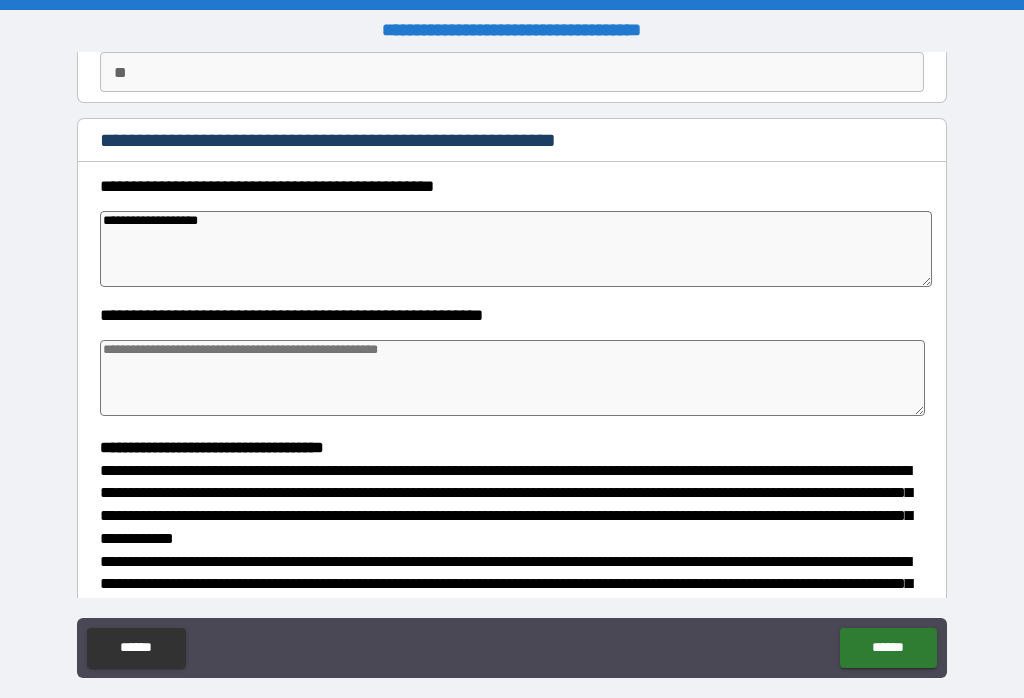 type on "*" 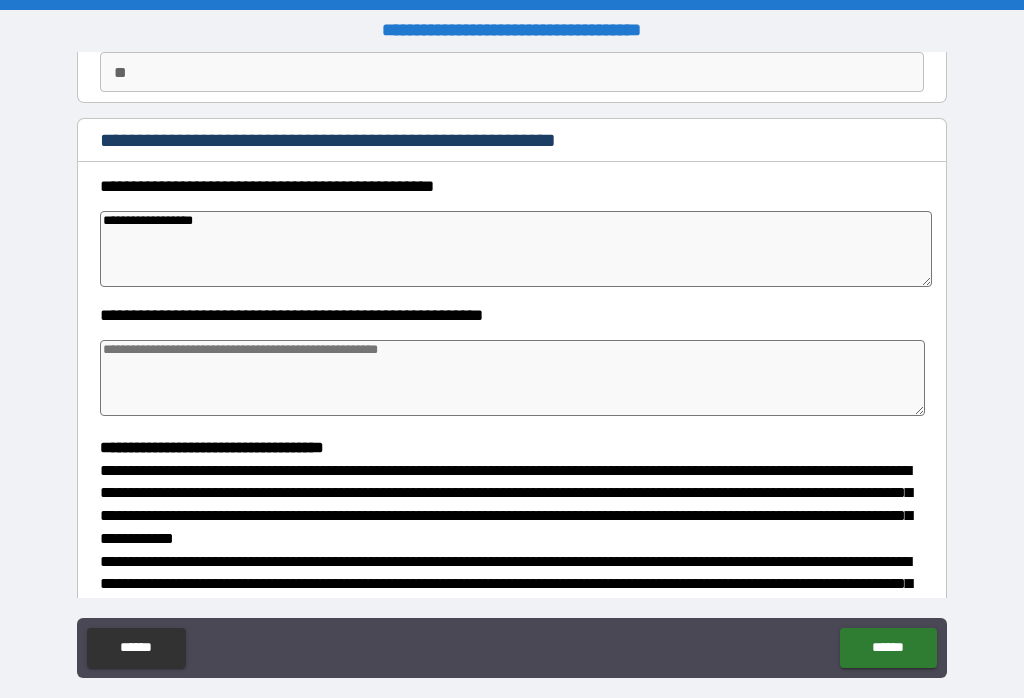 type on "*" 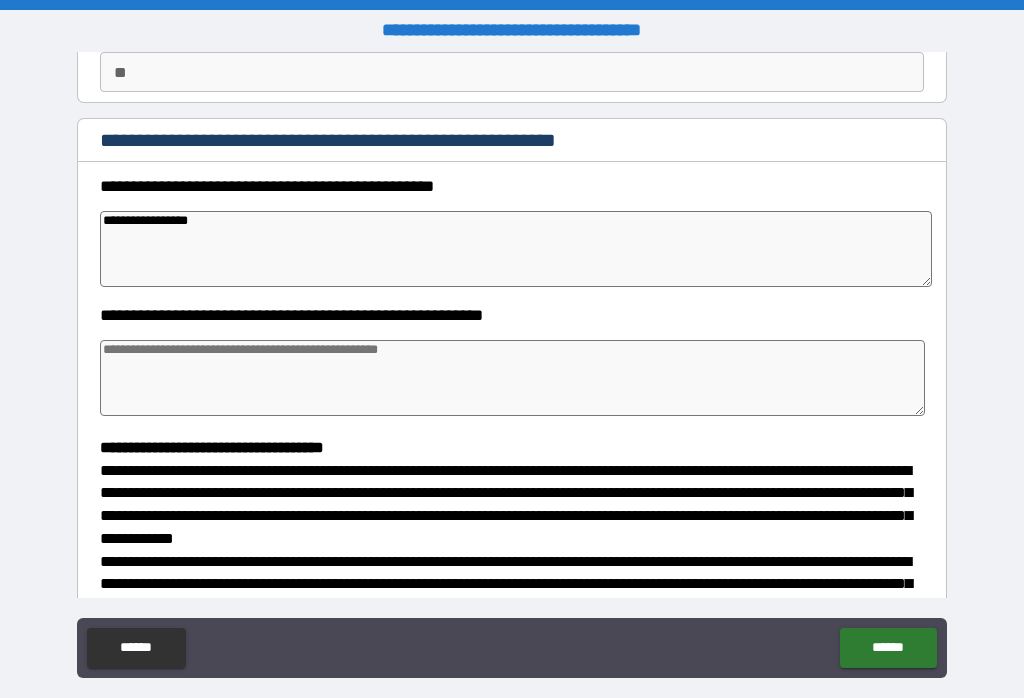 type on "*" 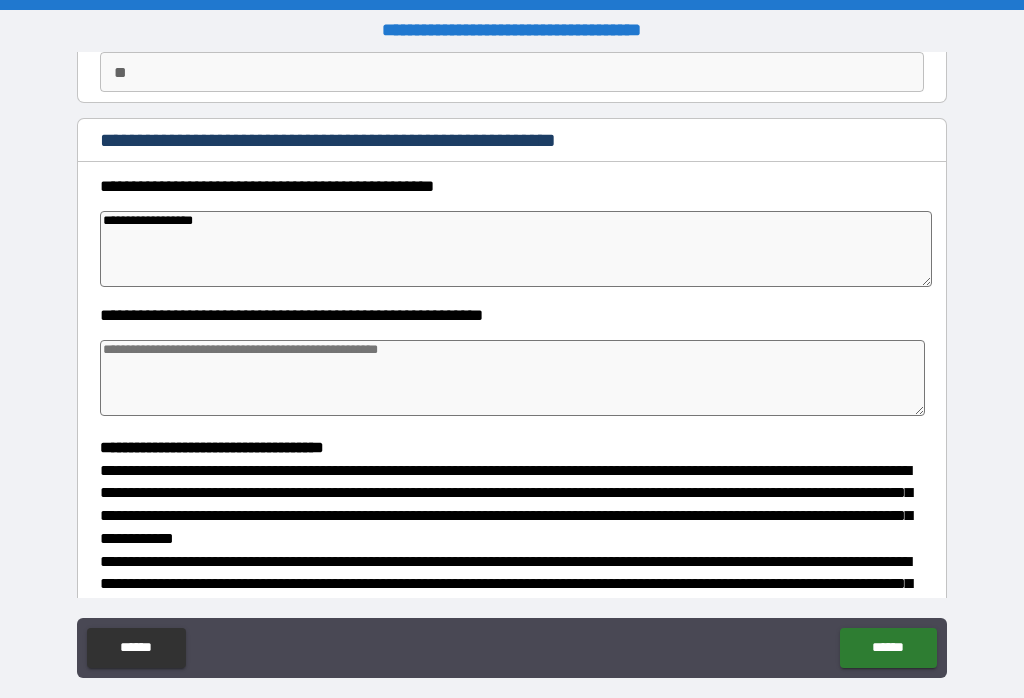 type on "*" 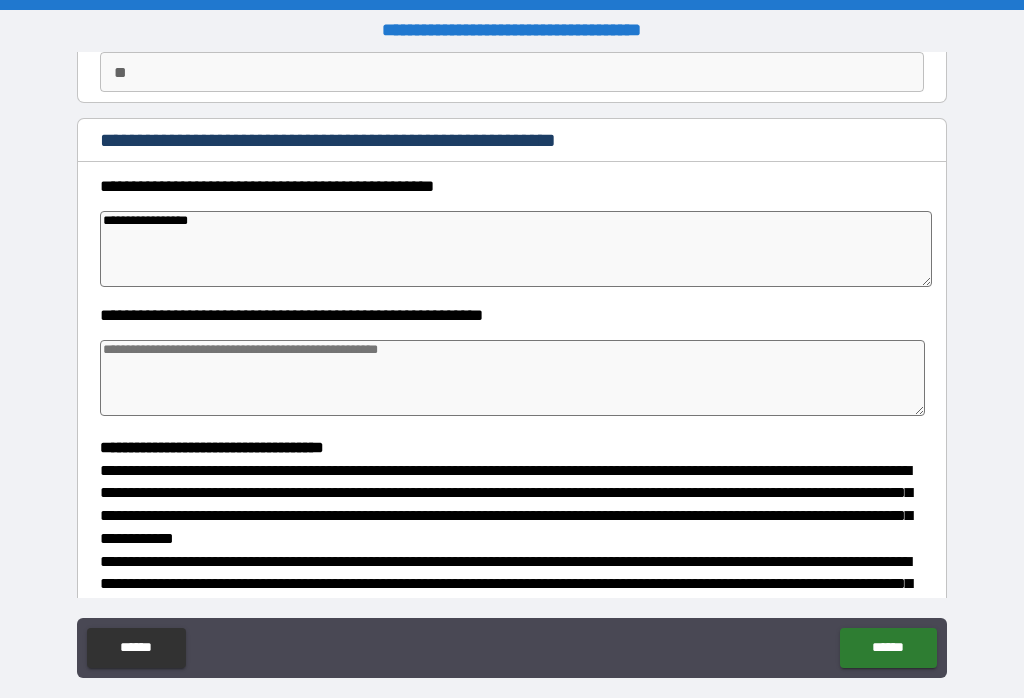 type on "*" 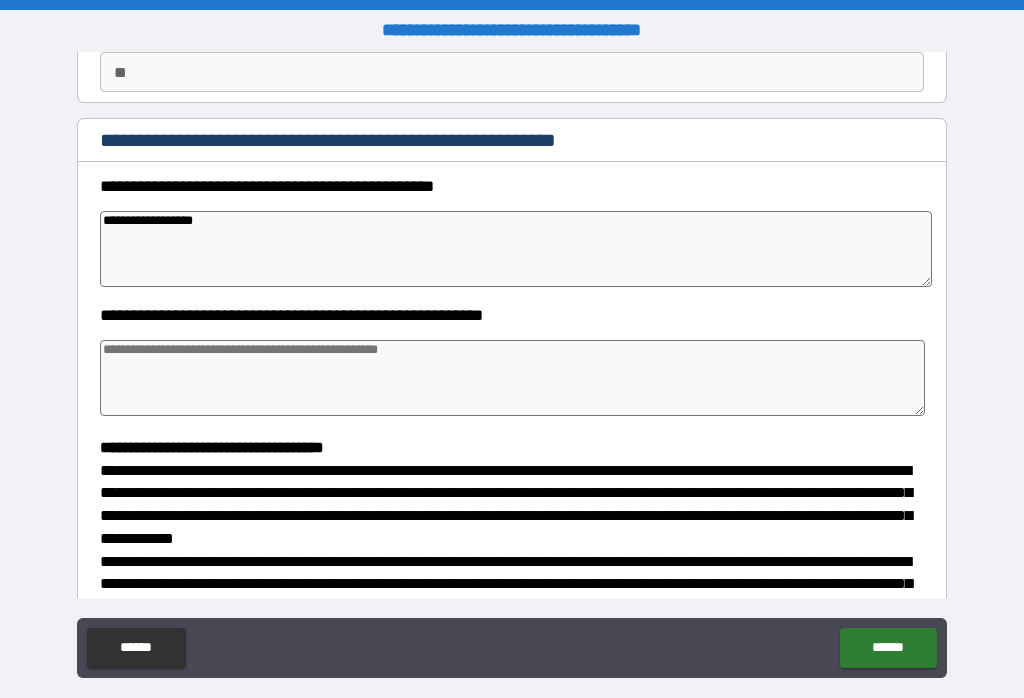type on "*" 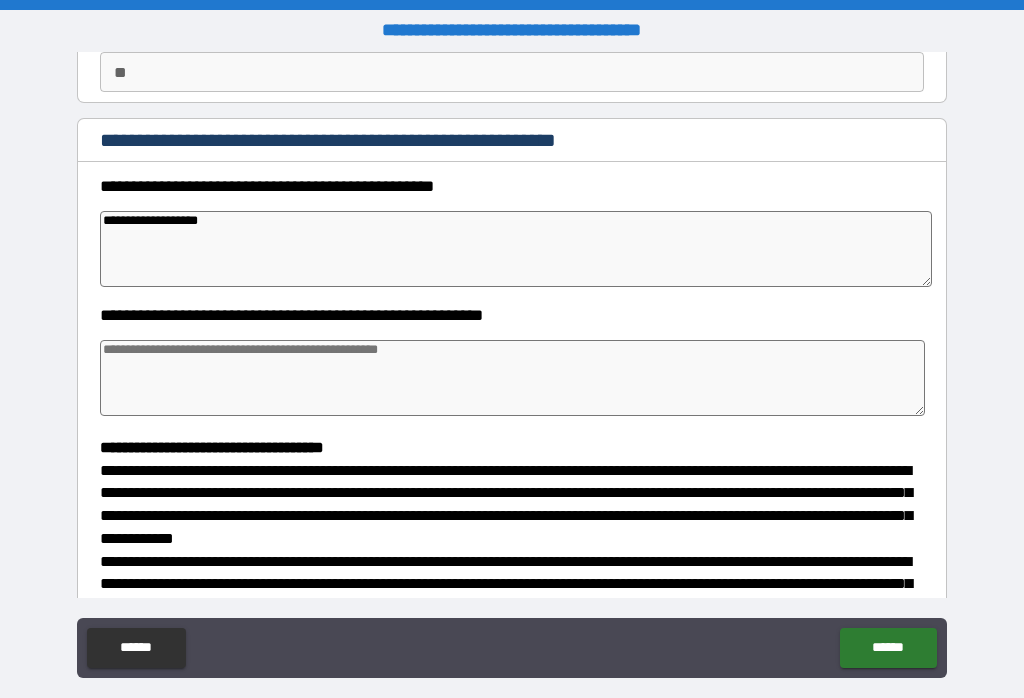 type on "*" 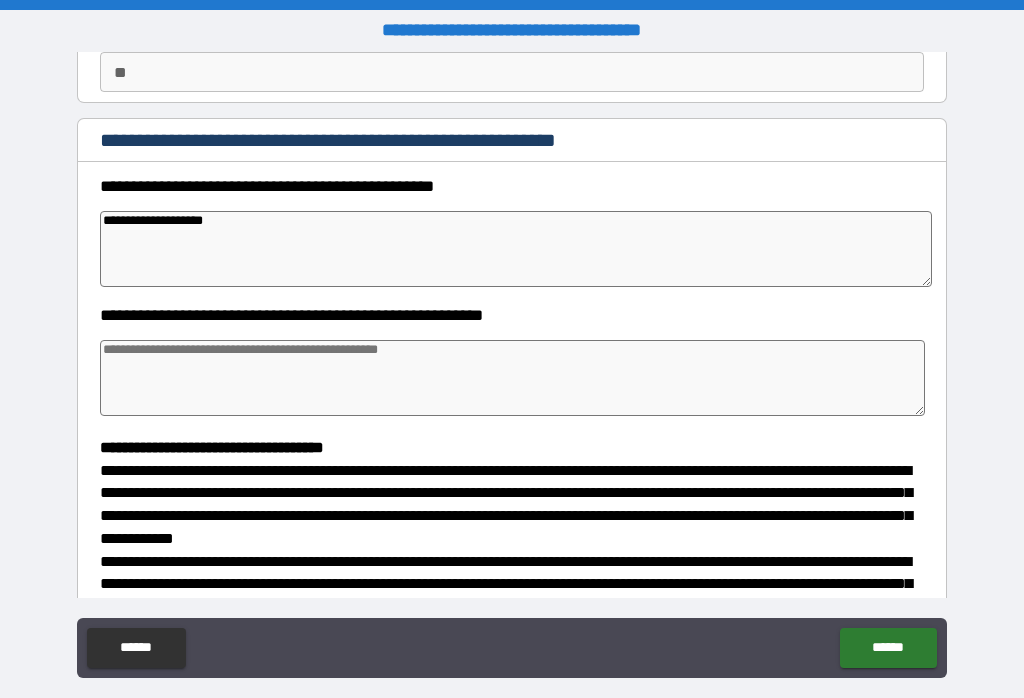 type on "*" 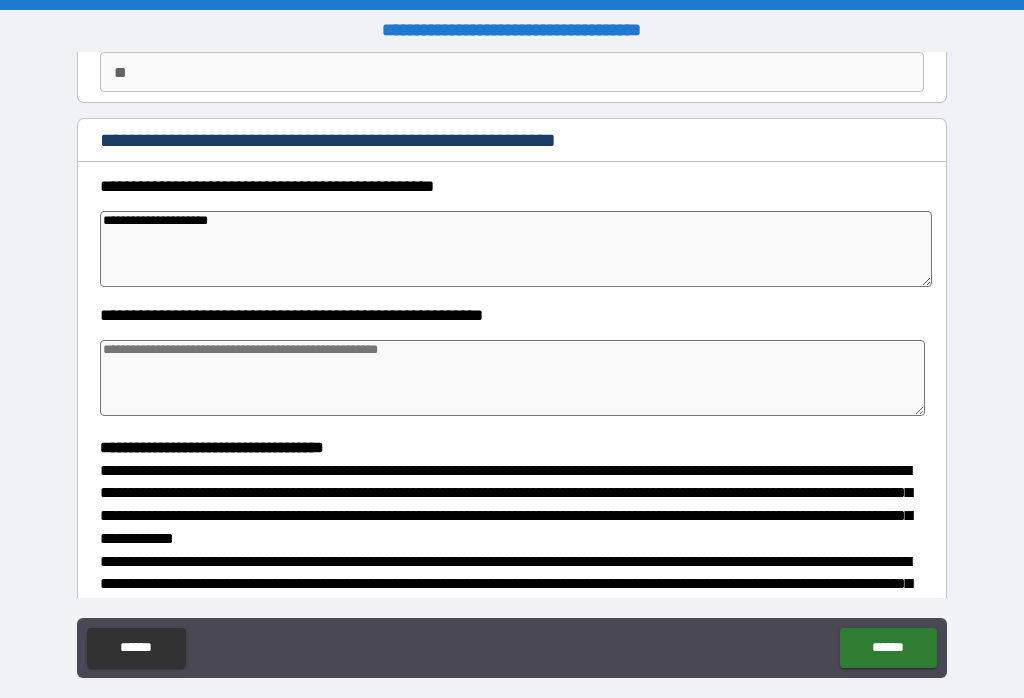 type on "*" 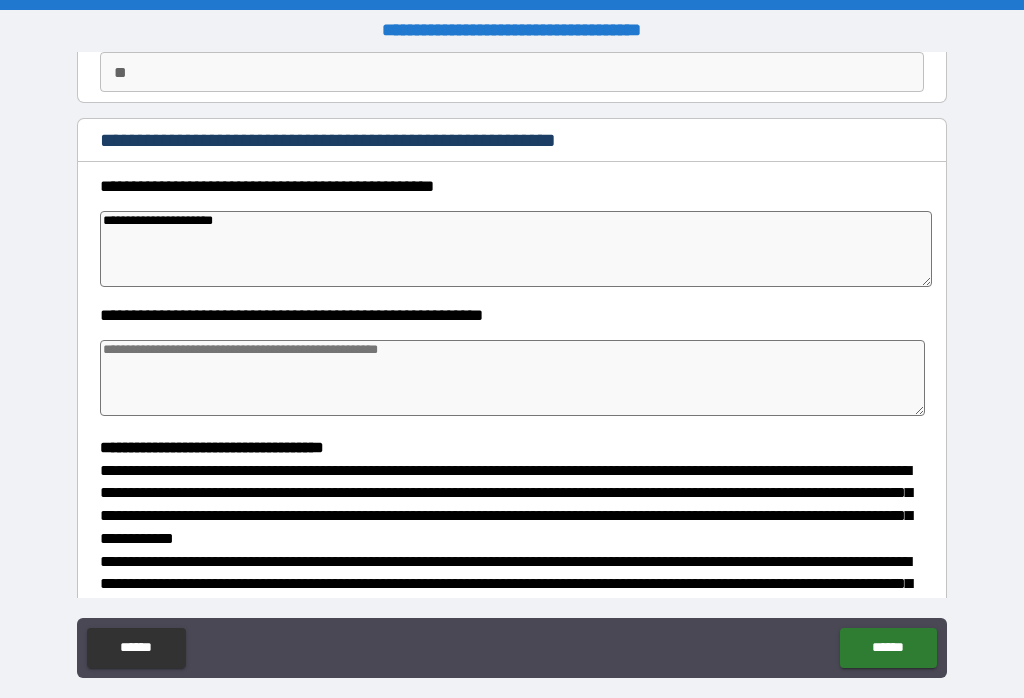 type on "*" 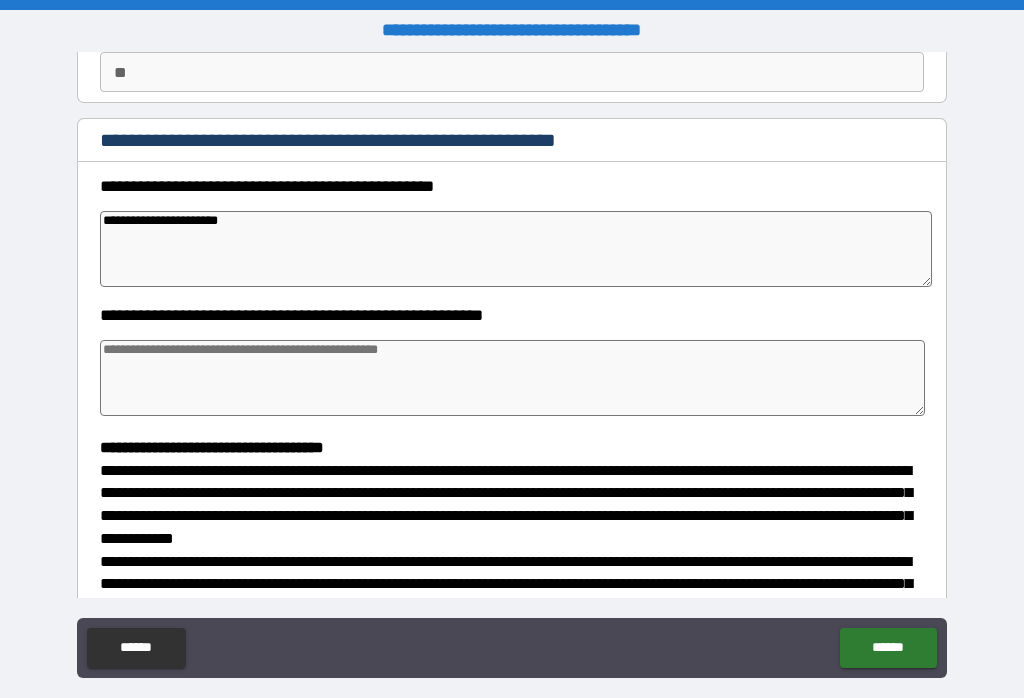 type on "*" 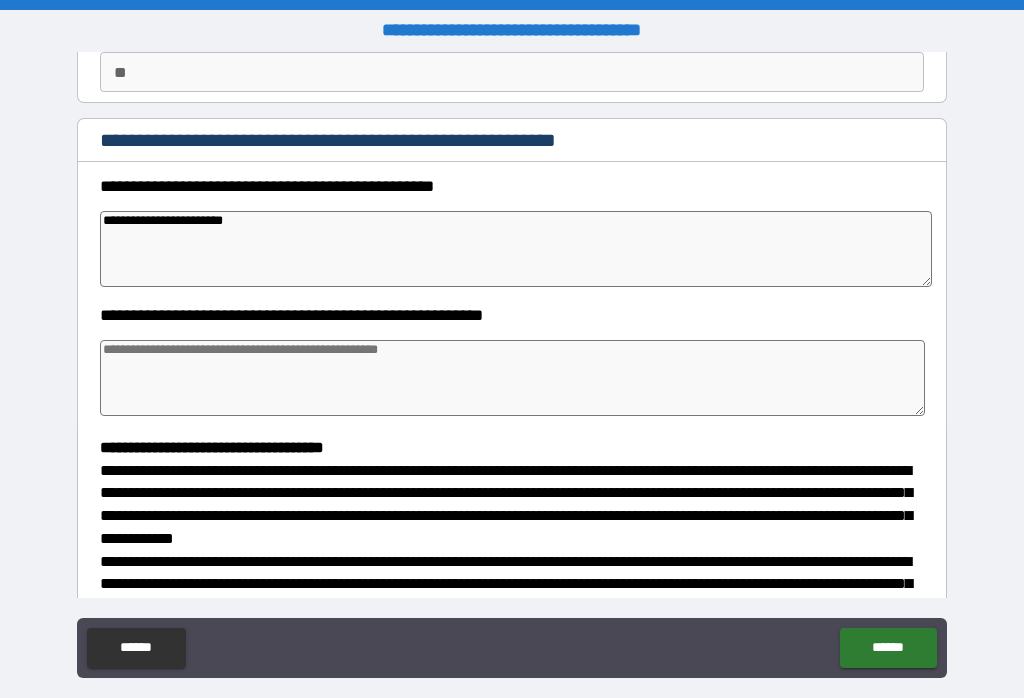 type on "*" 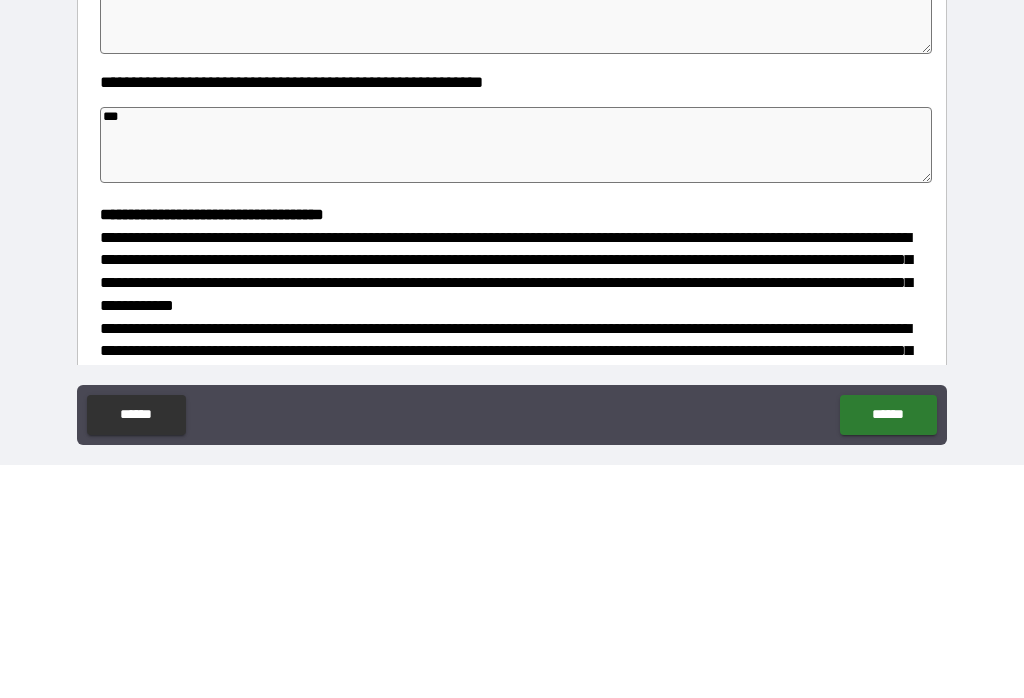 click on "**********" at bounding box center [512, 448] 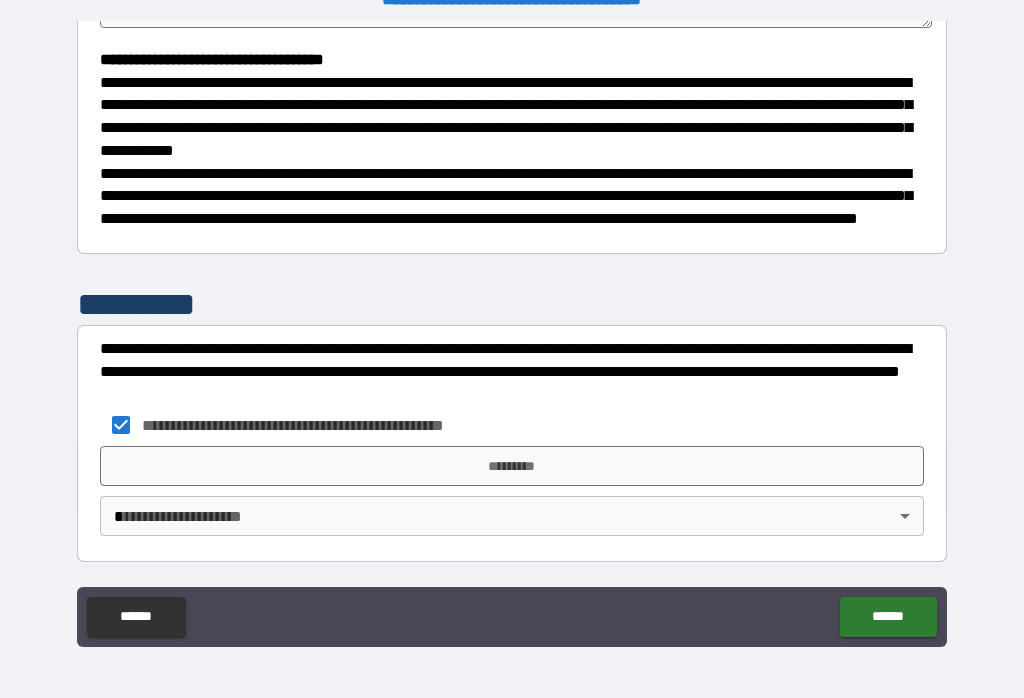 scroll, scrollTop: 566, scrollLeft: 0, axis: vertical 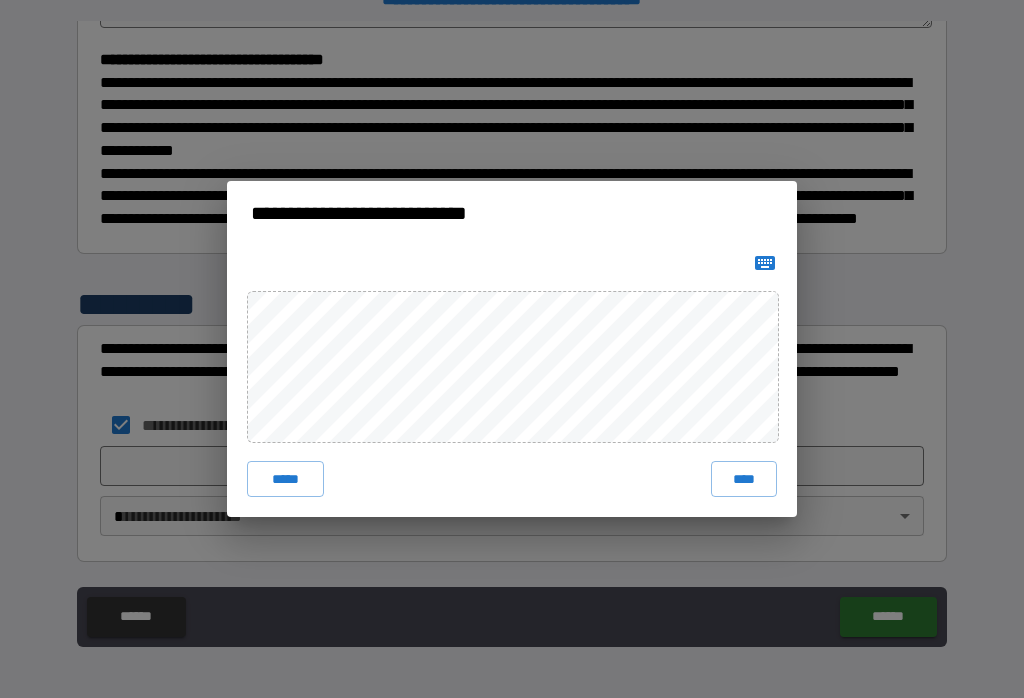 click on "****" at bounding box center (744, 479) 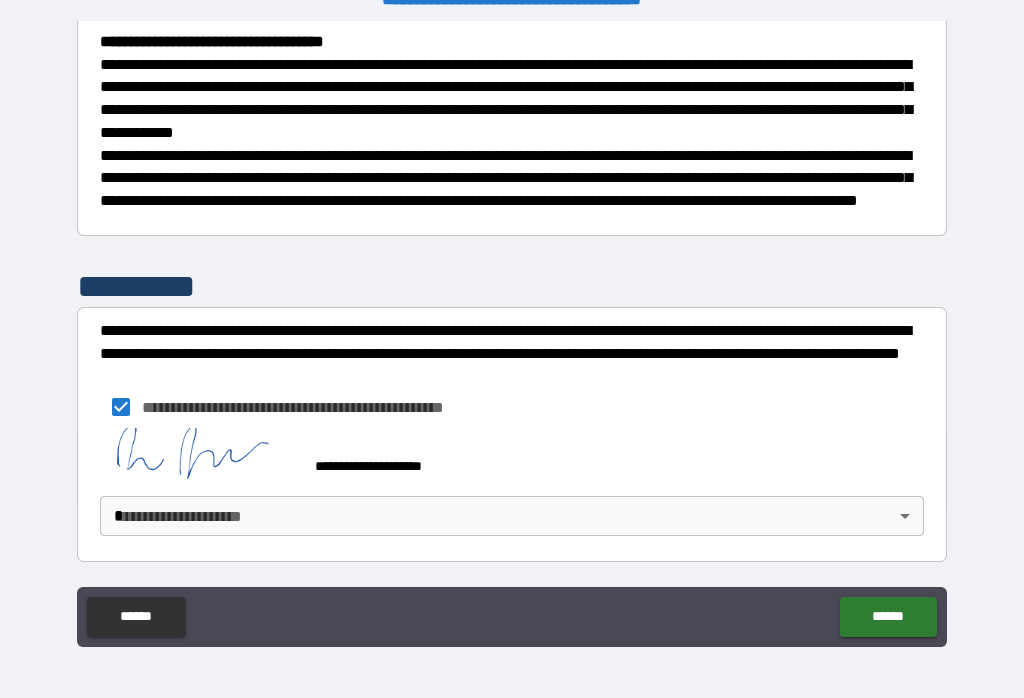 scroll, scrollTop: 583, scrollLeft: 0, axis: vertical 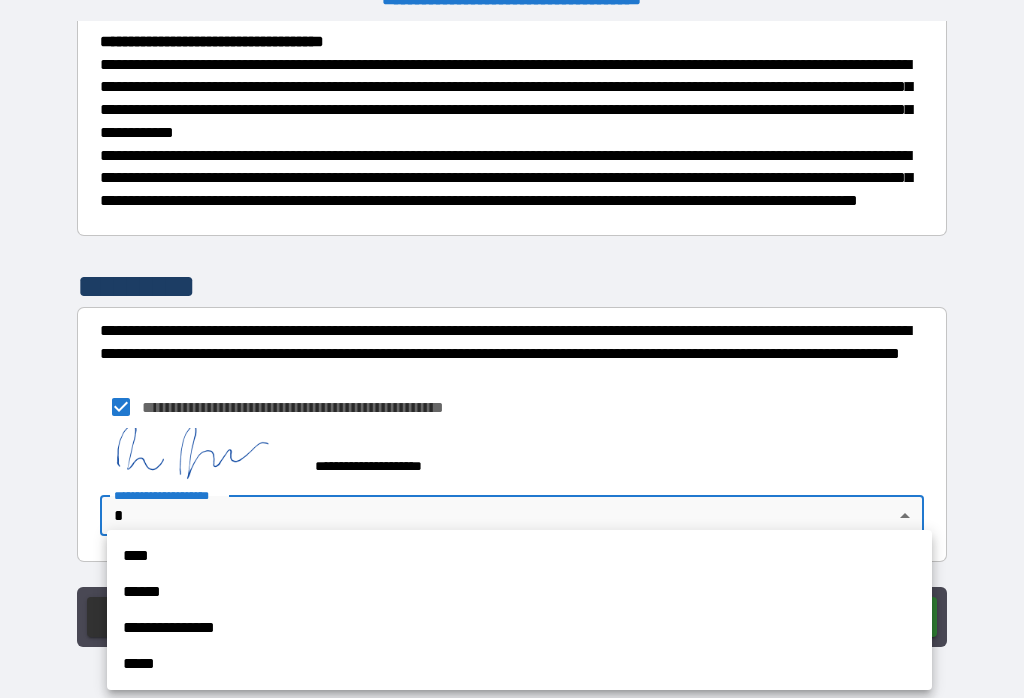 click on "****" at bounding box center [519, 556] 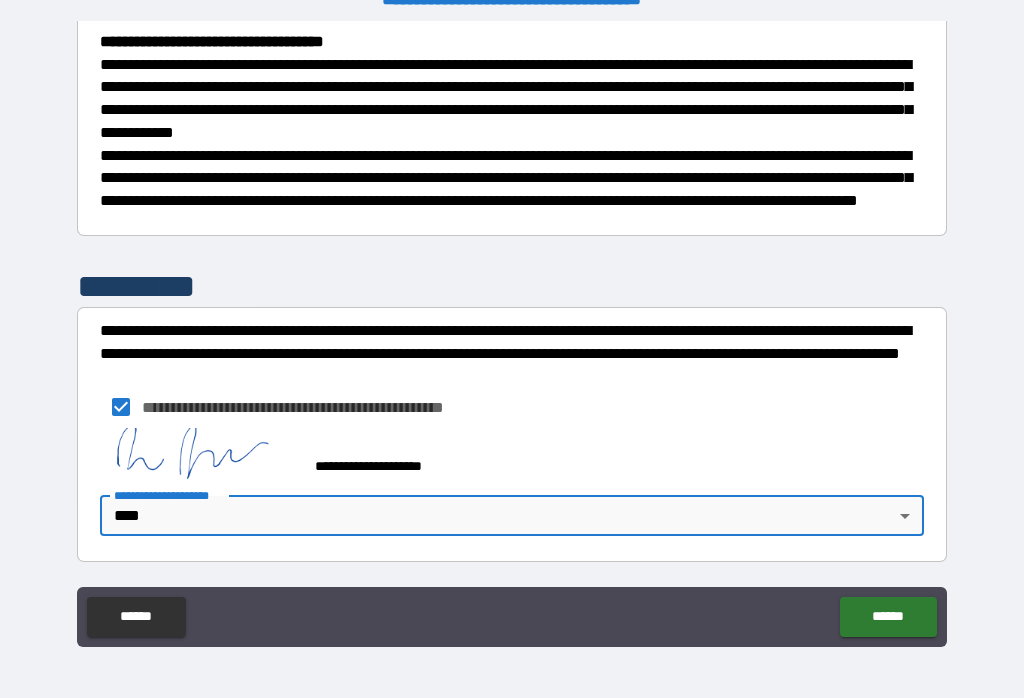 click on "******" at bounding box center [888, 617] 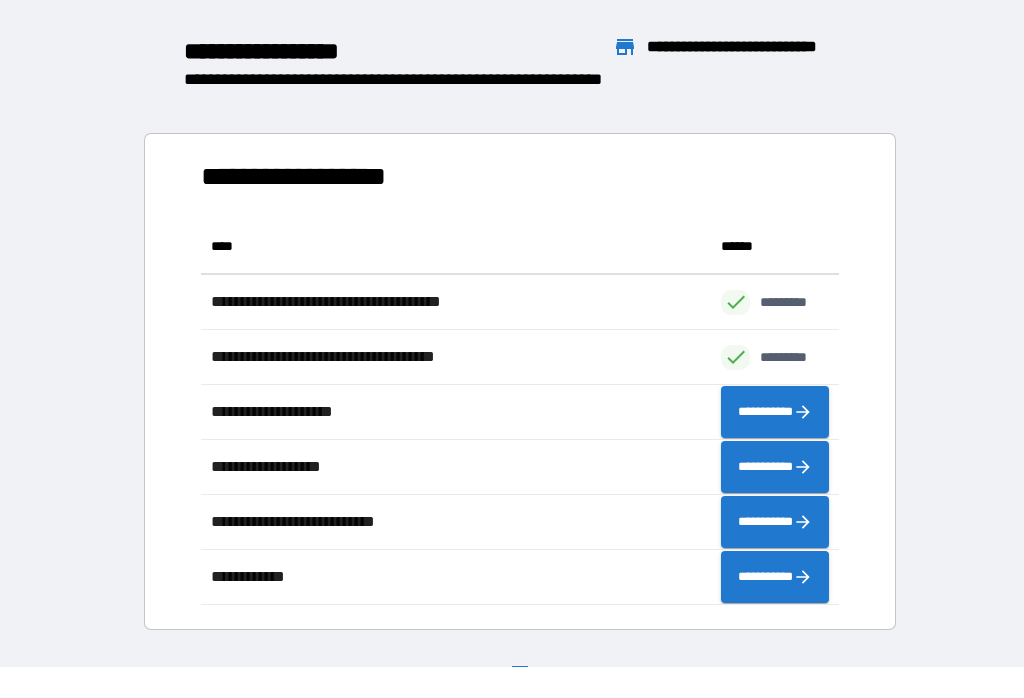 scroll, scrollTop: 1, scrollLeft: 1, axis: both 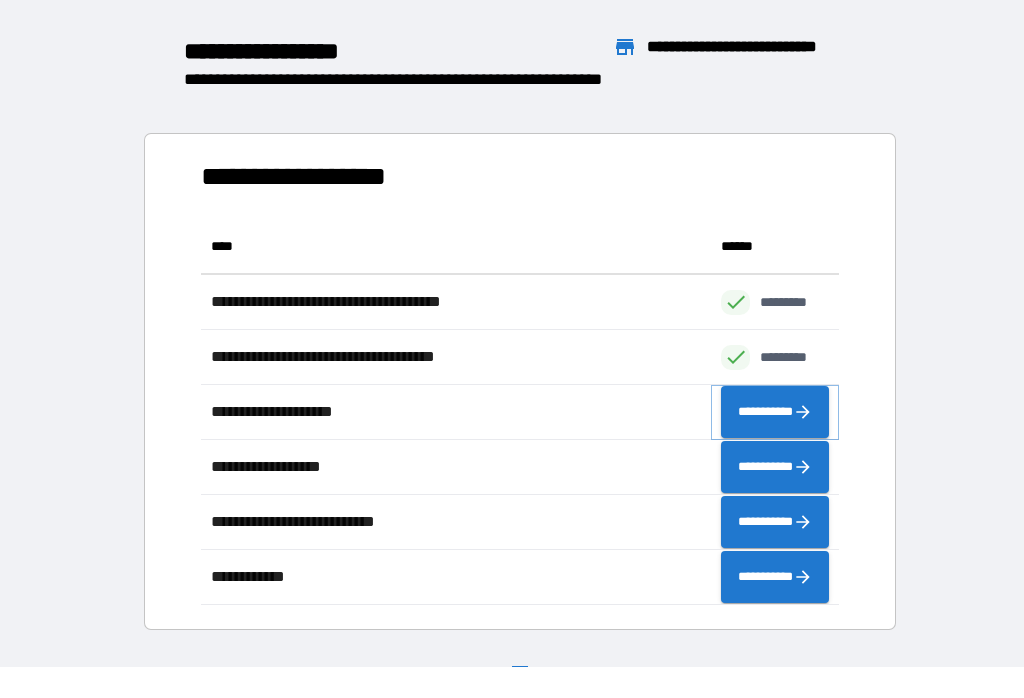 click on "**********" at bounding box center [775, 412] 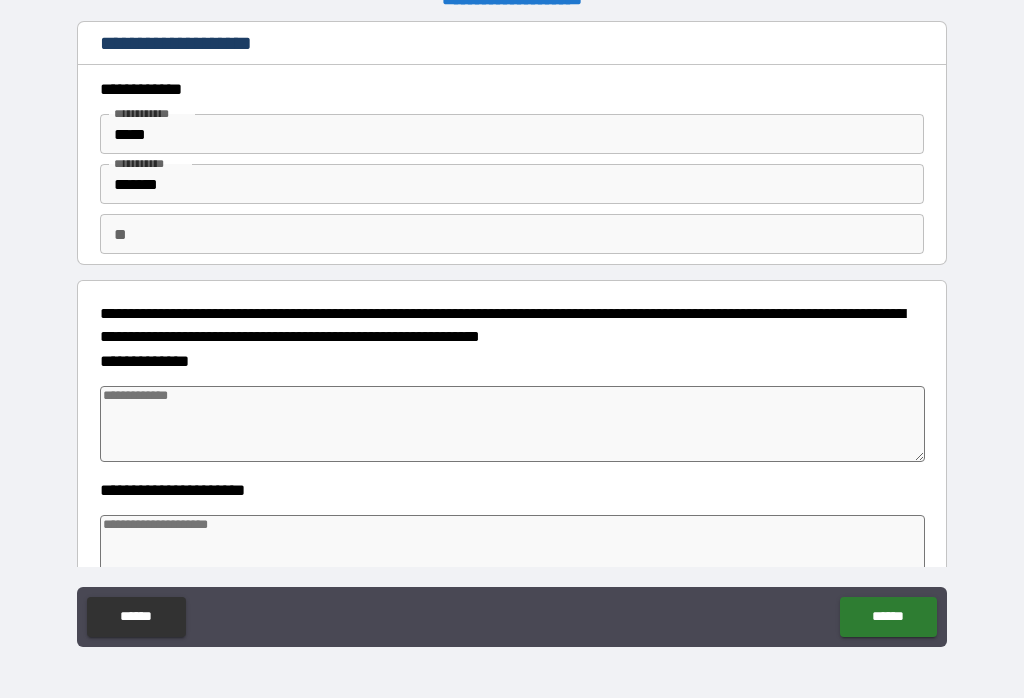 scroll, scrollTop: 0, scrollLeft: 0, axis: both 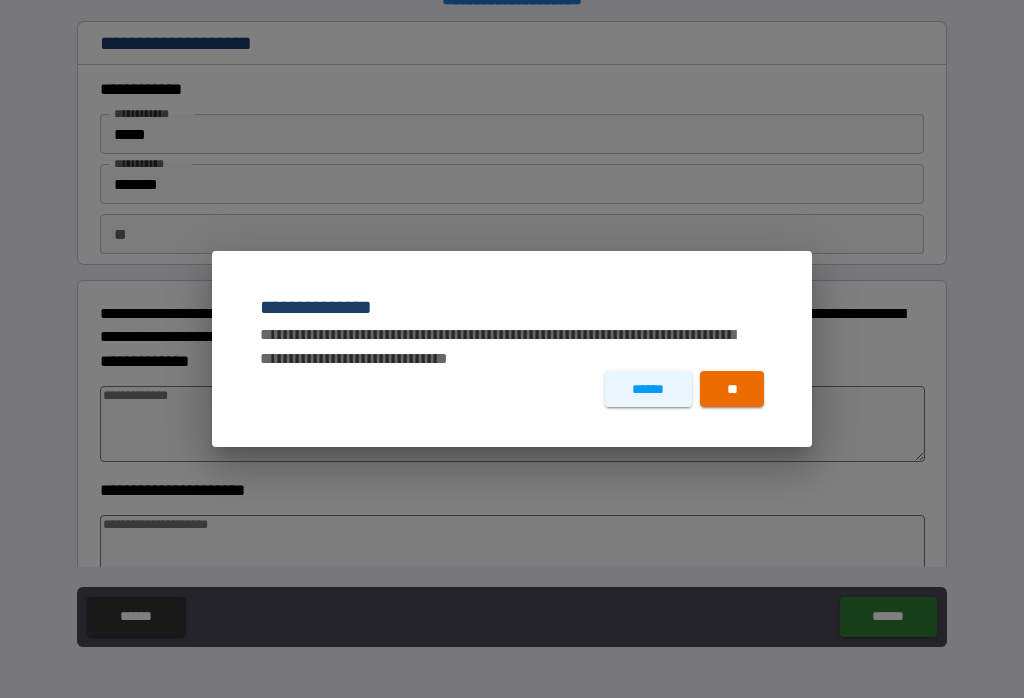 click on "**" at bounding box center [732, 389] 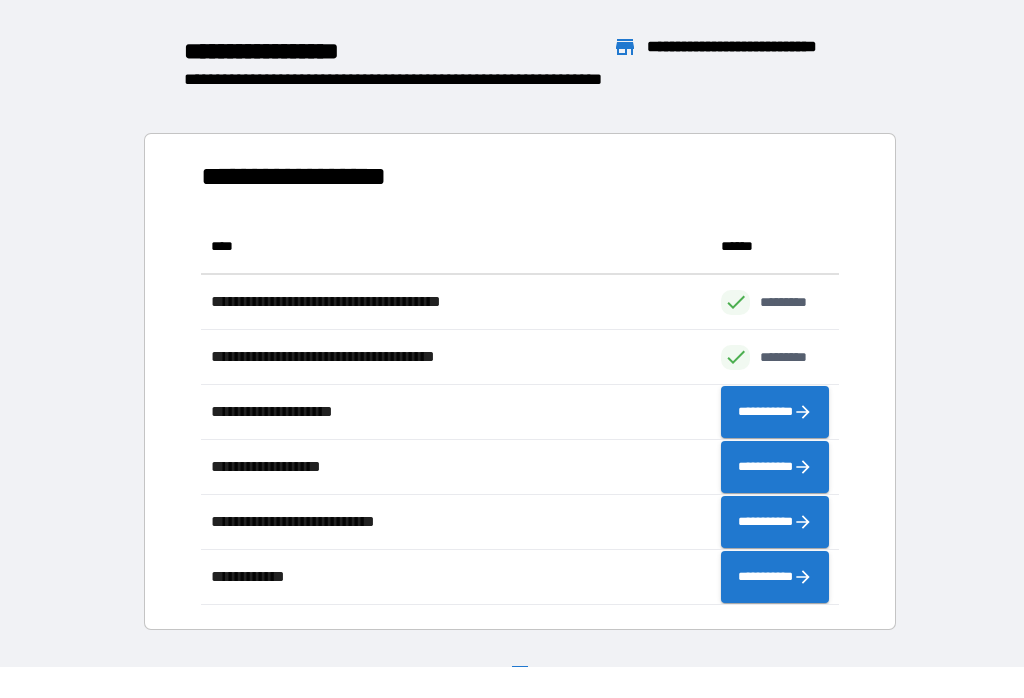 scroll, scrollTop: 1, scrollLeft: 1, axis: both 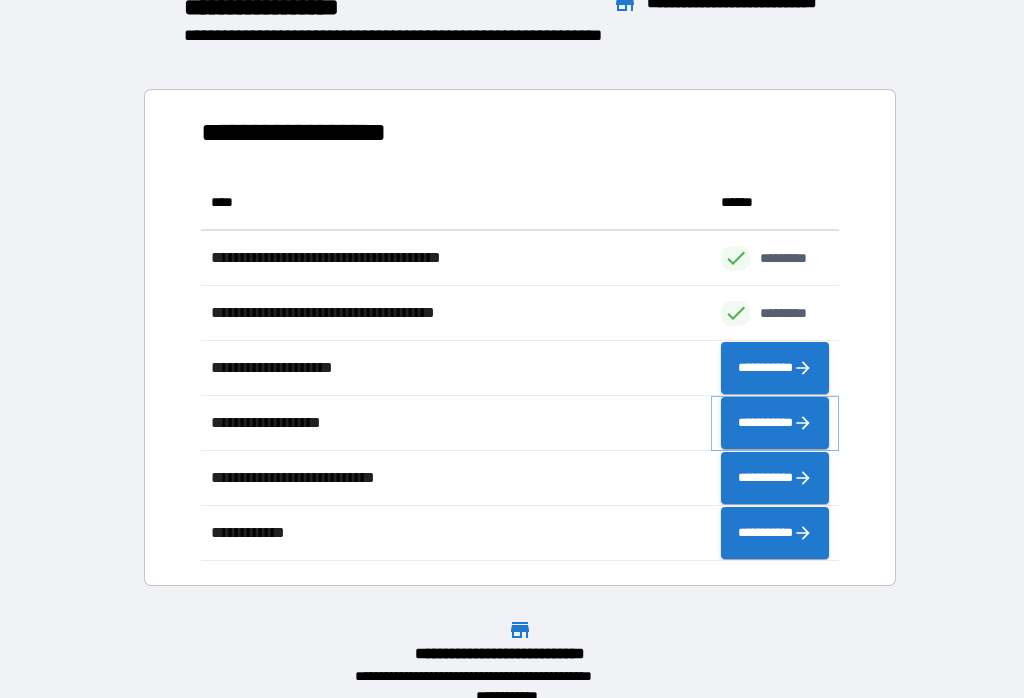 click on "**********" at bounding box center [775, 423] 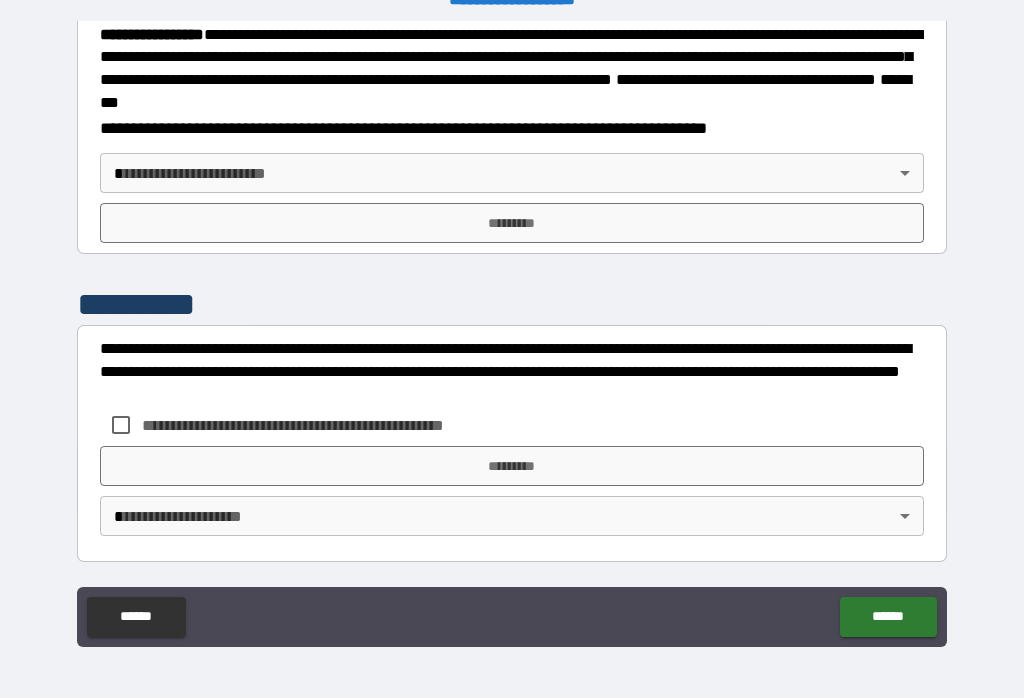 scroll, scrollTop: 2216, scrollLeft: 0, axis: vertical 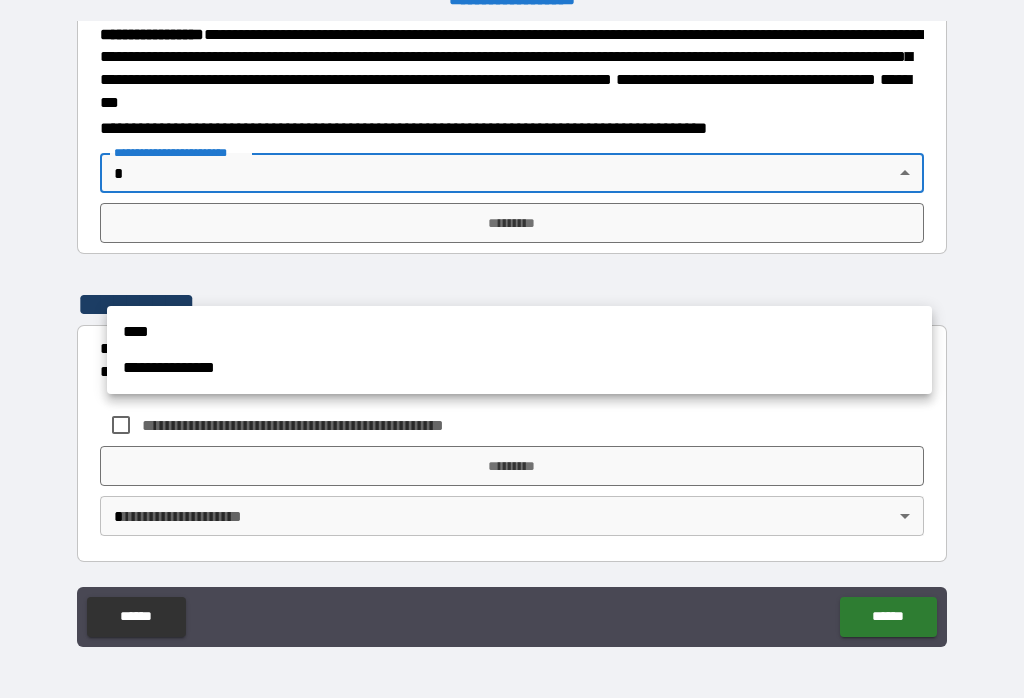 click on "****" at bounding box center [519, 332] 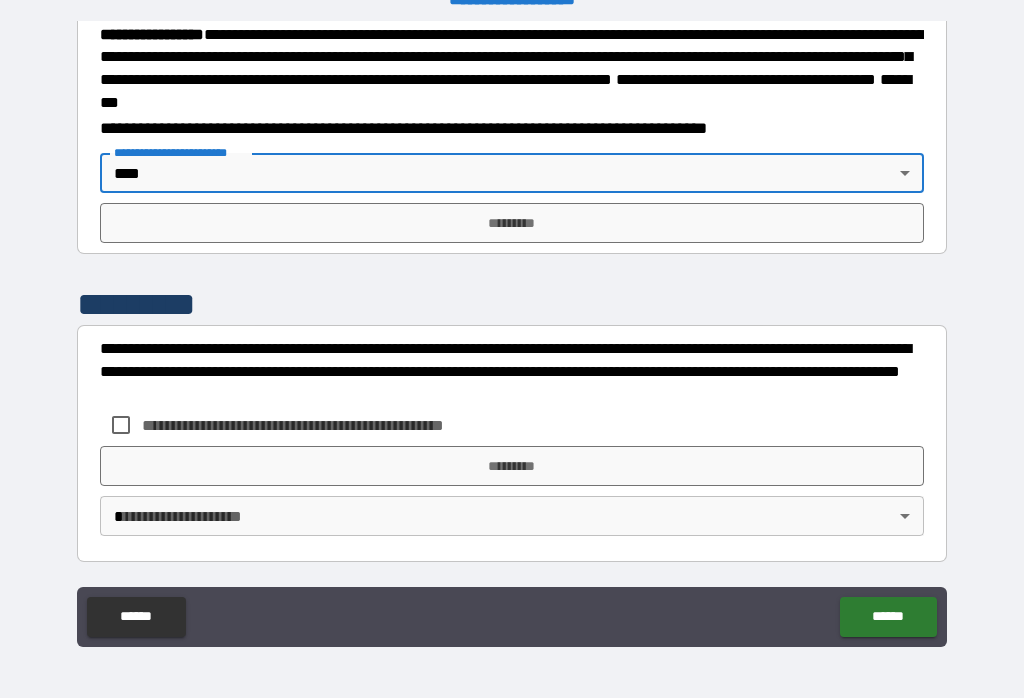 click on "*********" at bounding box center (512, 223) 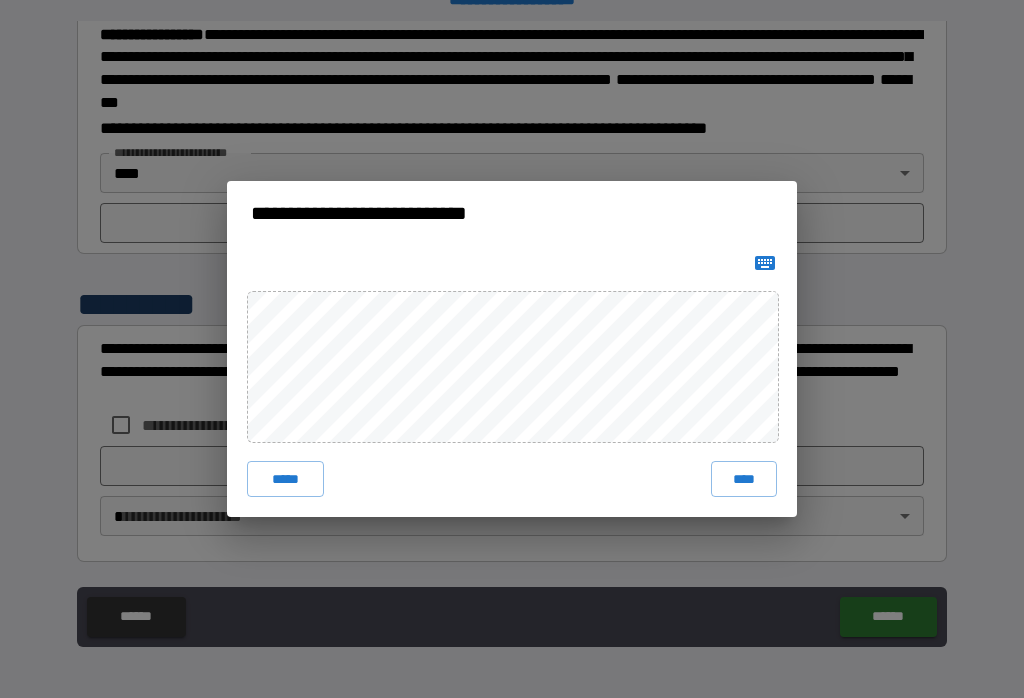 click on "****" at bounding box center (744, 479) 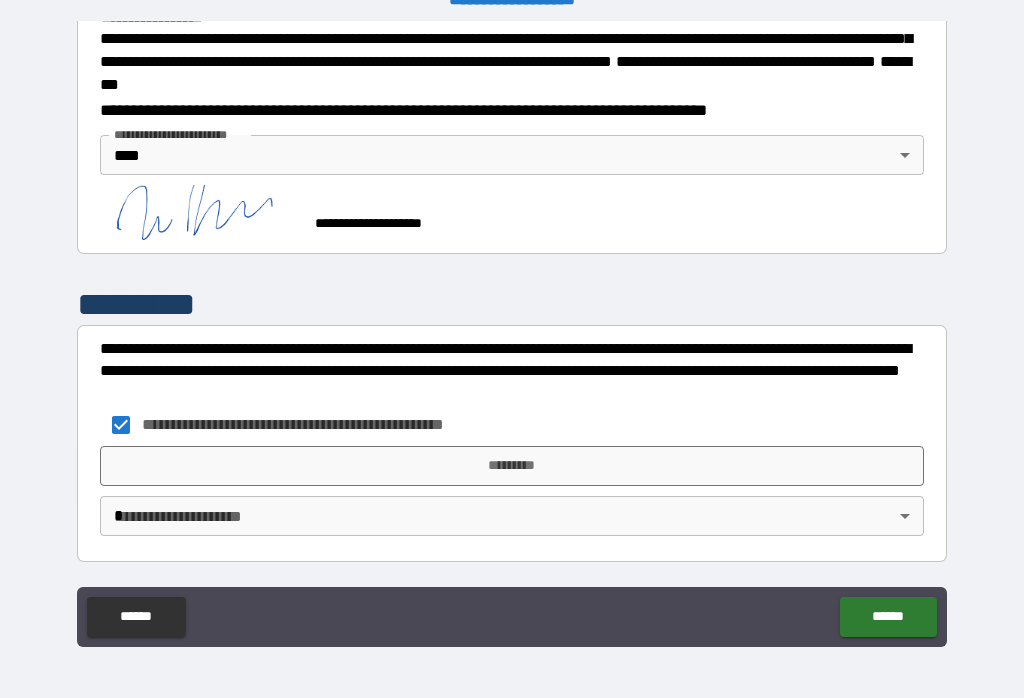 scroll, scrollTop: 2330, scrollLeft: 0, axis: vertical 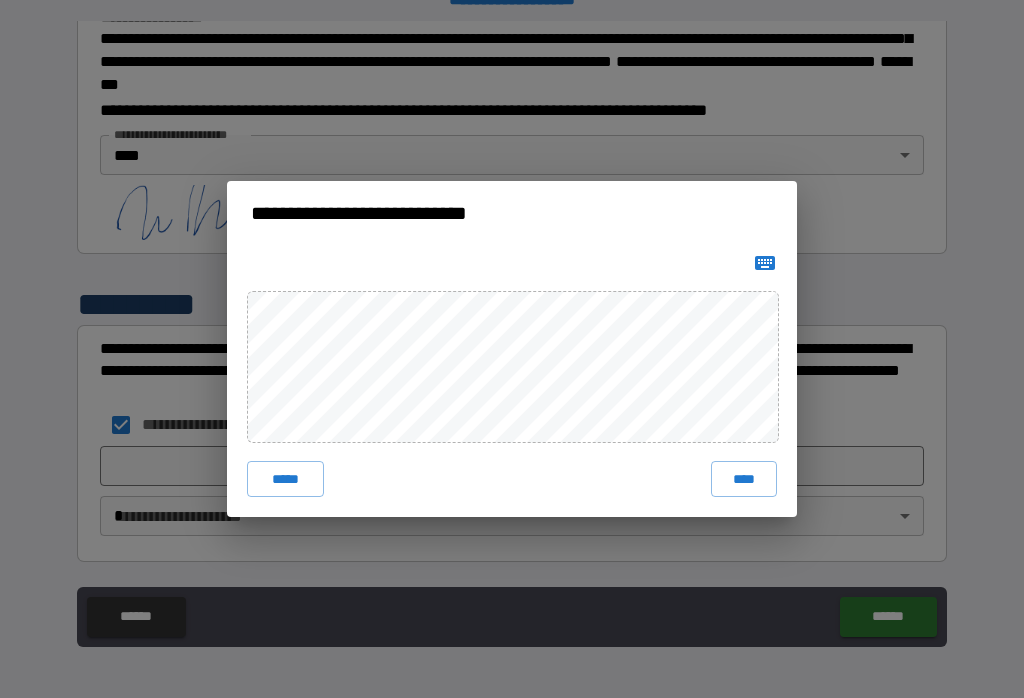 click on "****" at bounding box center (744, 479) 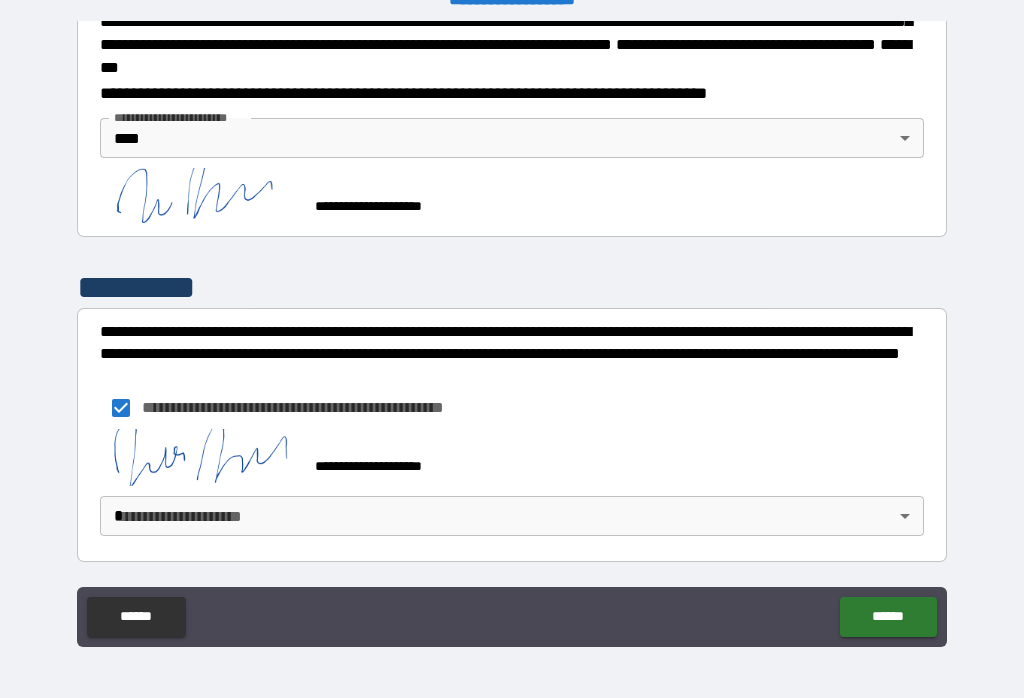 click on "******" at bounding box center [888, 617] 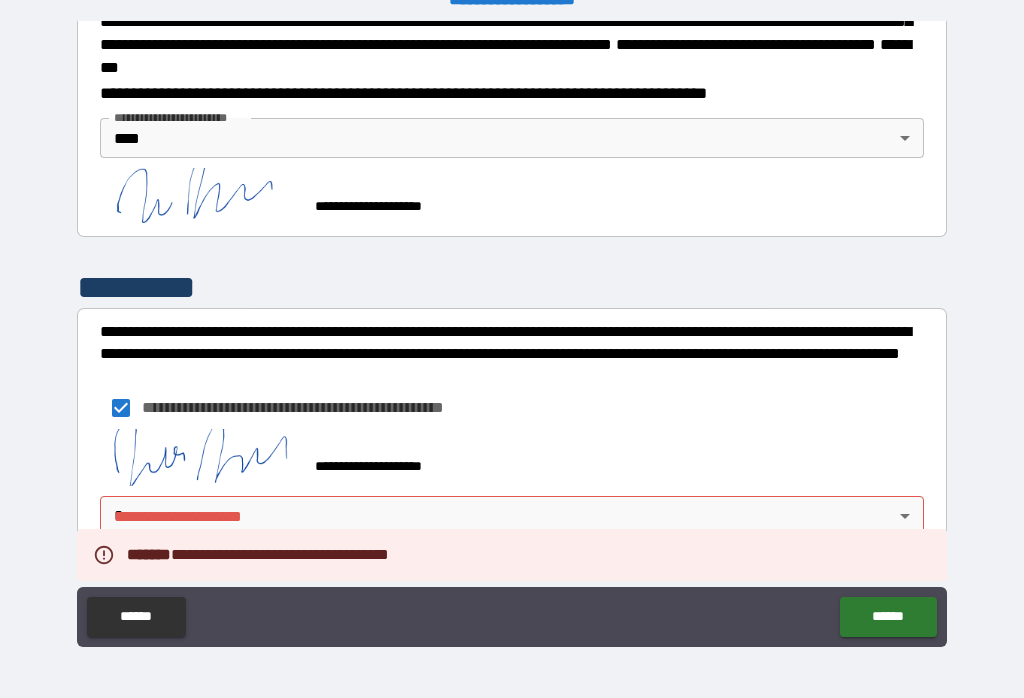 scroll, scrollTop: 2355, scrollLeft: 0, axis: vertical 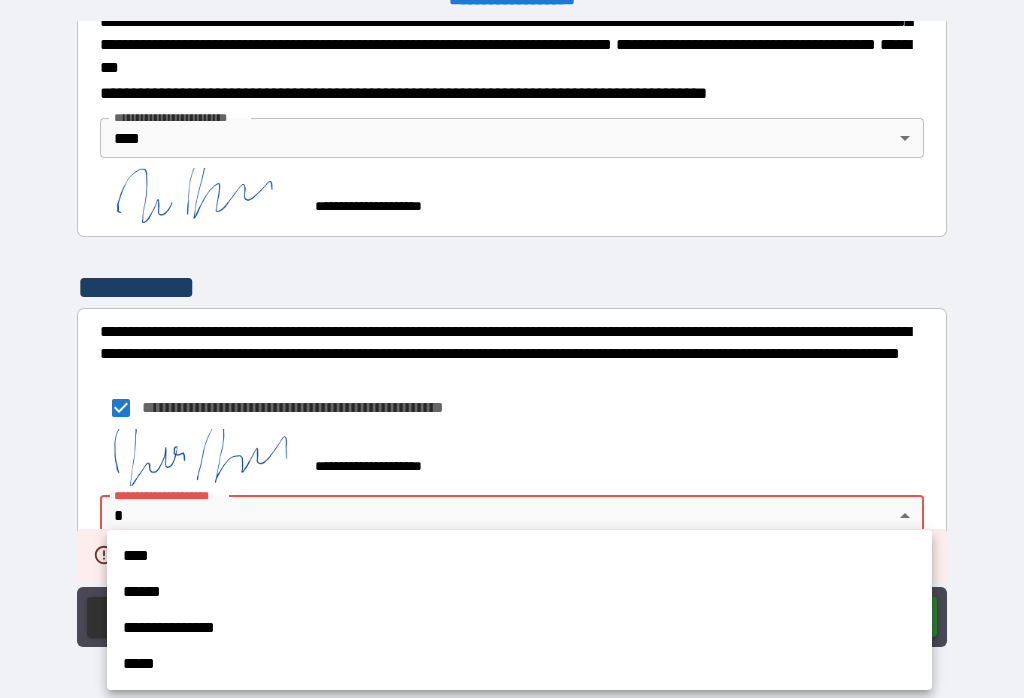 click on "****" at bounding box center [519, 556] 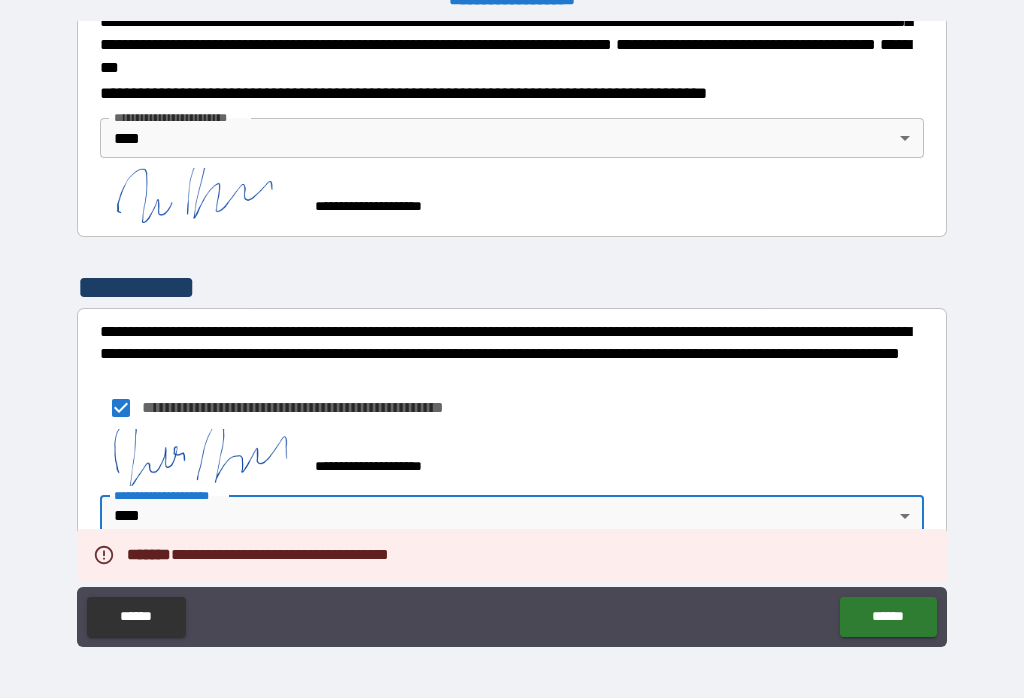 click on "******" at bounding box center (888, 617) 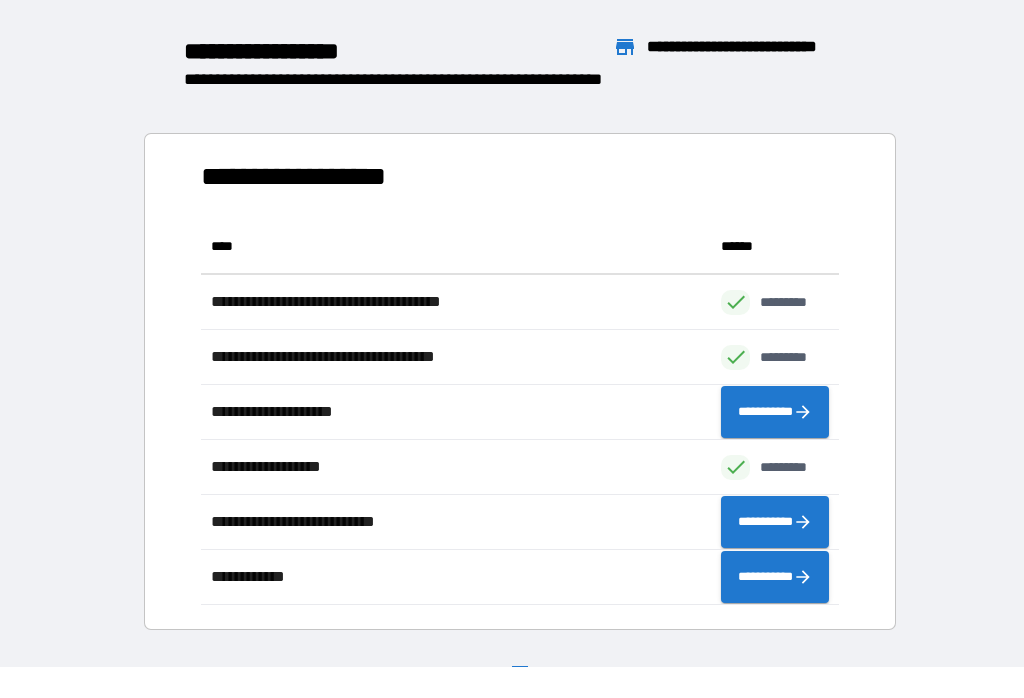scroll, scrollTop: 1, scrollLeft: 1, axis: both 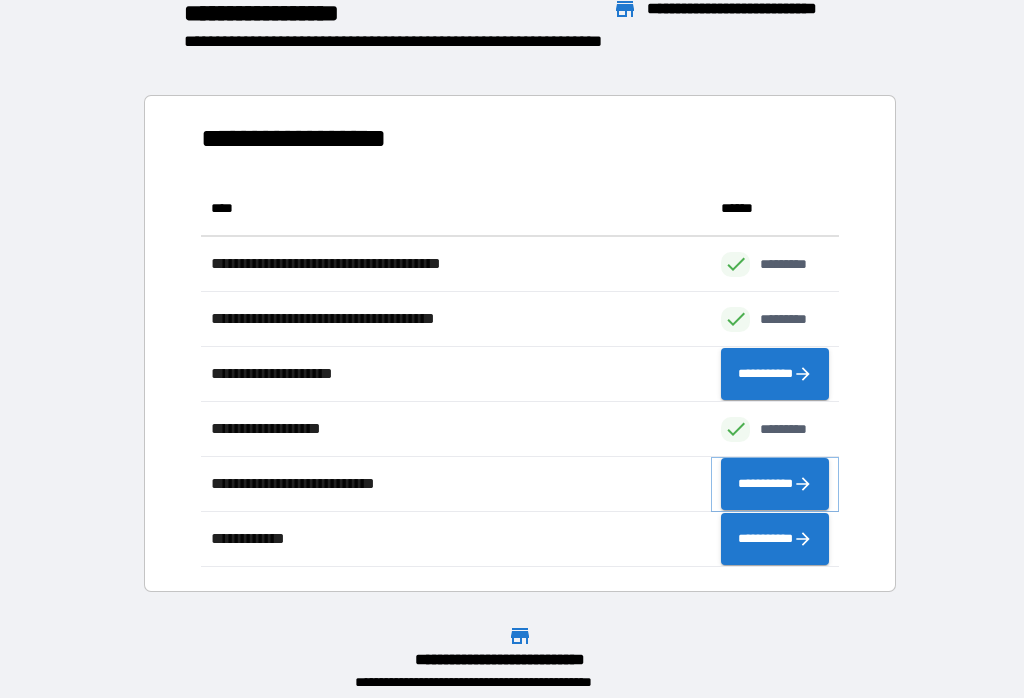 click on "**********" at bounding box center [775, 484] 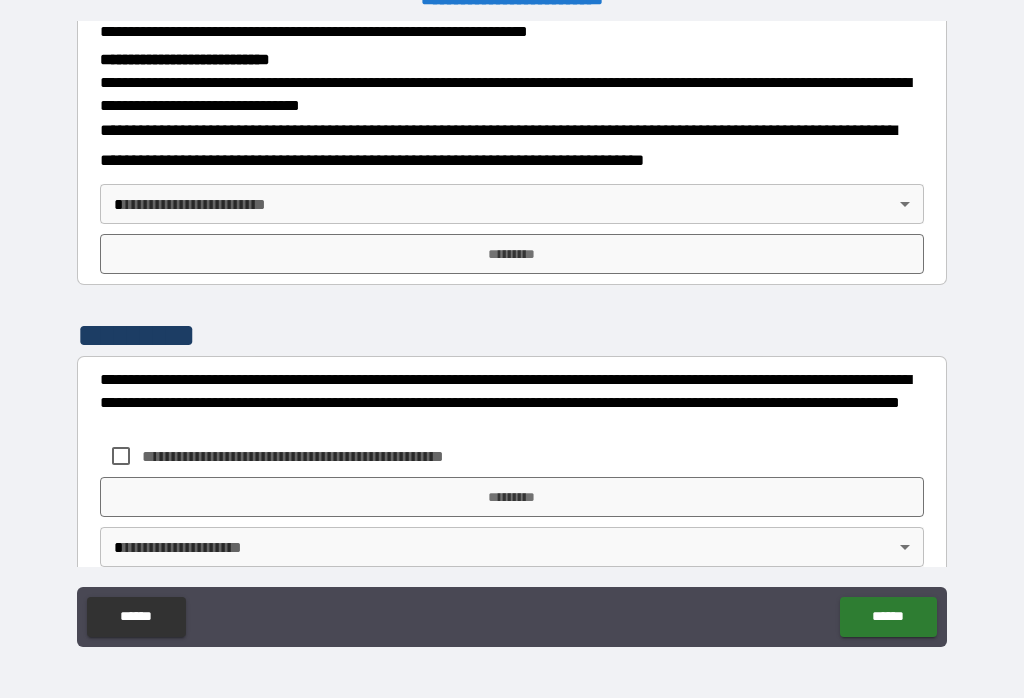 scroll, scrollTop: 638, scrollLeft: 0, axis: vertical 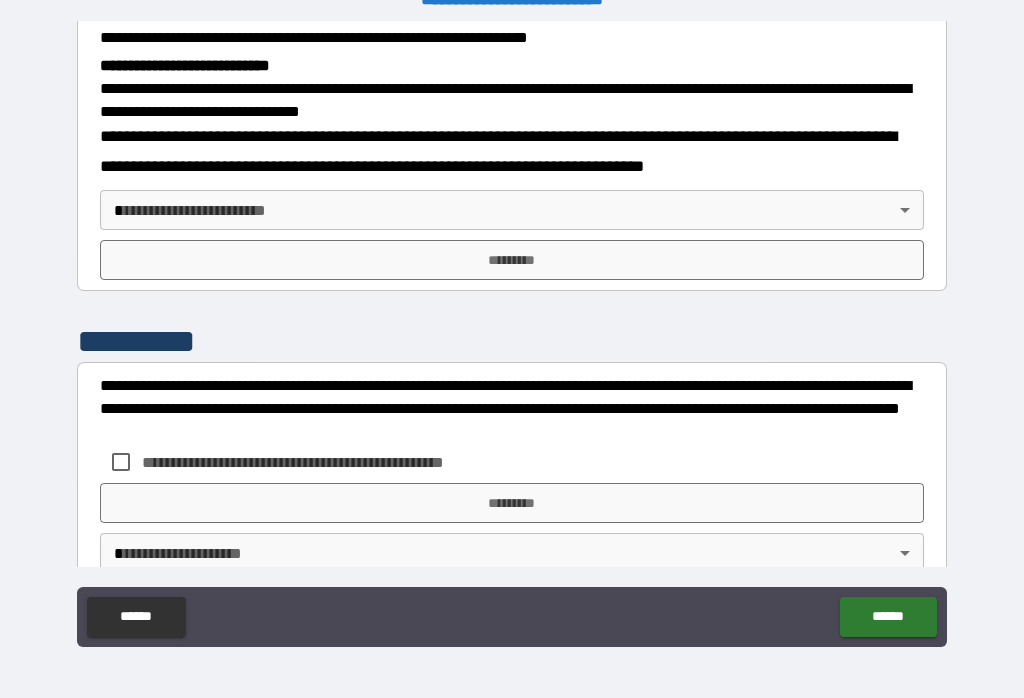 click on "**********" at bounding box center (512, 333) 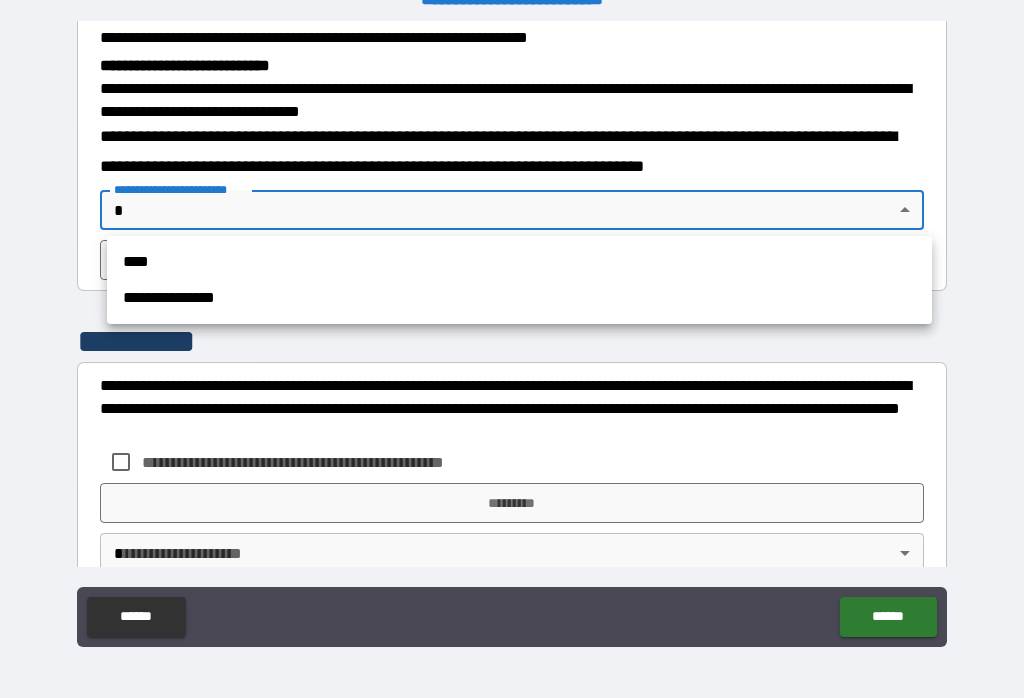 click on "****" at bounding box center [519, 262] 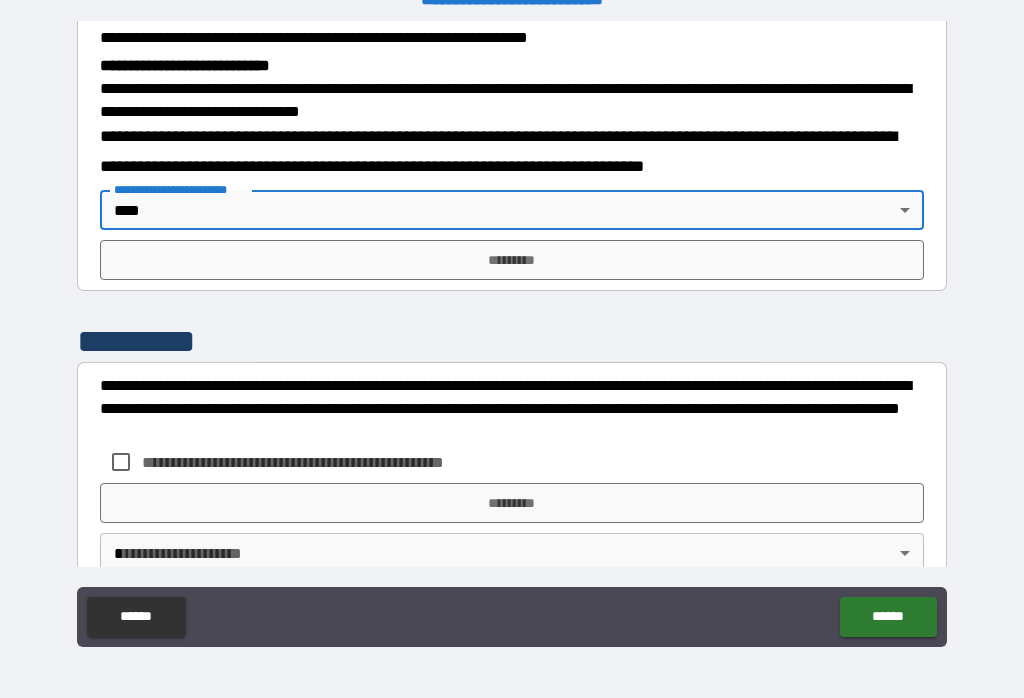 click on "*********" at bounding box center (512, 260) 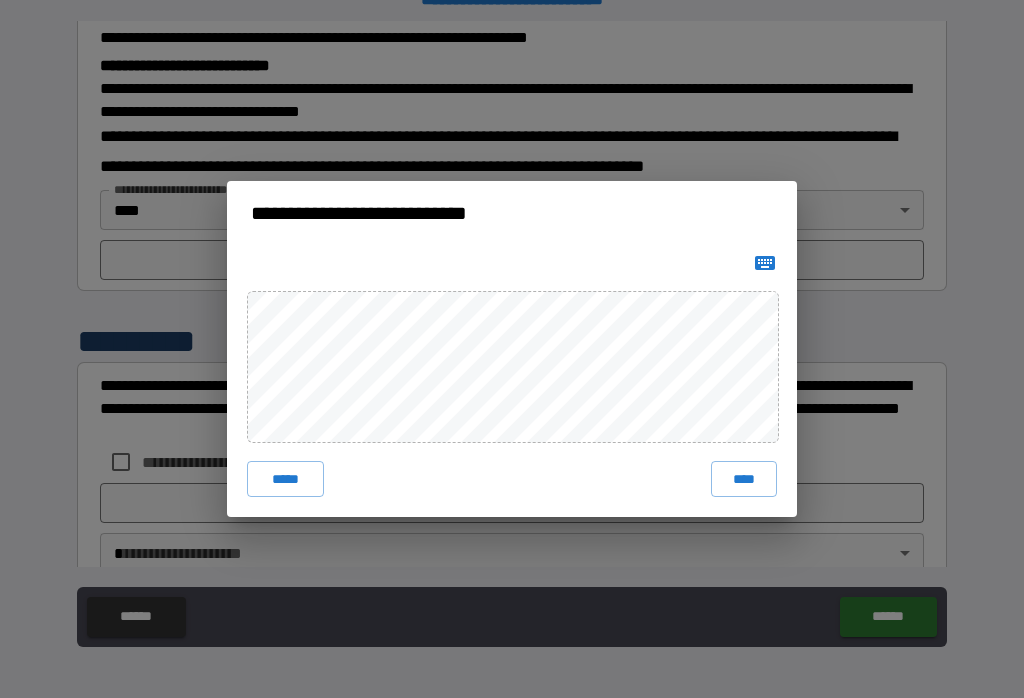click on "****" at bounding box center (744, 479) 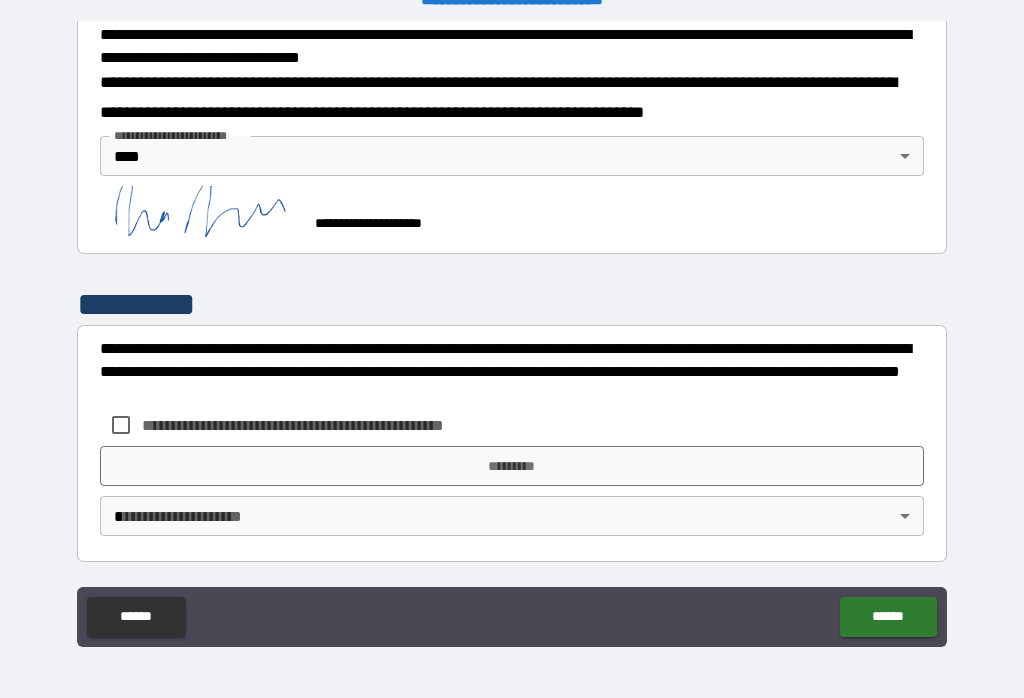scroll, scrollTop: 690, scrollLeft: 0, axis: vertical 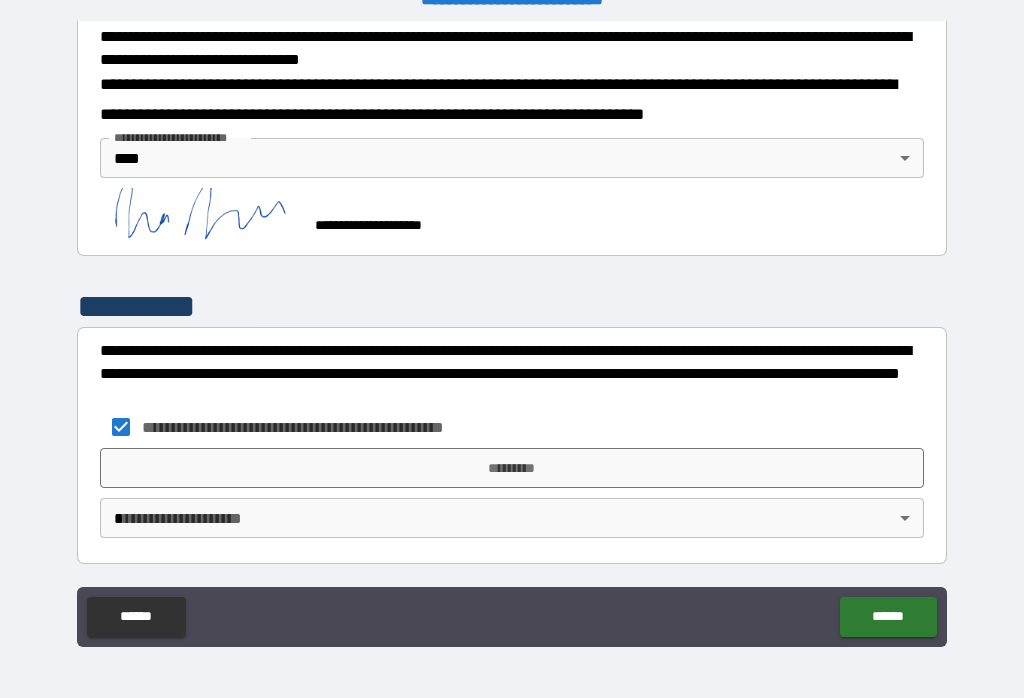 click on "*********" at bounding box center (512, 468) 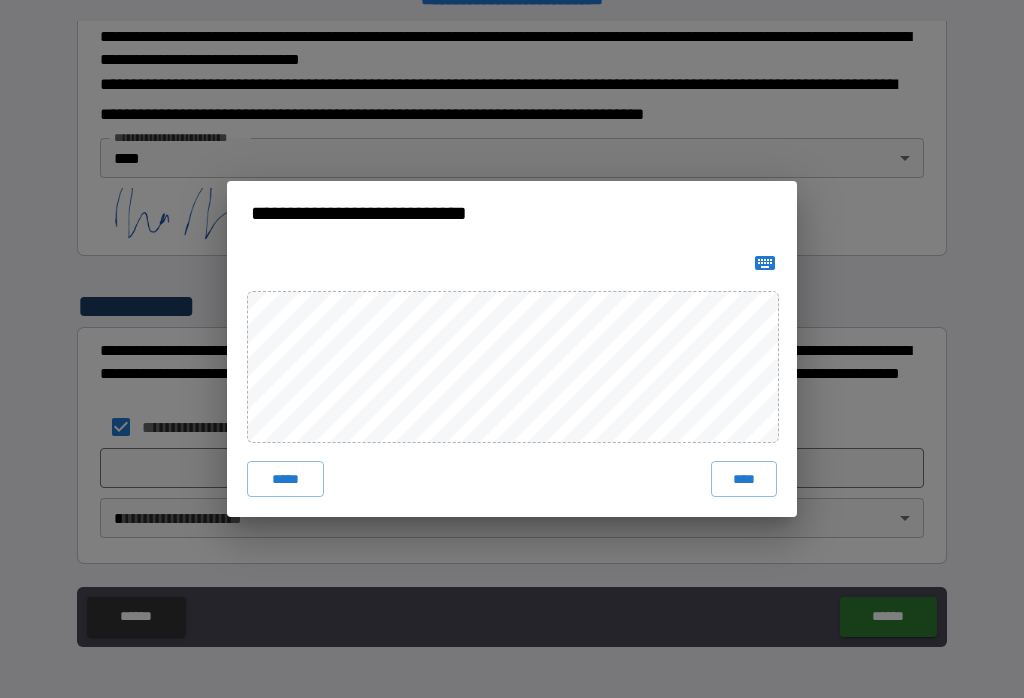 click on "****" at bounding box center [744, 479] 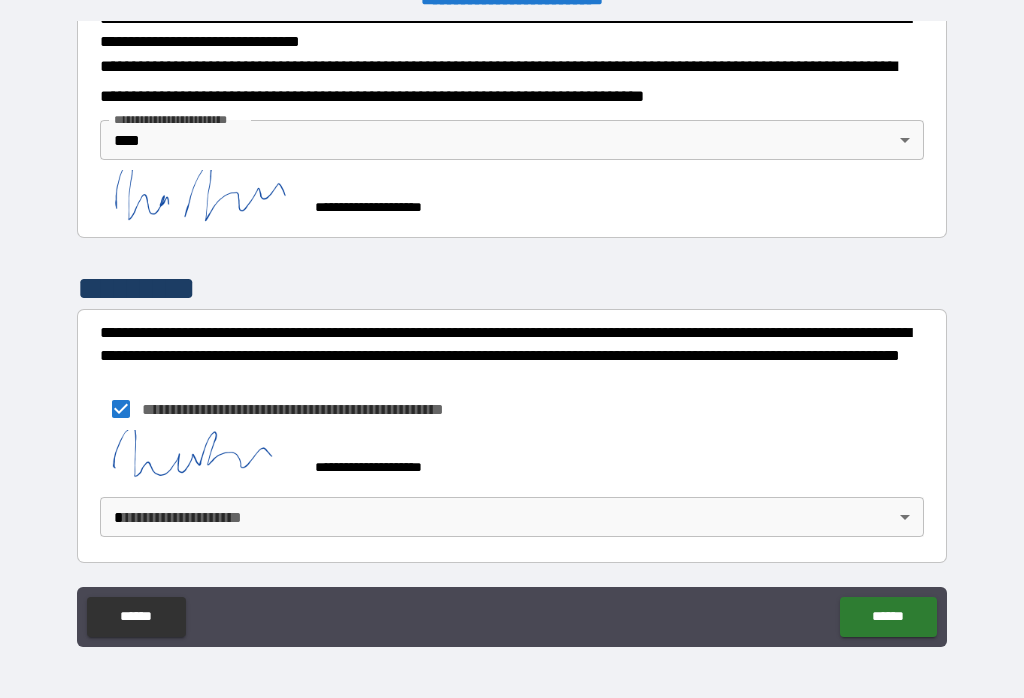 scroll, scrollTop: 707, scrollLeft: 0, axis: vertical 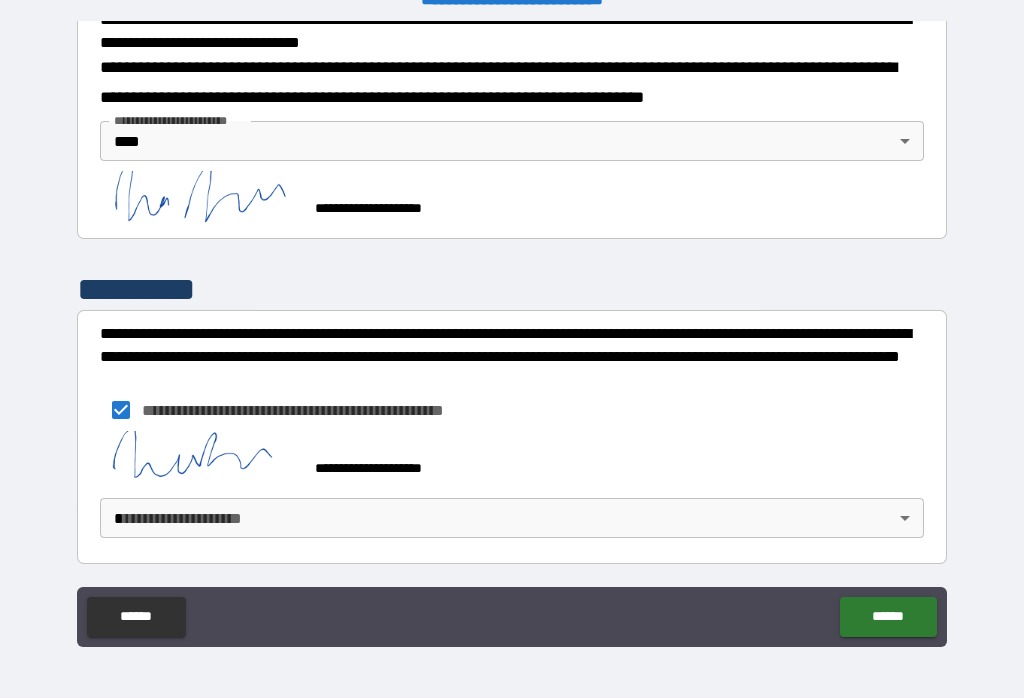click on "******" at bounding box center [888, 617] 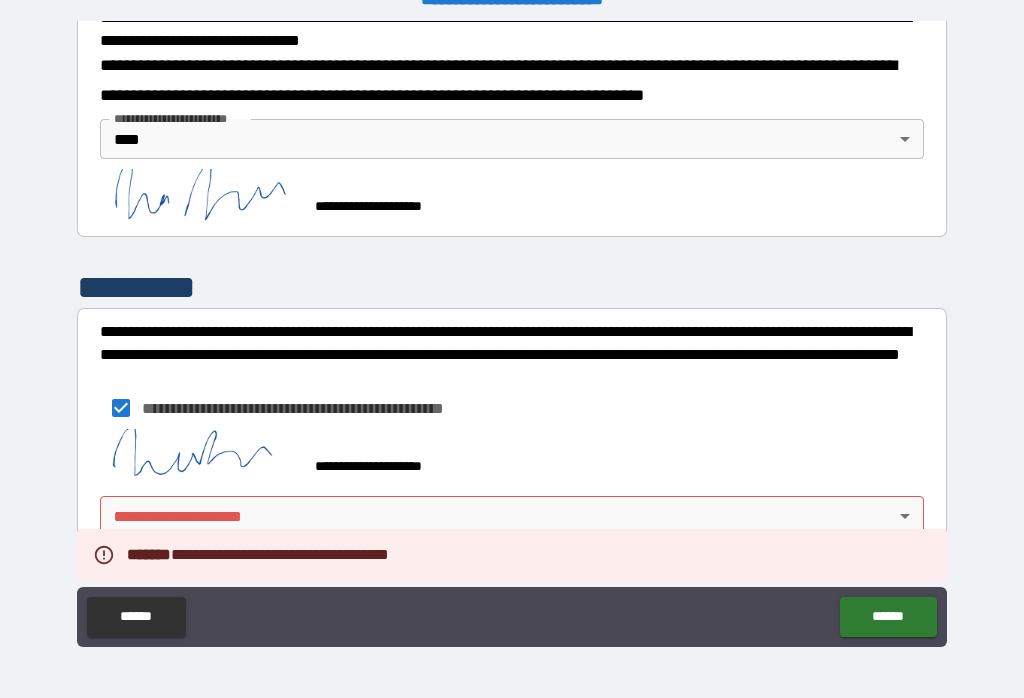 scroll, scrollTop: 707, scrollLeft: 0, axis: vertical 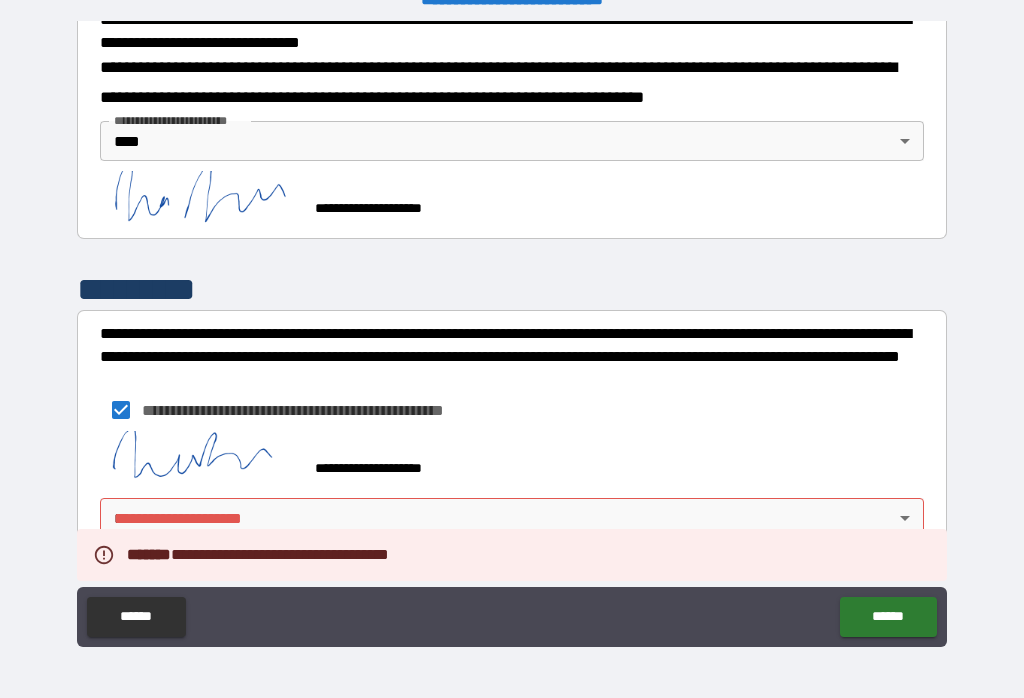 click on "**********" at bounding box center [512, 333] 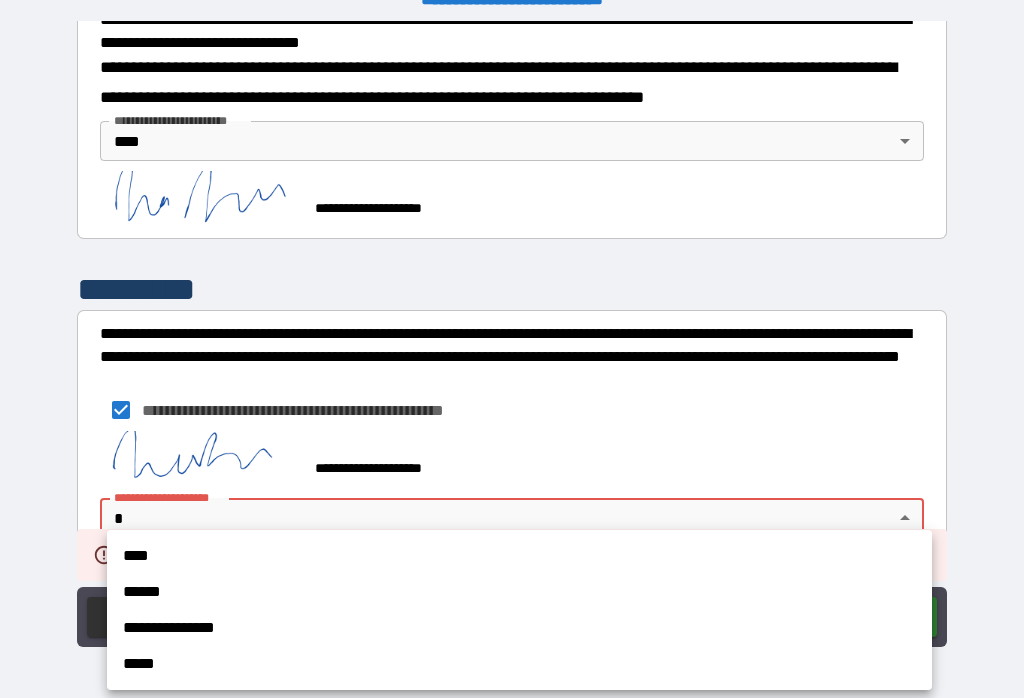 click on "****" at bounding box center (519, 556) 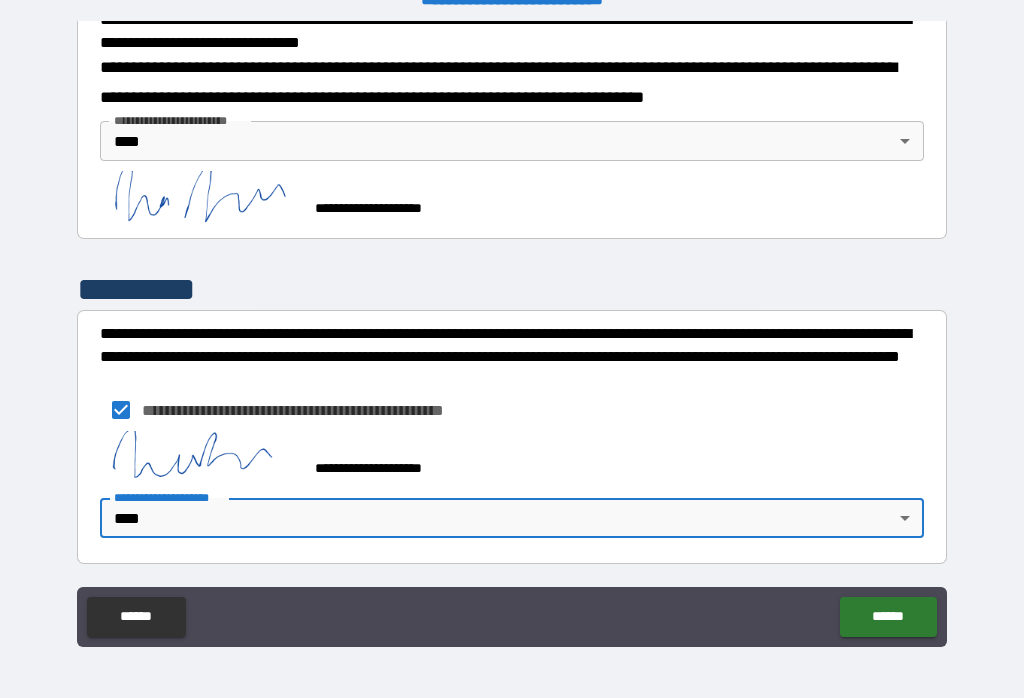 click on "******" at bounding box center [888, 617] 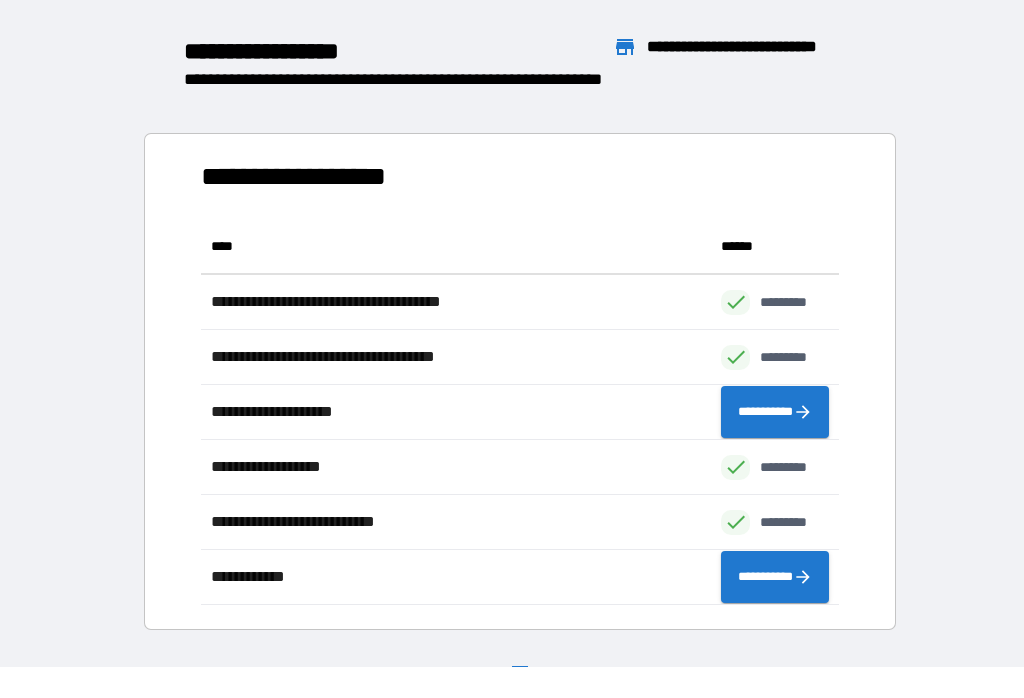 scroll, scrollTop: 1, scrollLeft: 1, axis: both 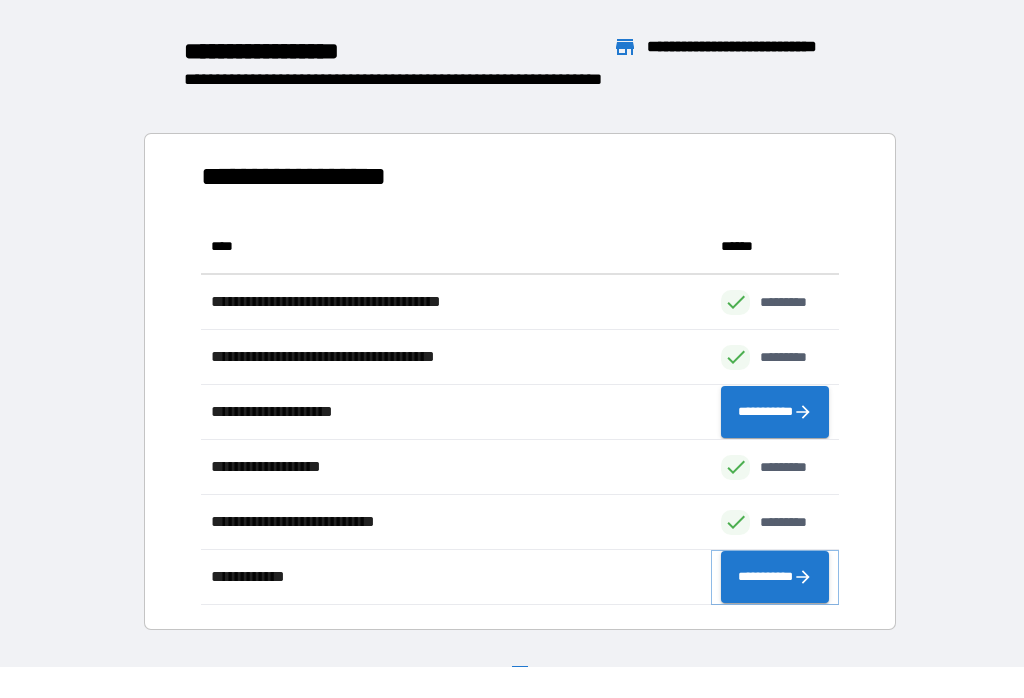 click on "**********" at bounding box center (775, 577) 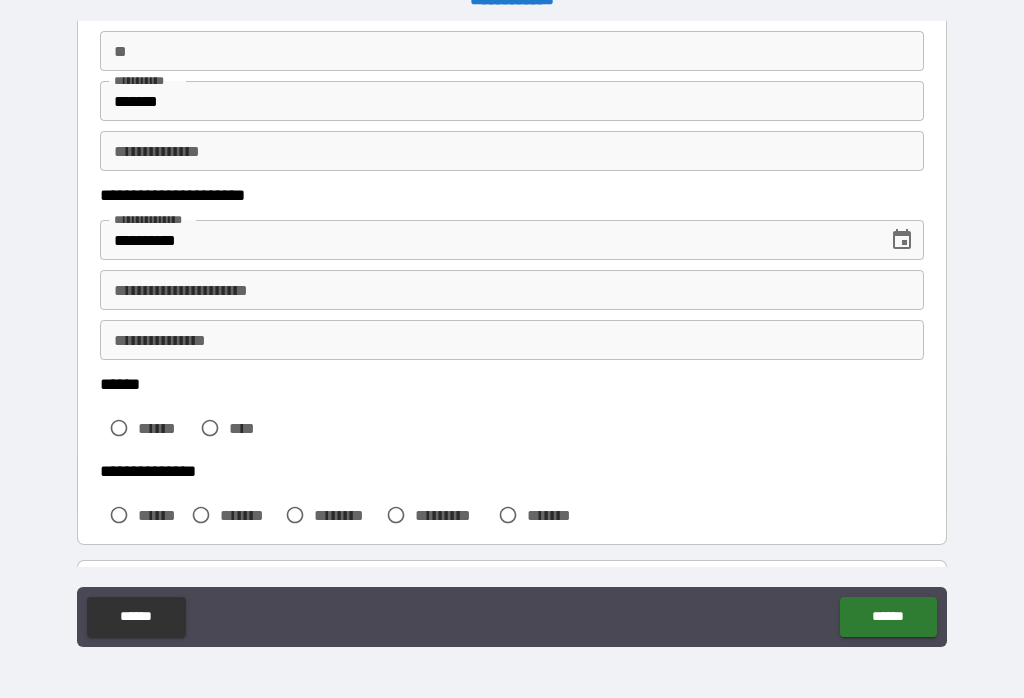 scroll, scrollTop: 194, scrollLeft: 0, axis: vertical 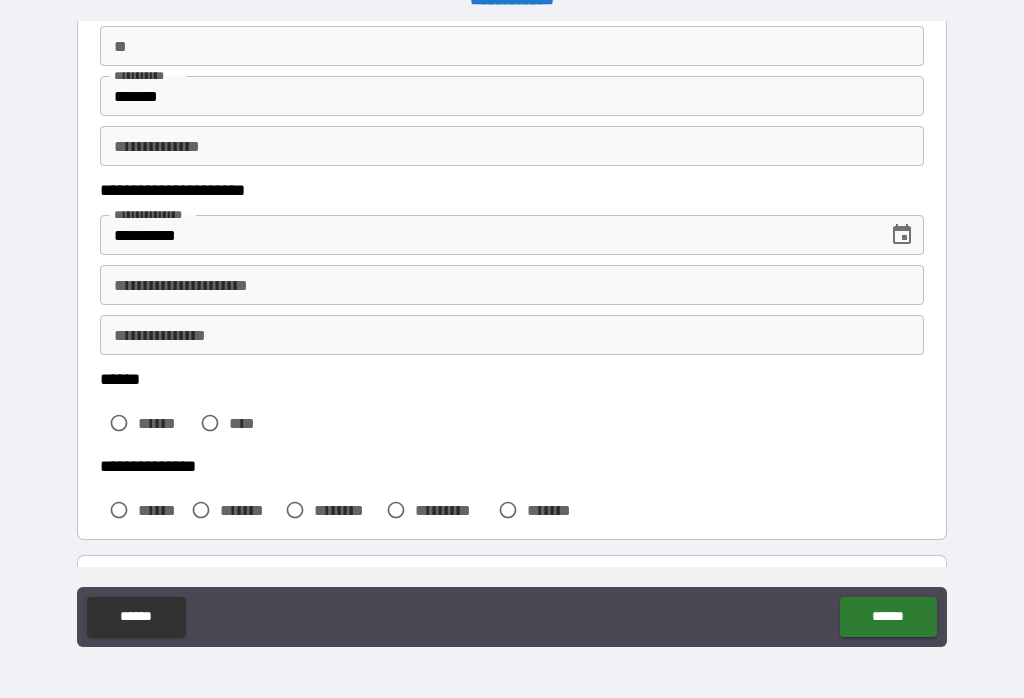 click on "**********" at bounding box center [512, 285] 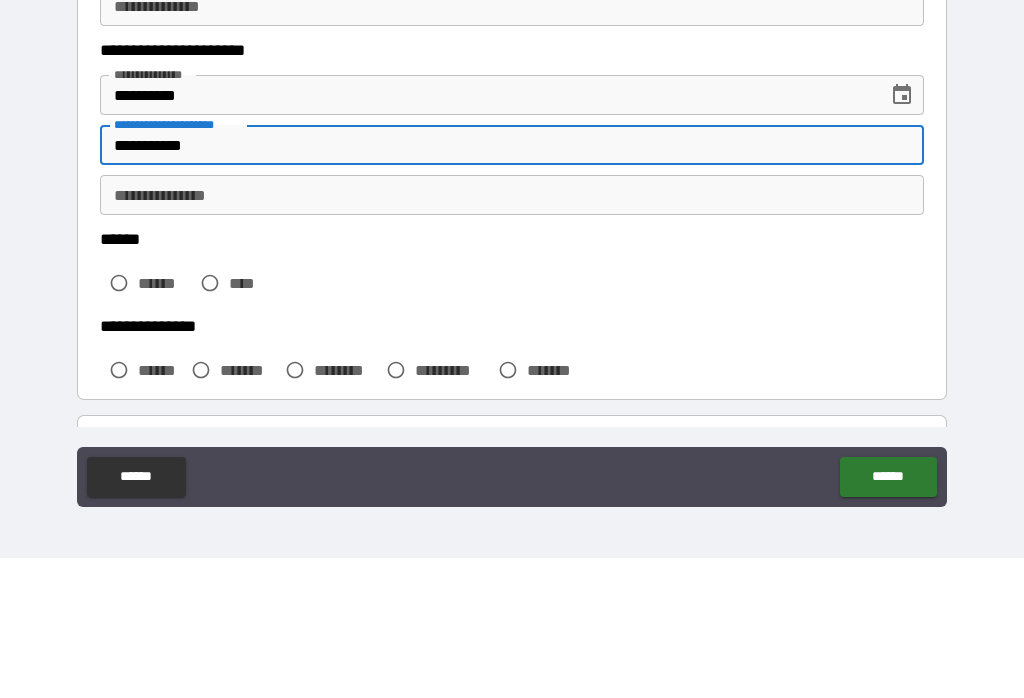 click on "******" at bounding box center (512, 379) 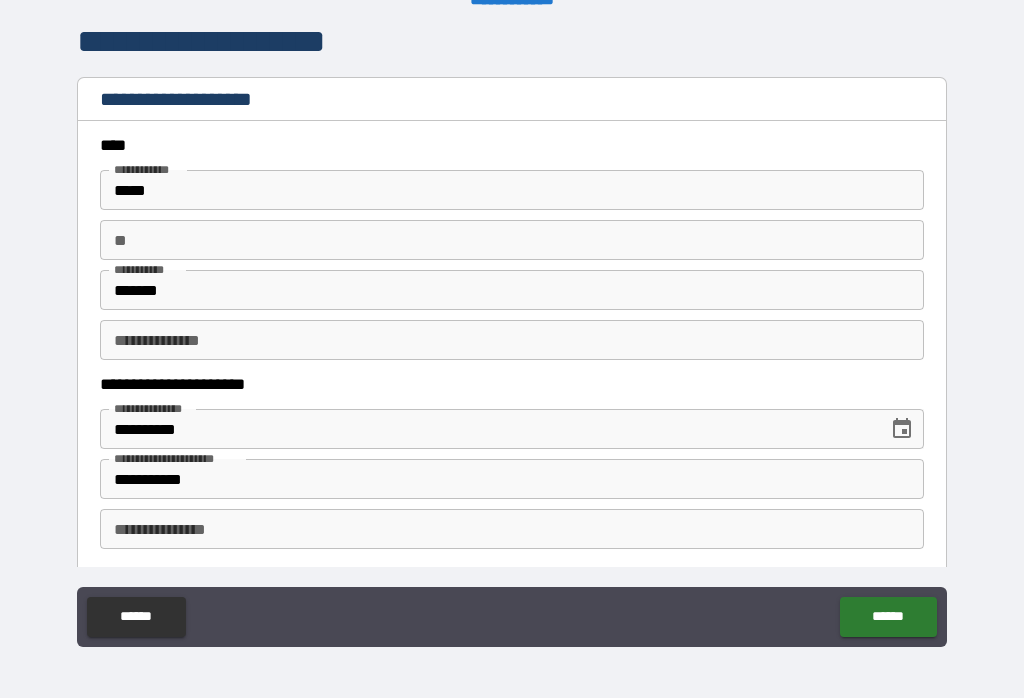 scroll, scrollTop: 0, scrollLeft: 0, axis: both 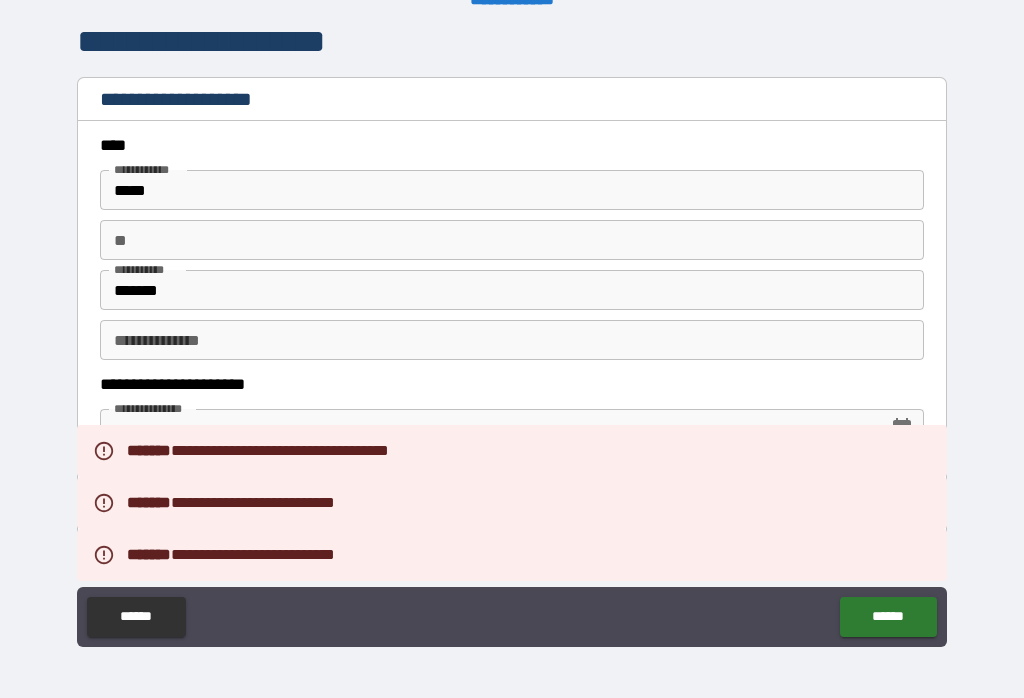 click on "**********" at bounding box center (512, 336) 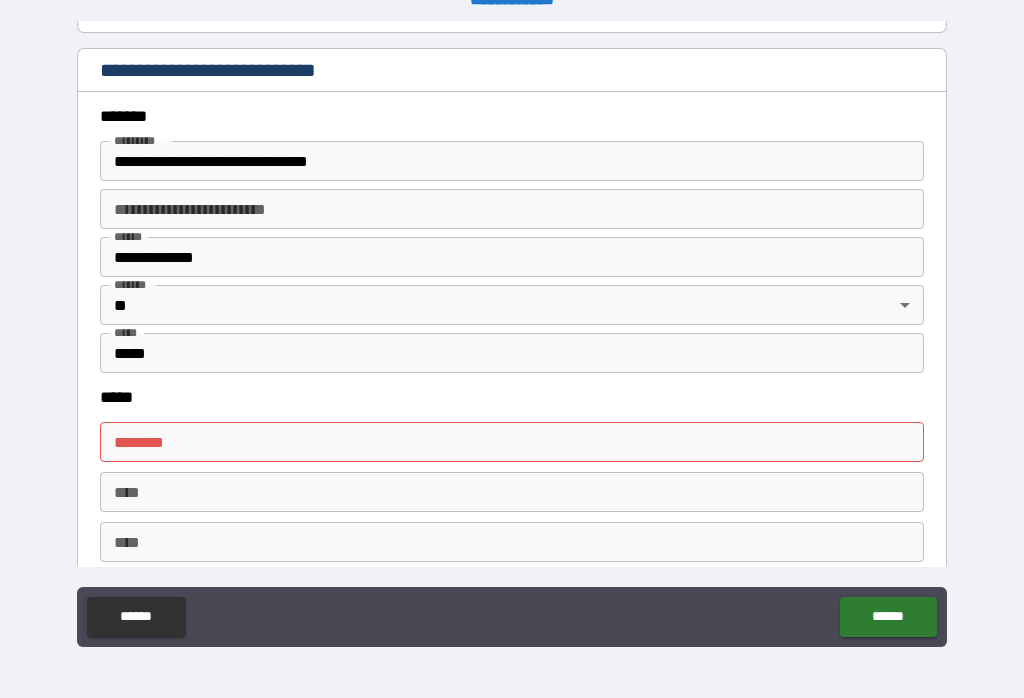 scroll, scrollTop: 702, scrollLeft: 0, axis: vertical 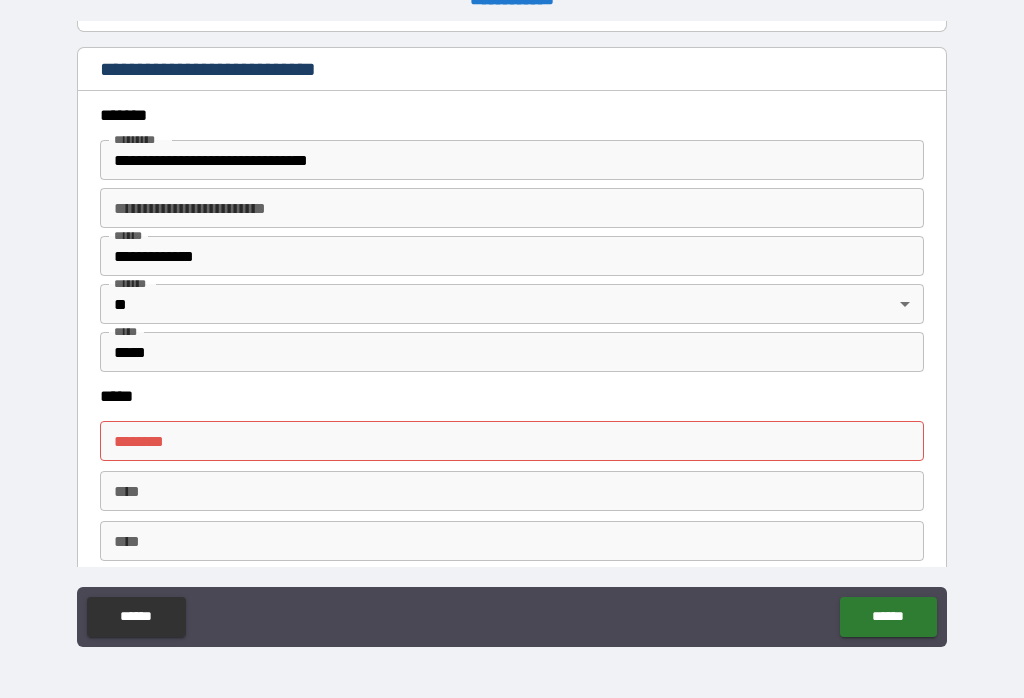 click on "**********" at bounding box center (512, 160) 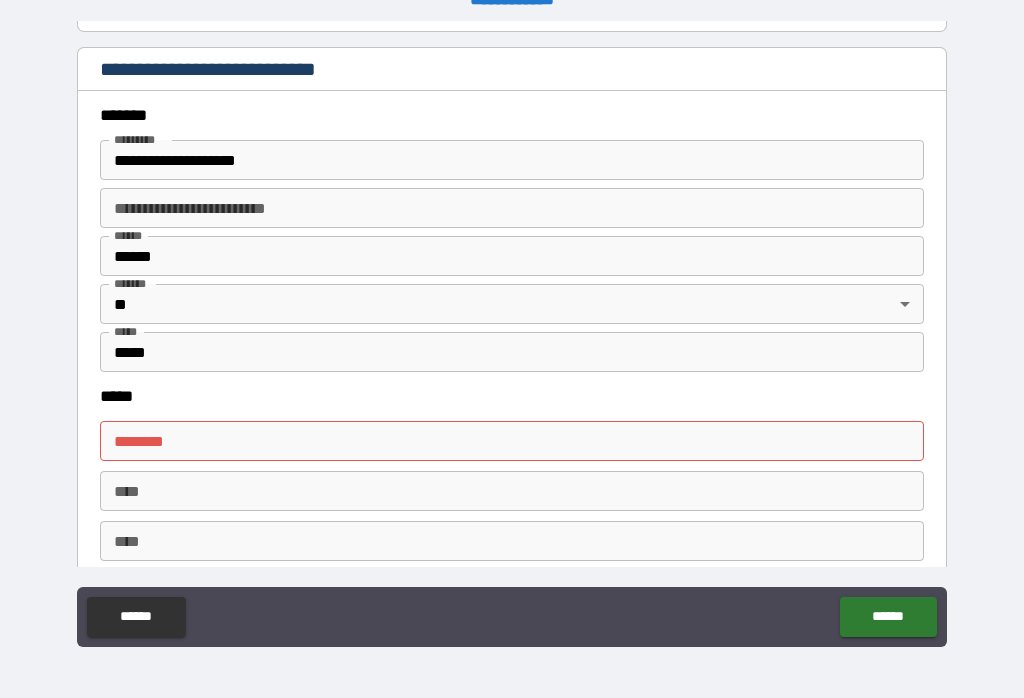 click on "******   *" at bounding box center [512, 441] 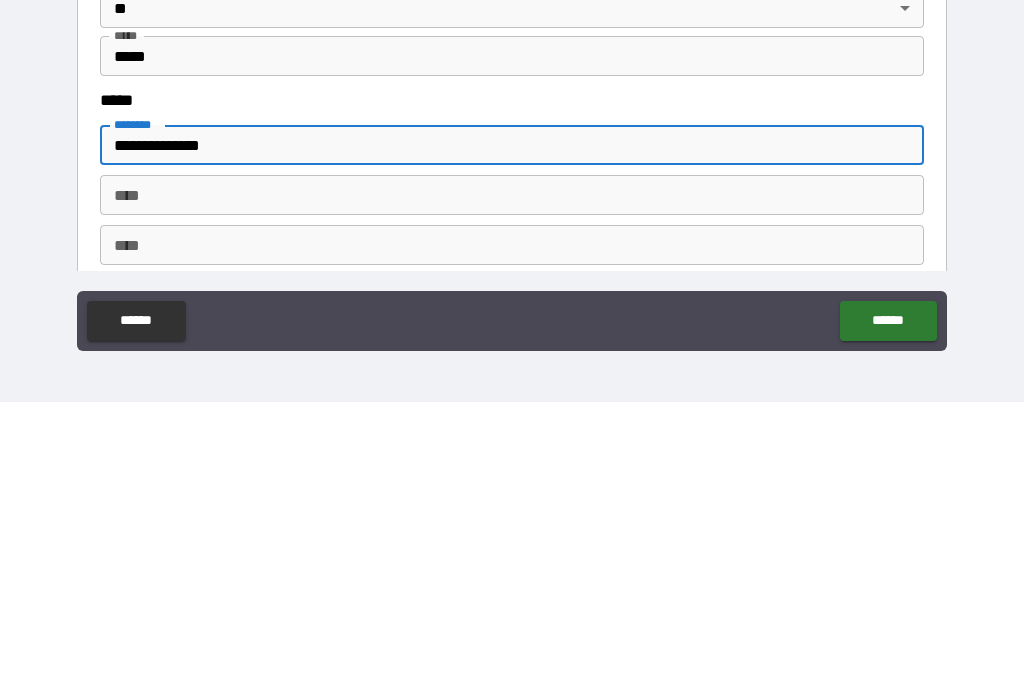 click on "**********" at bounding box center (512, 336) 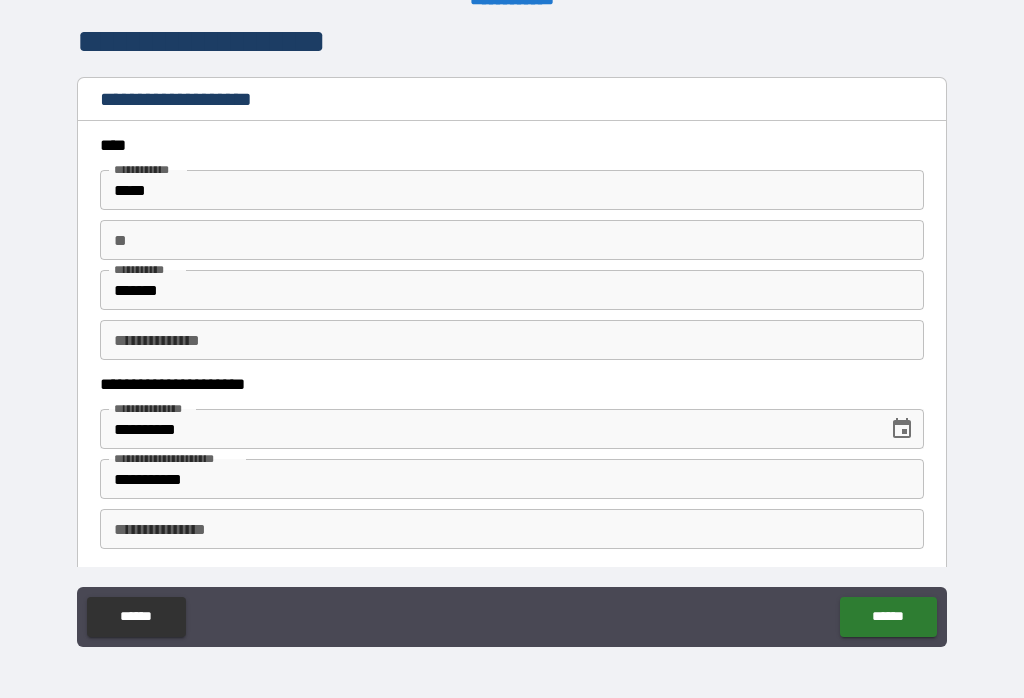 scroll, scrollTop: -2, scrollLeft: 0, axis: vertical 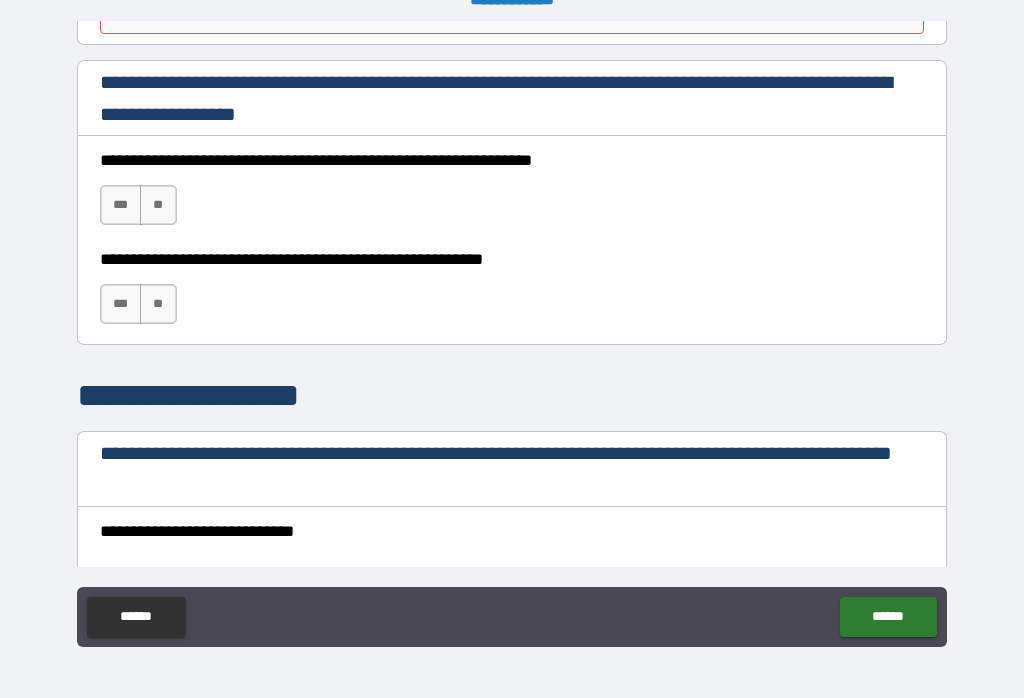 click on "***" at bounding box center [121, 205] 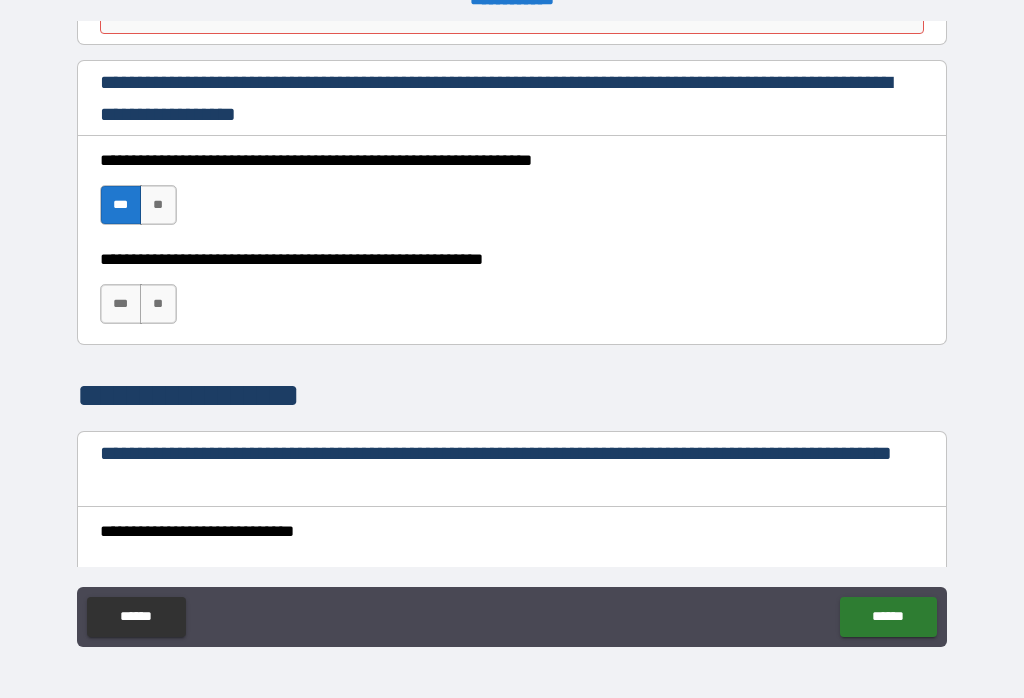 click on "***" at bounding box center (121, 304) 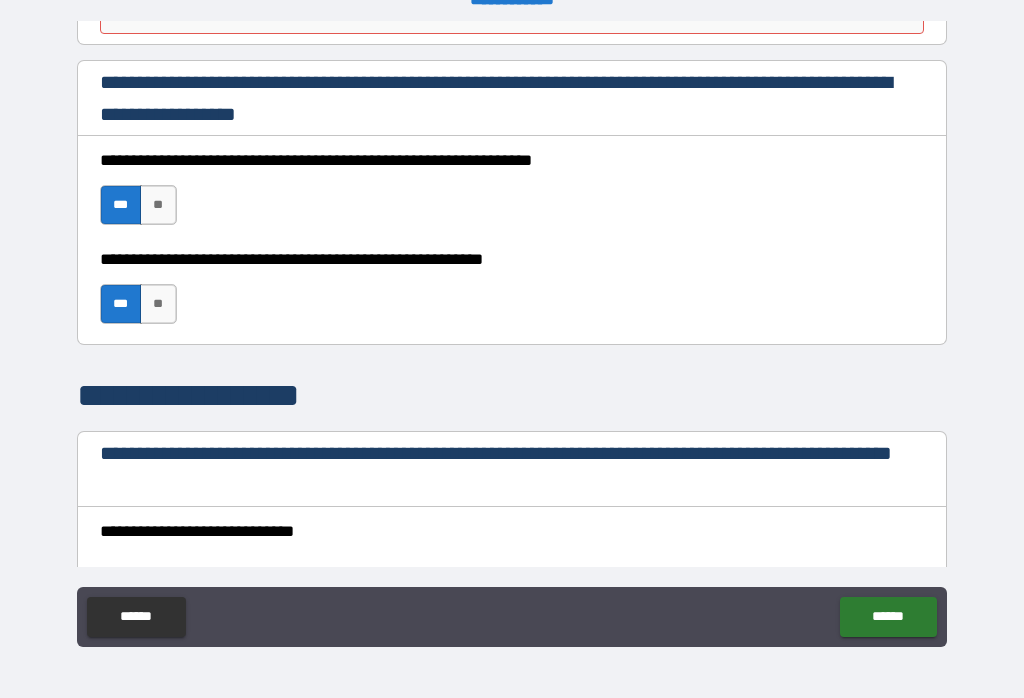 click on "**" at bounding box center (158, 304) 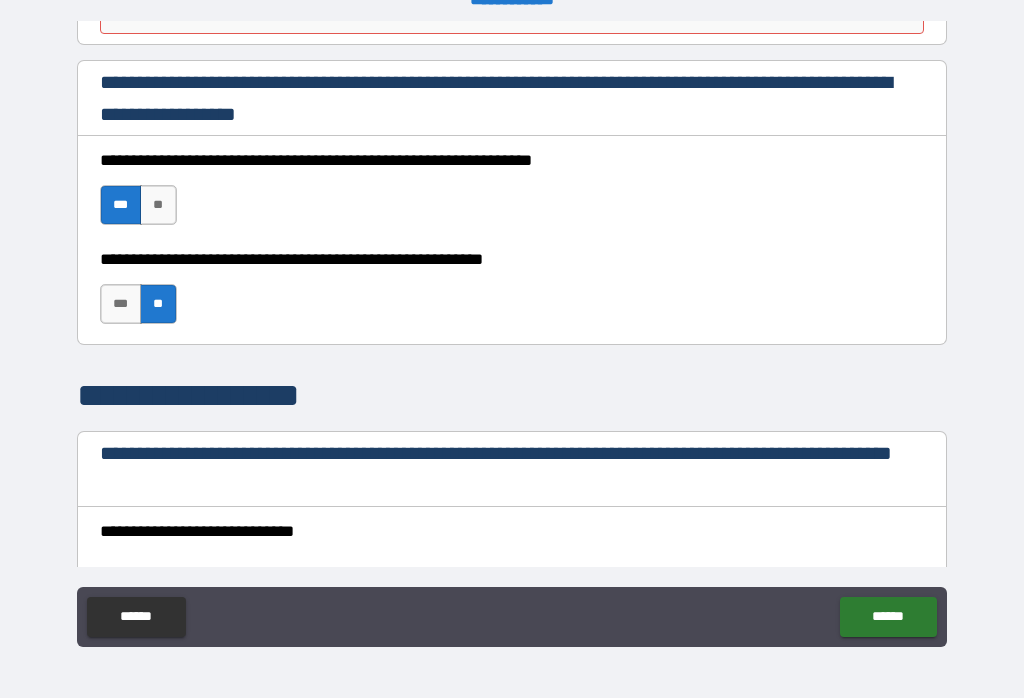 click on "***" at bounding box center (121, 304) 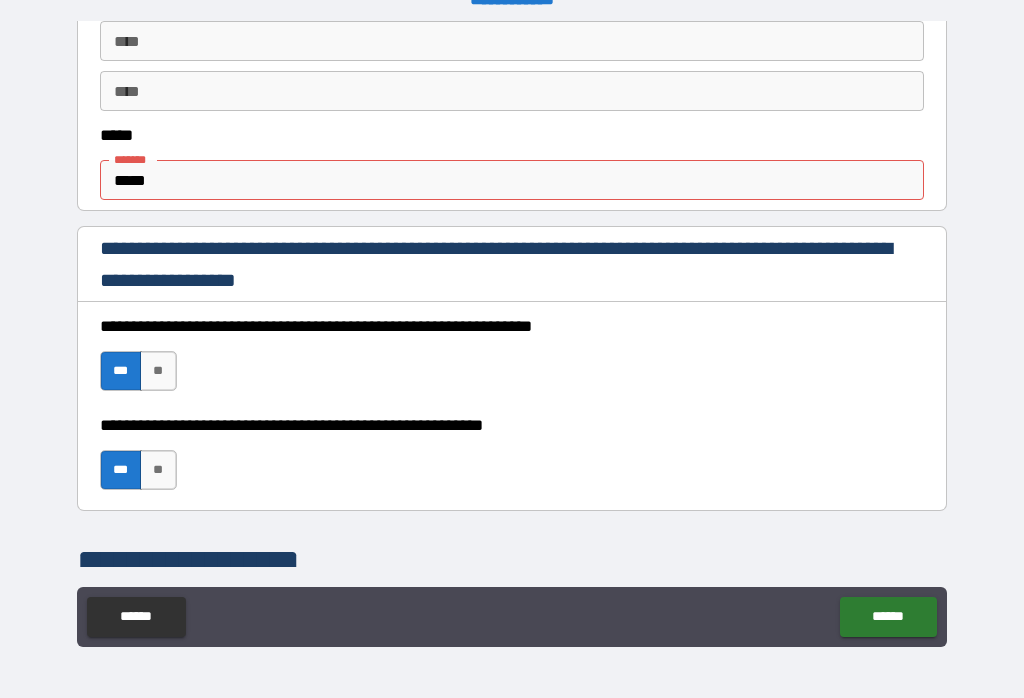 scroll, scrollTop: 1026, scrollLeft: 0, axis: vertical 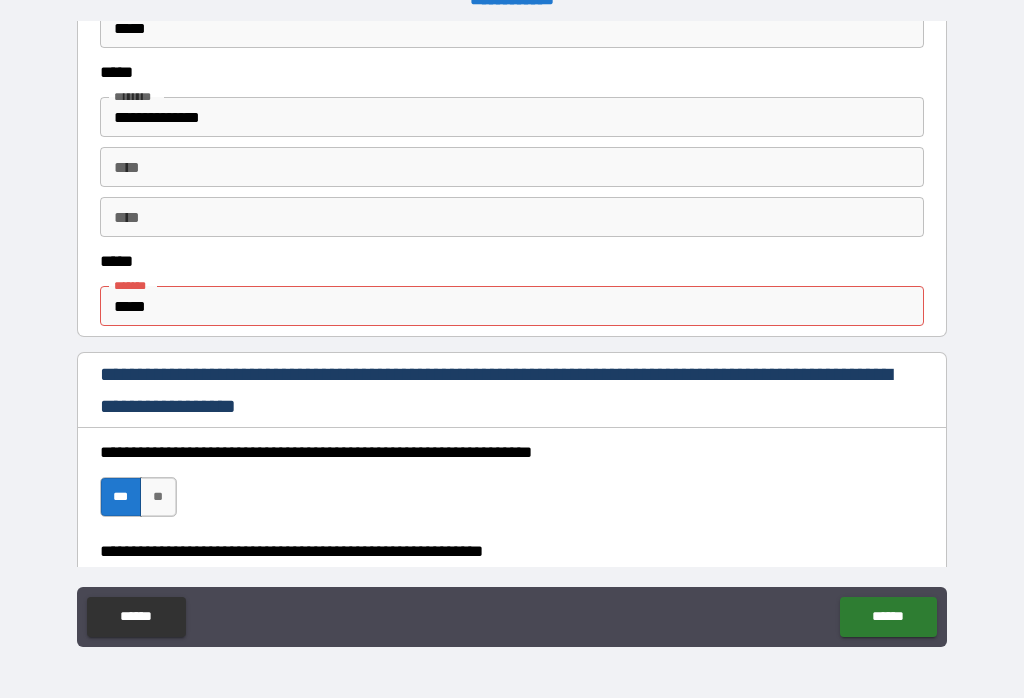 click on "*****" at bounding box center (512, 306) 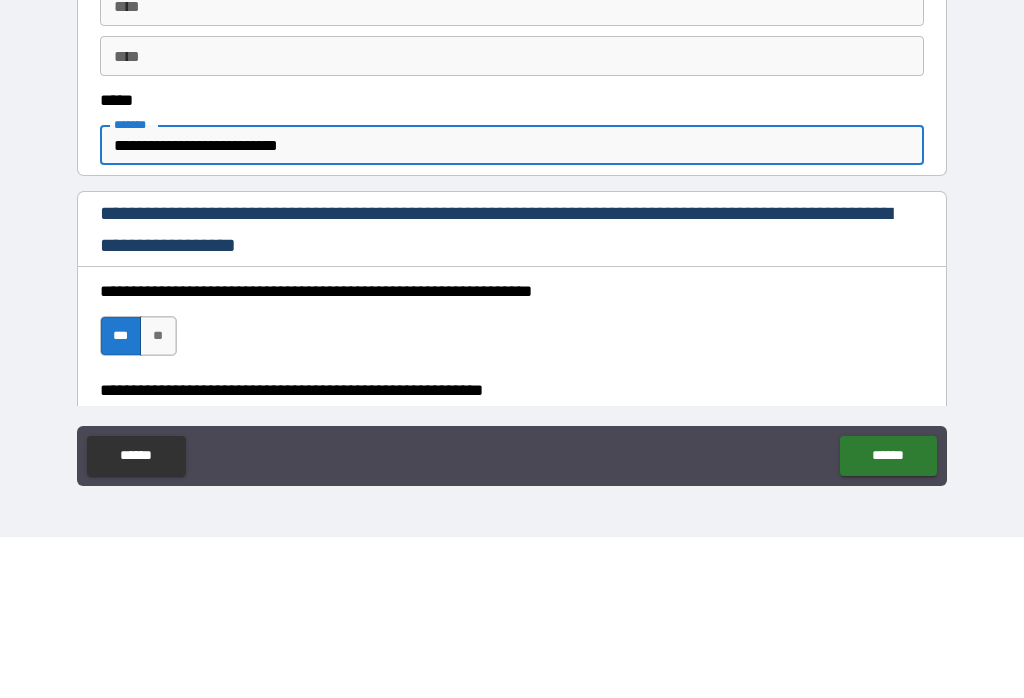 click on "**********" at bounding box center (512, 306) 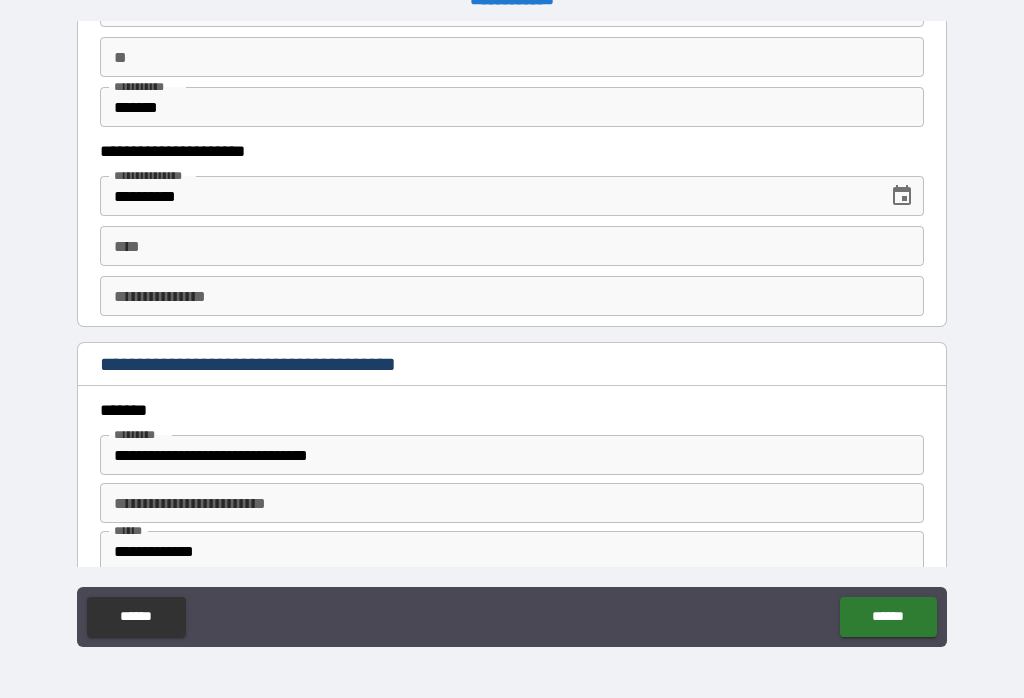 scroll, scrollTop: 2051, scrollLeft: 0, axis: vertical 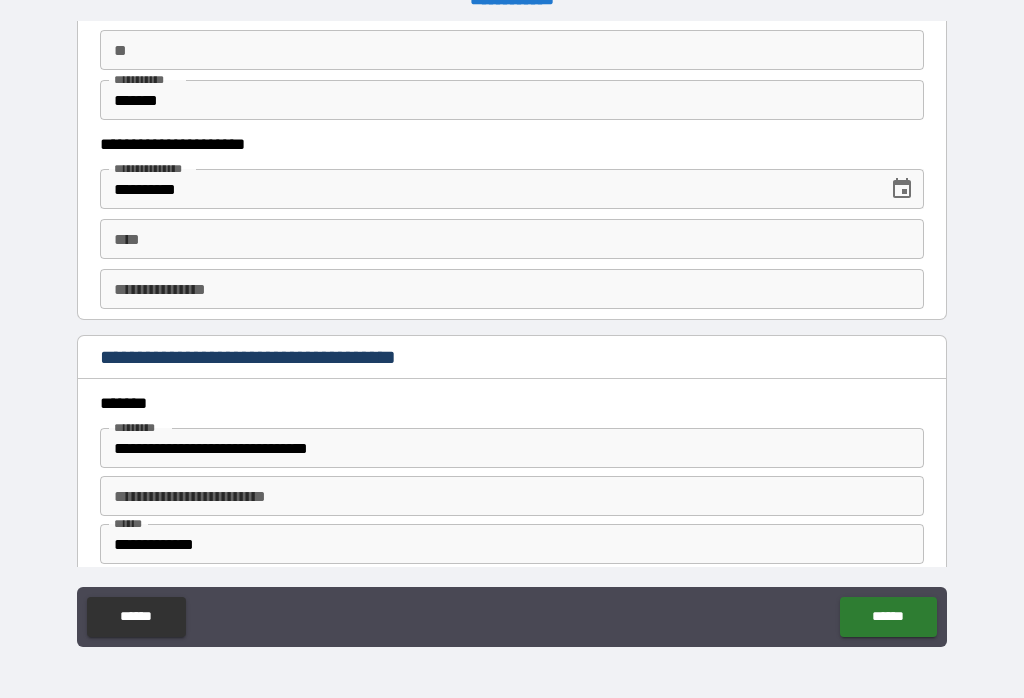 click on "**** ****" at bounding box center [512, 239] 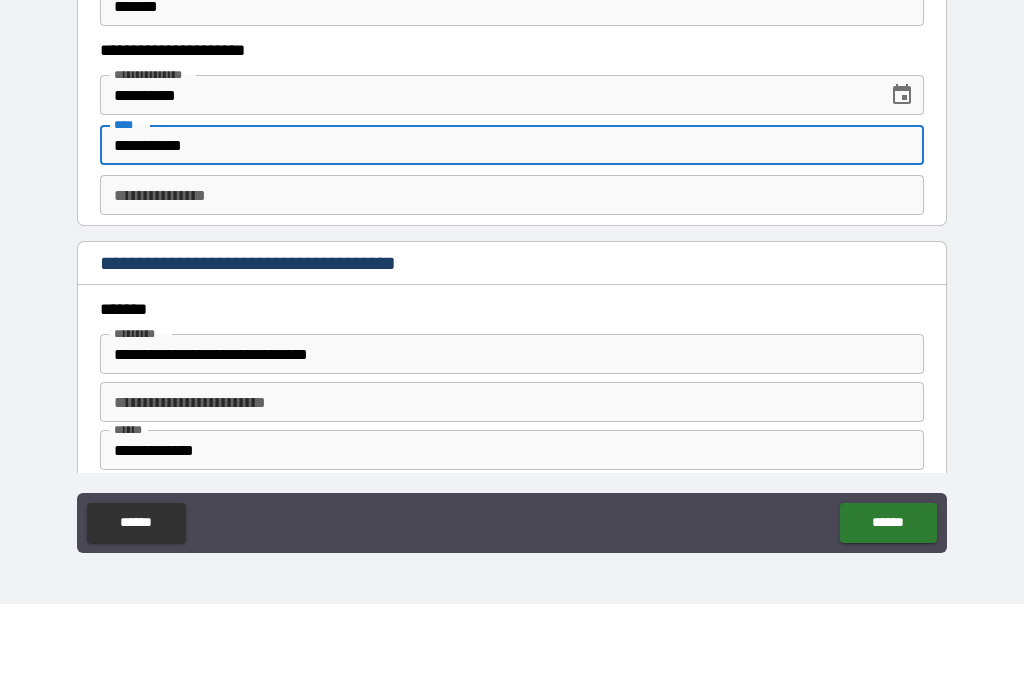 click on "**********" at bounding box center [512, 336] 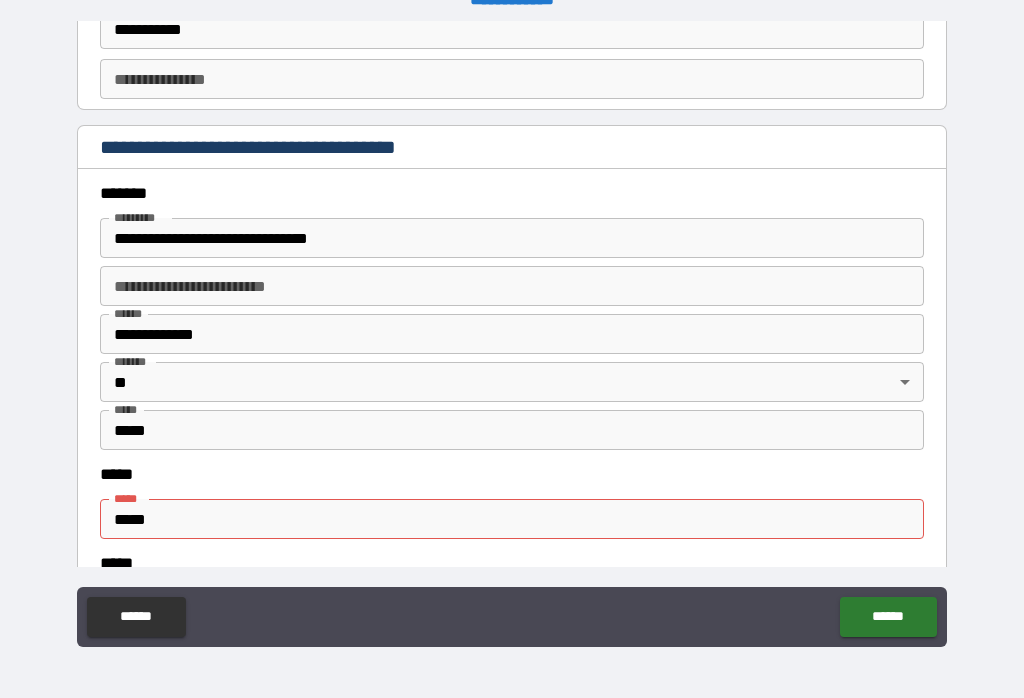 scroll, scrollTop: 2264, scrollLeft: 0, axis: vertical 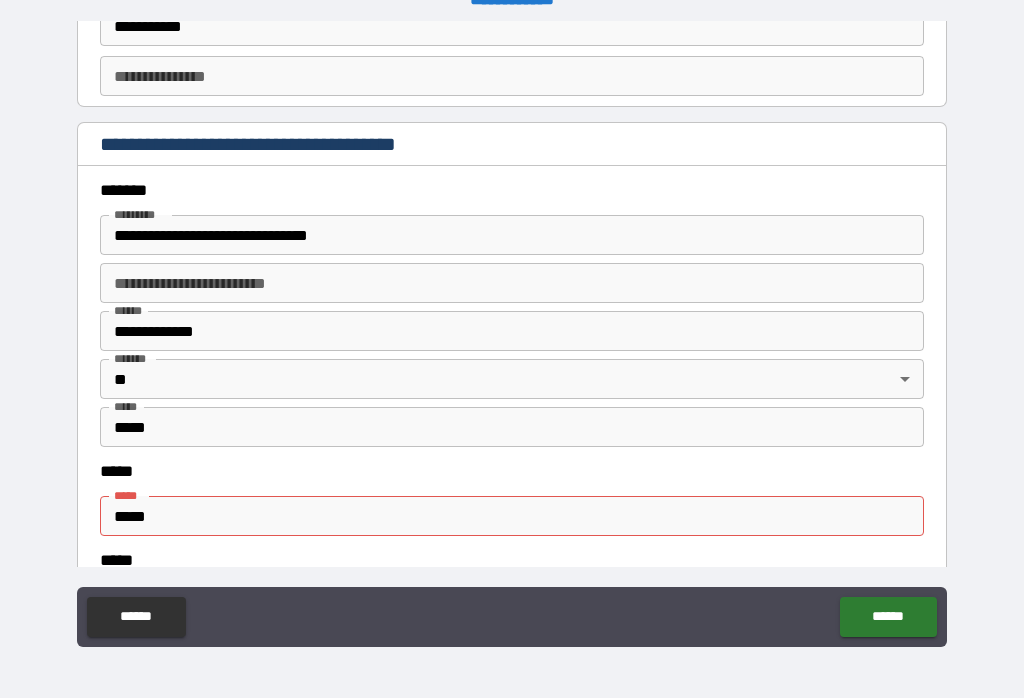 click on "**********" at bounding box center (512, 235) 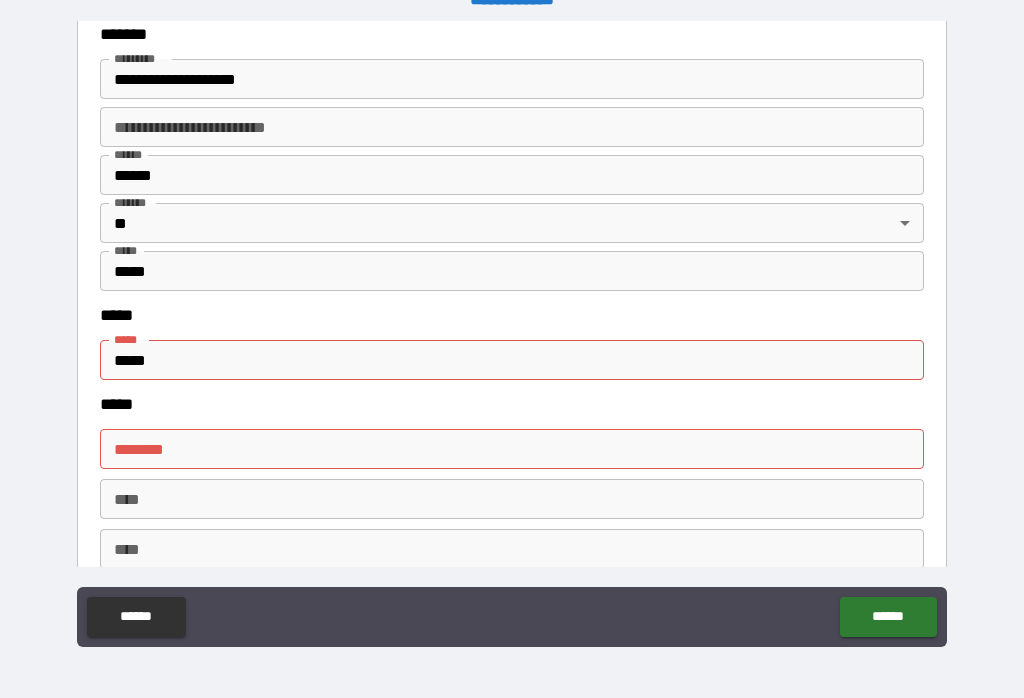 scroll, scrollTop: 2420, scrollLeft: 0, axis: vertical 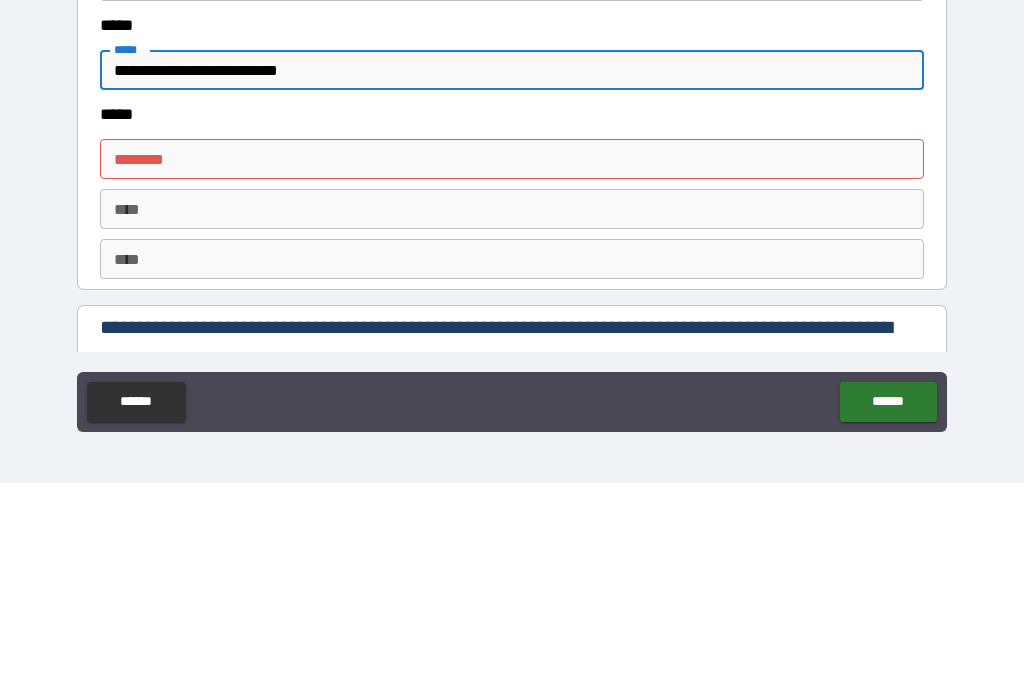 click on "******   *" at bounding box center [512, 374] 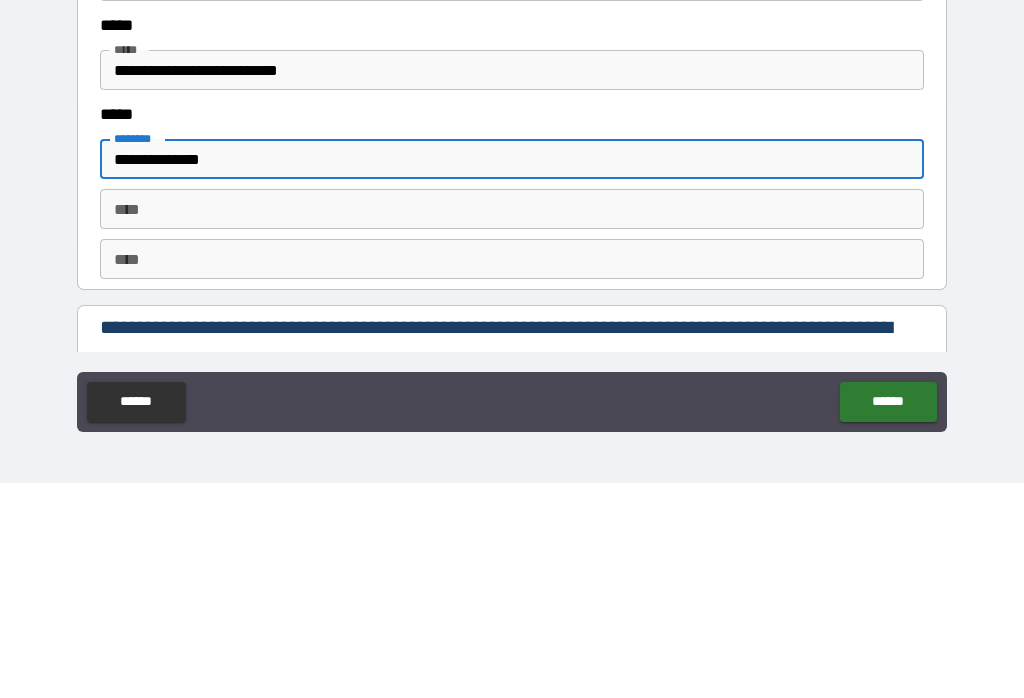 click on "**********" at bounding box center (512, 336) 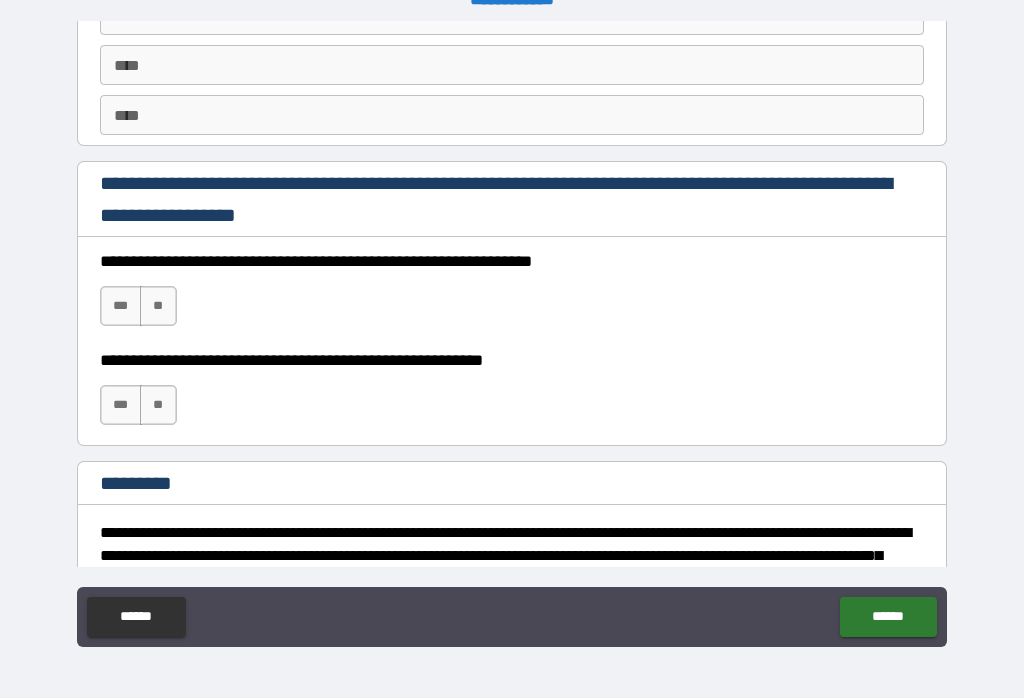 scroll, scrollTop: 2866, scrollLeft: 0, axis: vertical 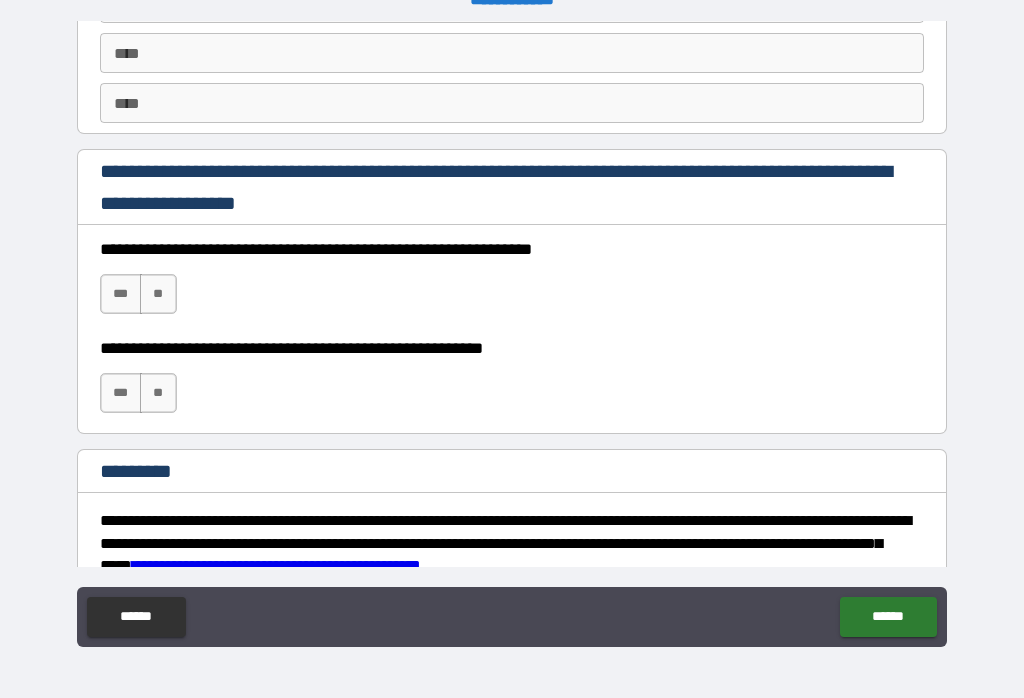 click on "***" at bounding box center [121, 294] 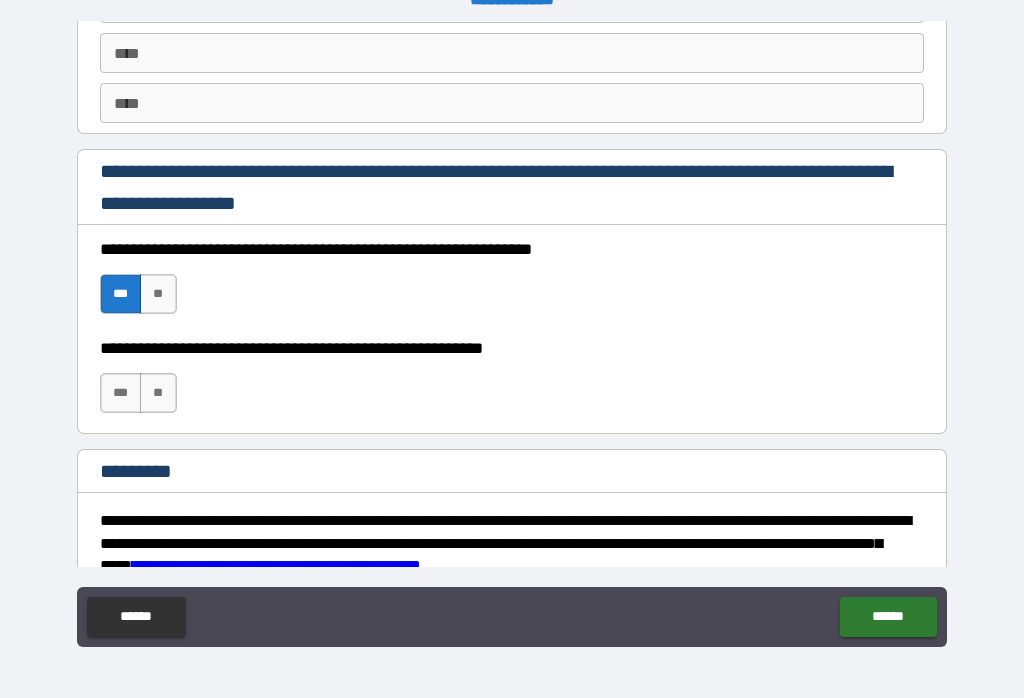 click on "***" at bounding box center (121, 393) 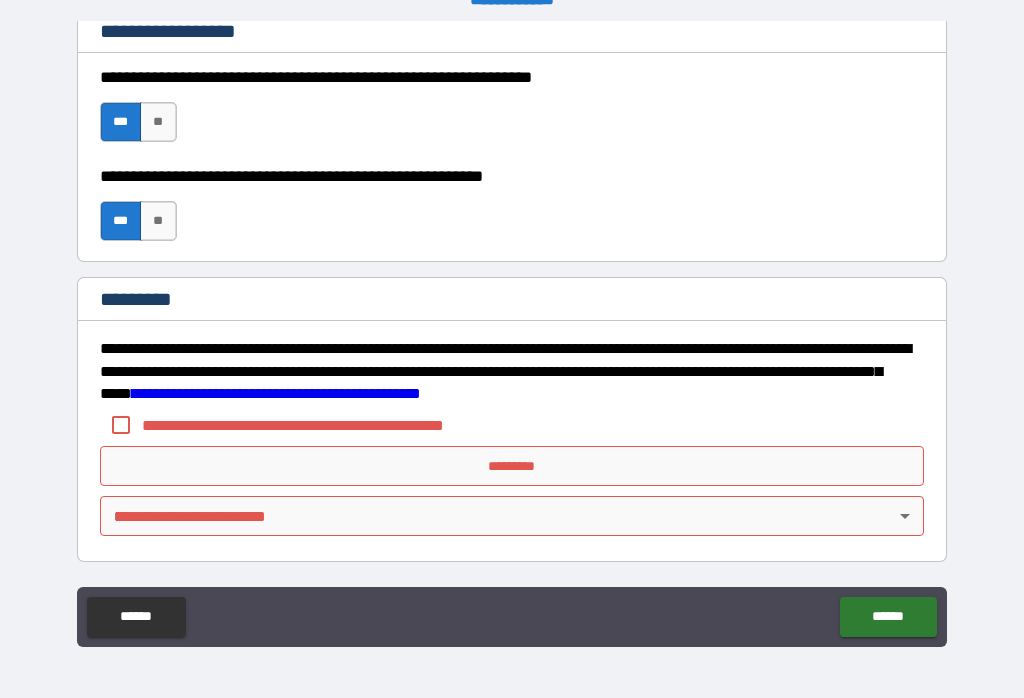 scroll, scrollTop: 3038, scrollLeft: 0, axis: vertical 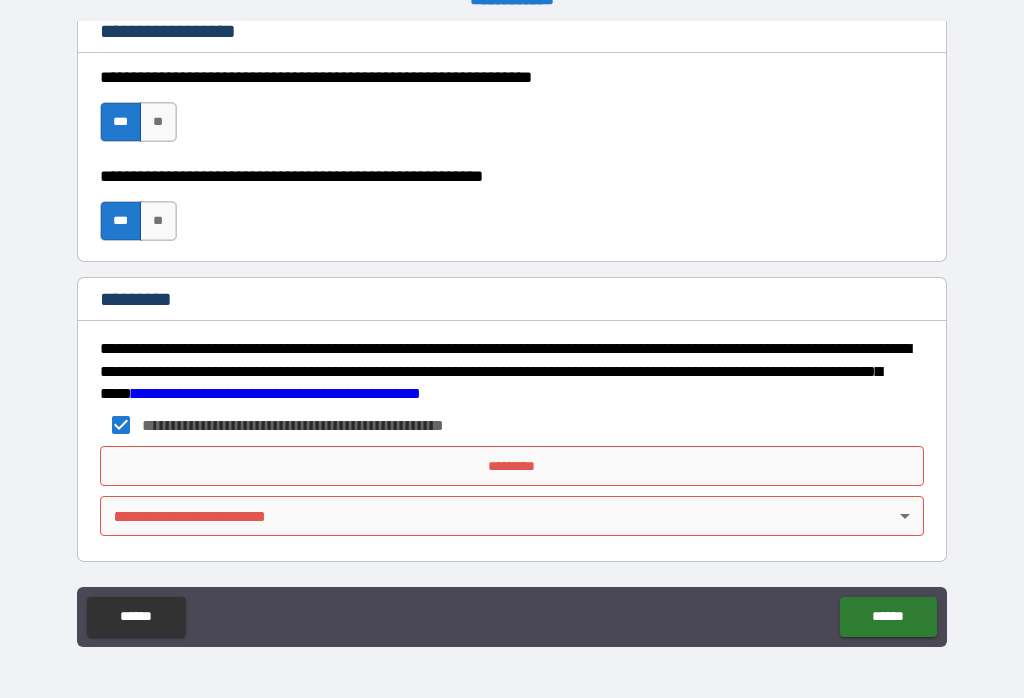 click on "*********" at bounding box center (512, 466) 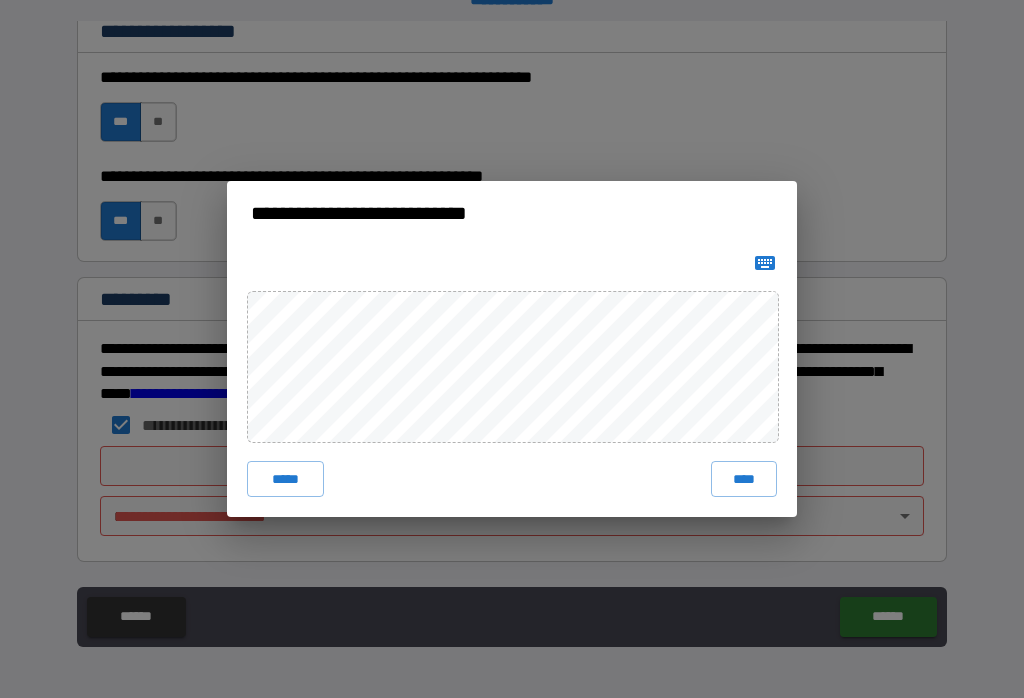 click on "****" at bounding box center [744, 479] 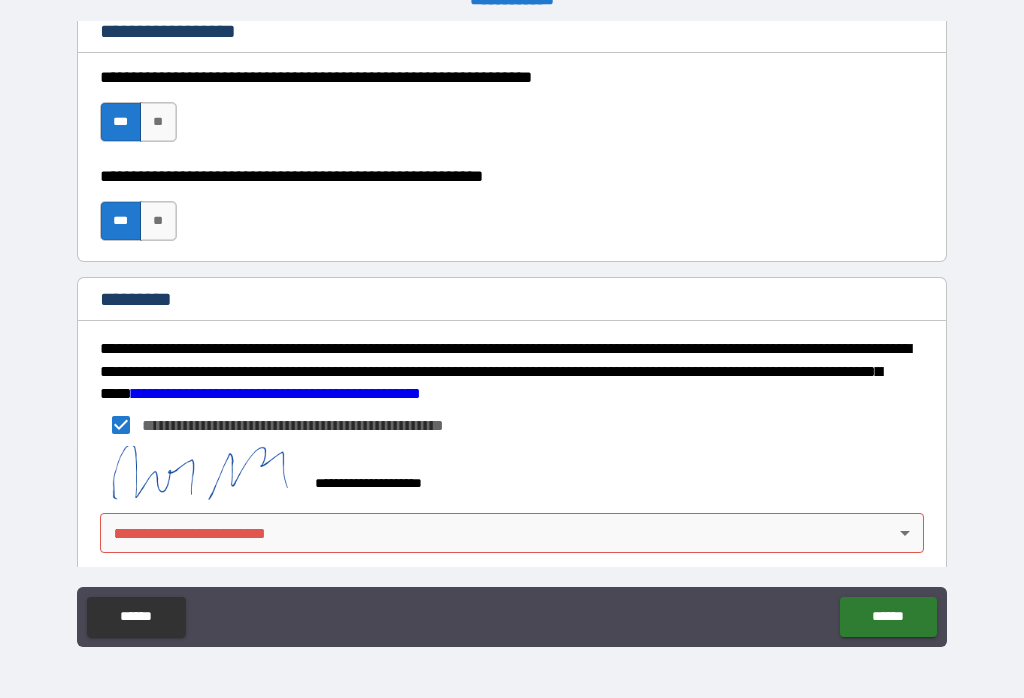 click on "******" at bounding box center (888, 617) 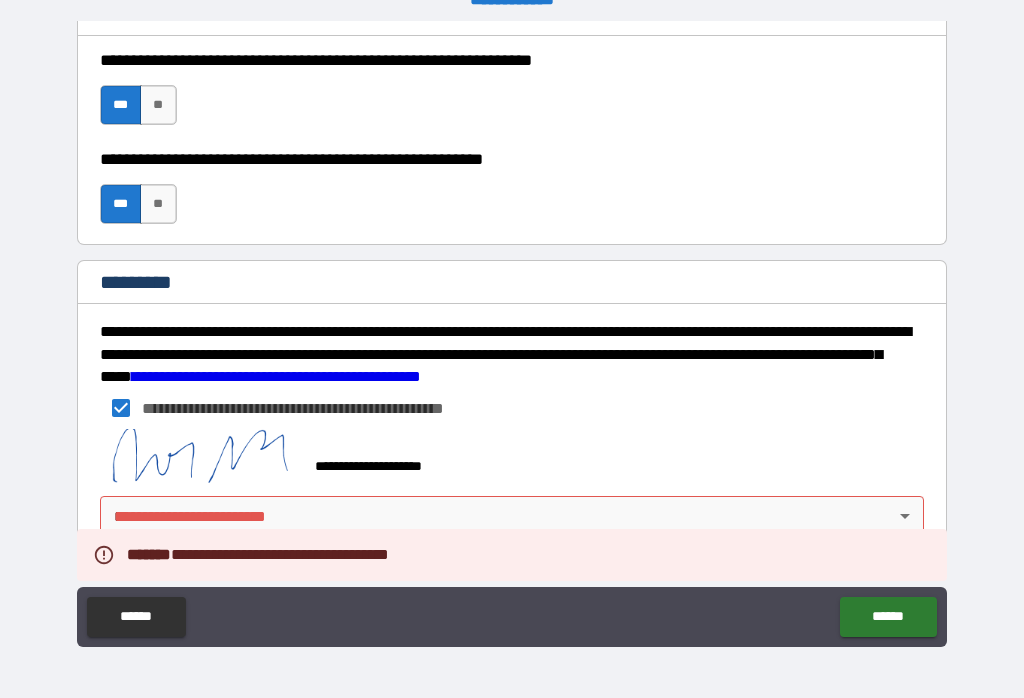 scroll, scrollTop: 3055, scrollLeft: 0, axis: vertical 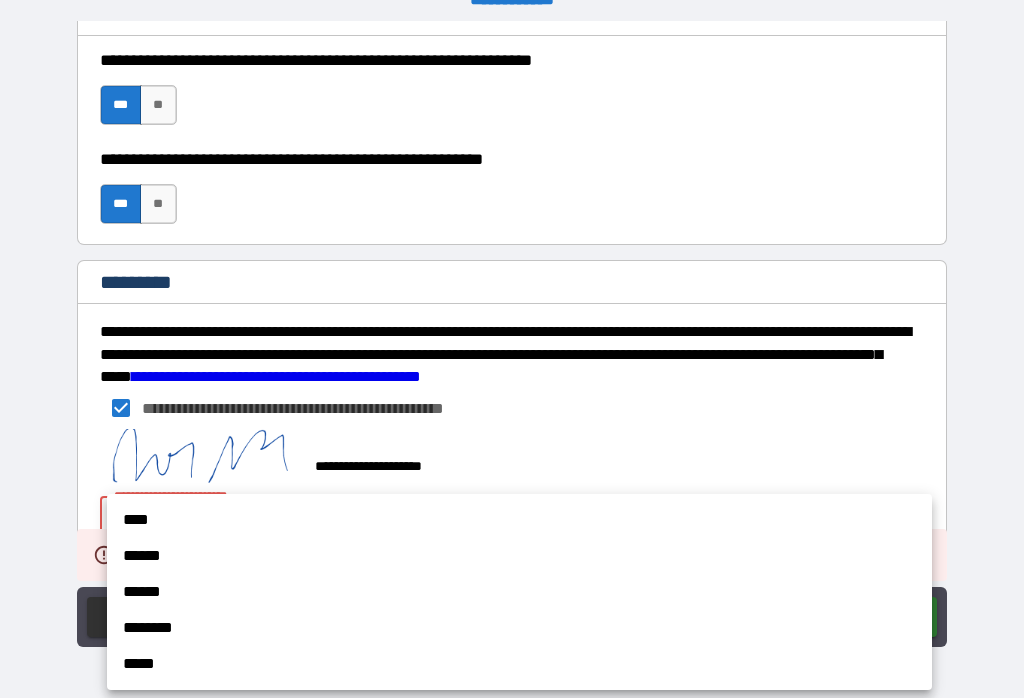 click on "****" at bounding box center (519, 520) 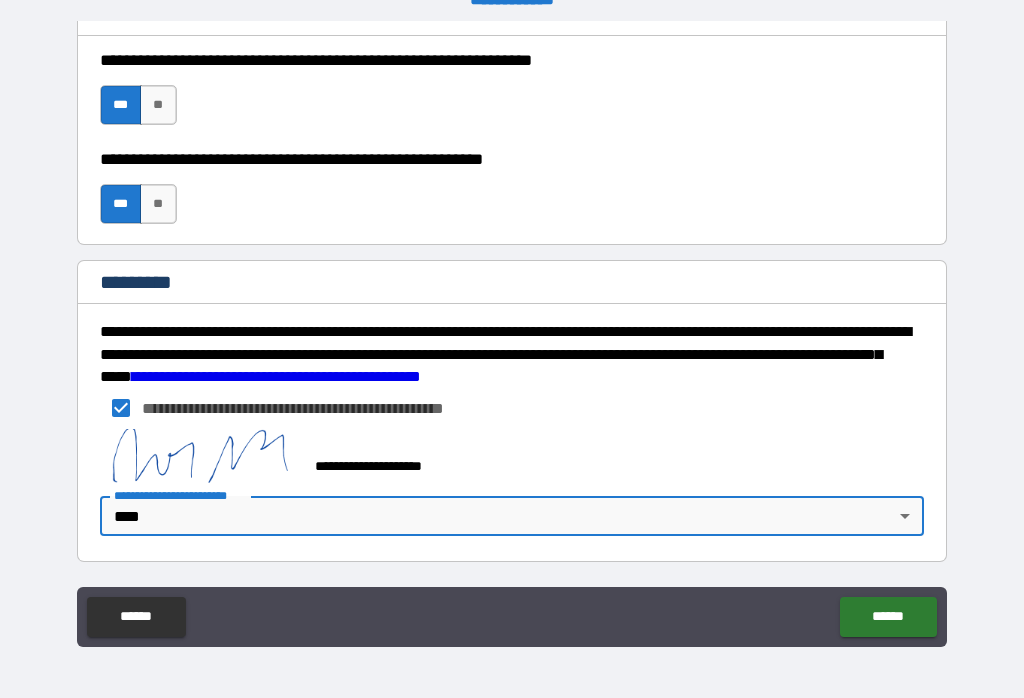click on "******" at bounding box center [888, 617] 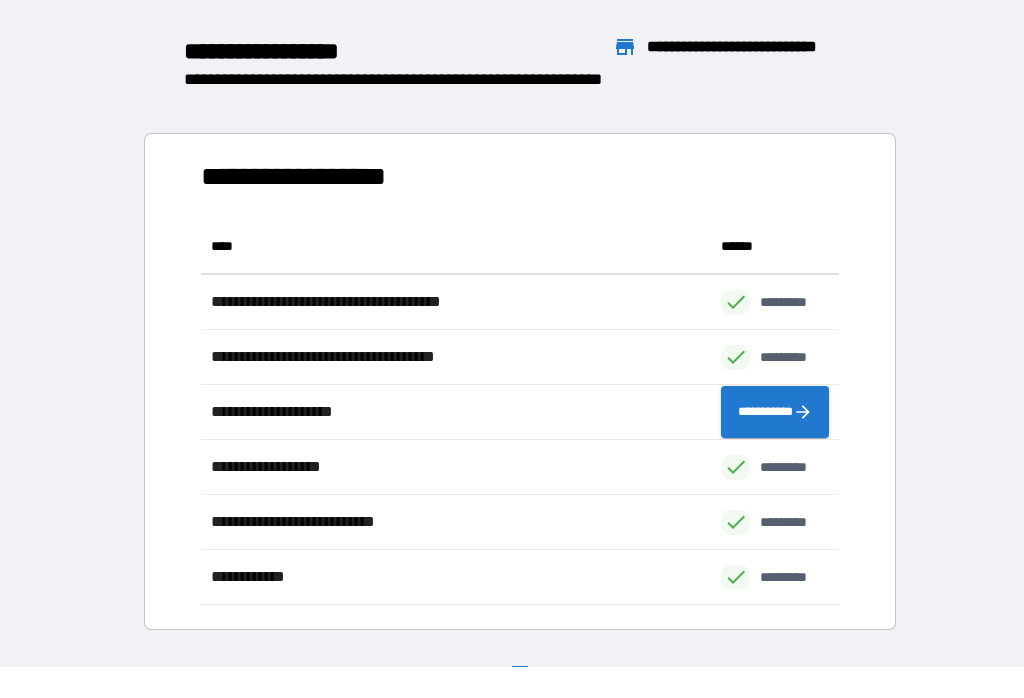 scroll, scrollTop: 386, scrollLeft: 638, axis: both 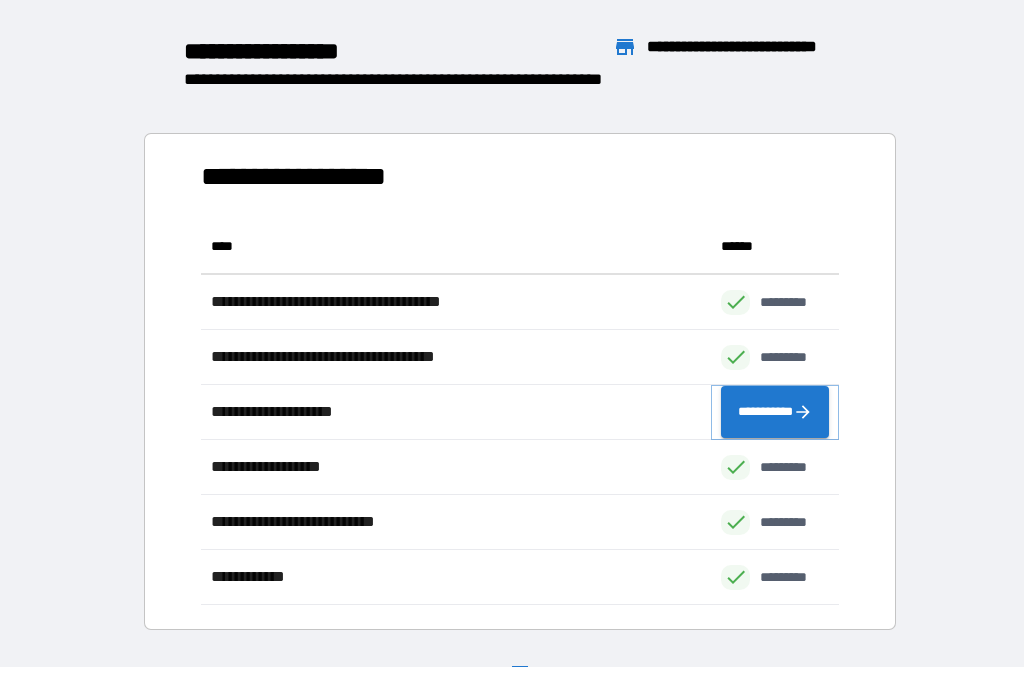 click on "**********" at bounding box center [775, 412] 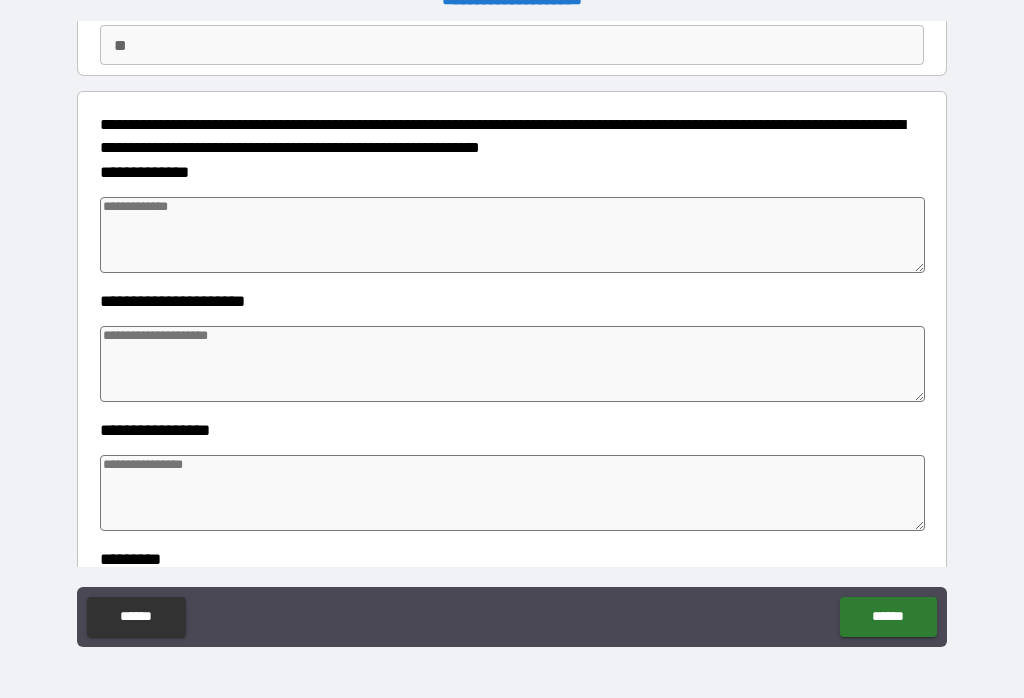 scroll, scrollTop: 216, scrollLeft: 0, axis: vertical 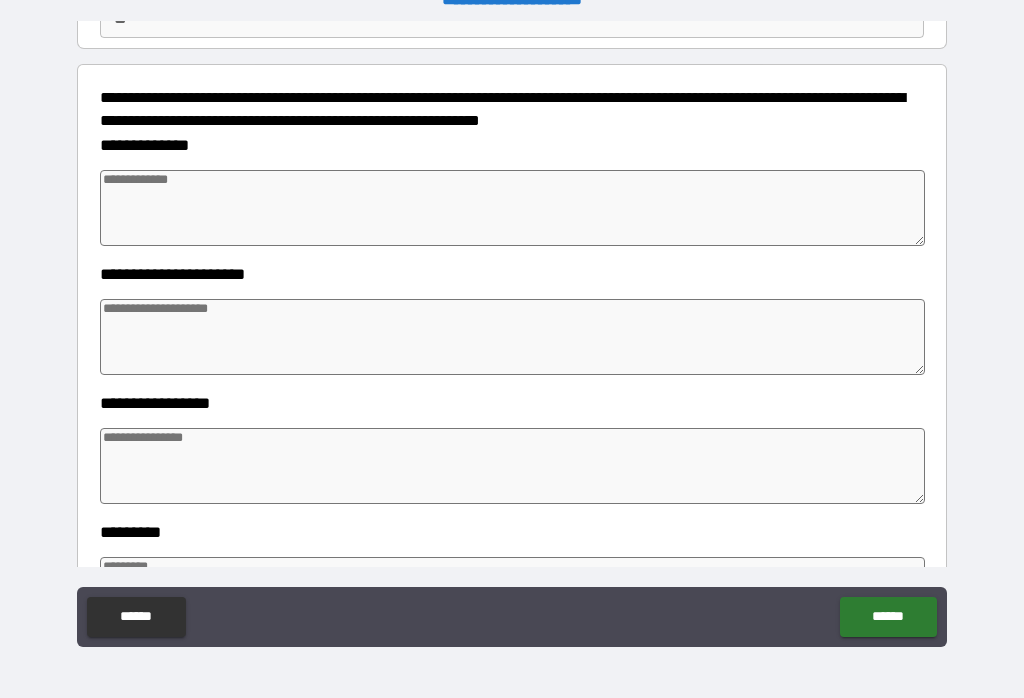 click at bounding box center (513, 208) 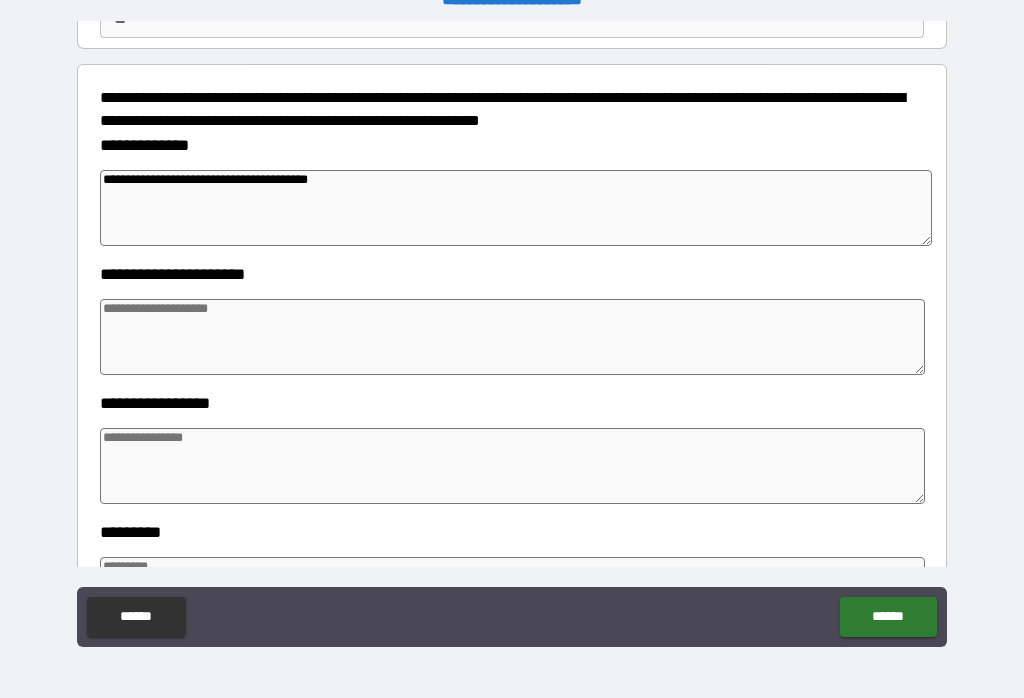 click on "**********" at bounding box center (512, 109) 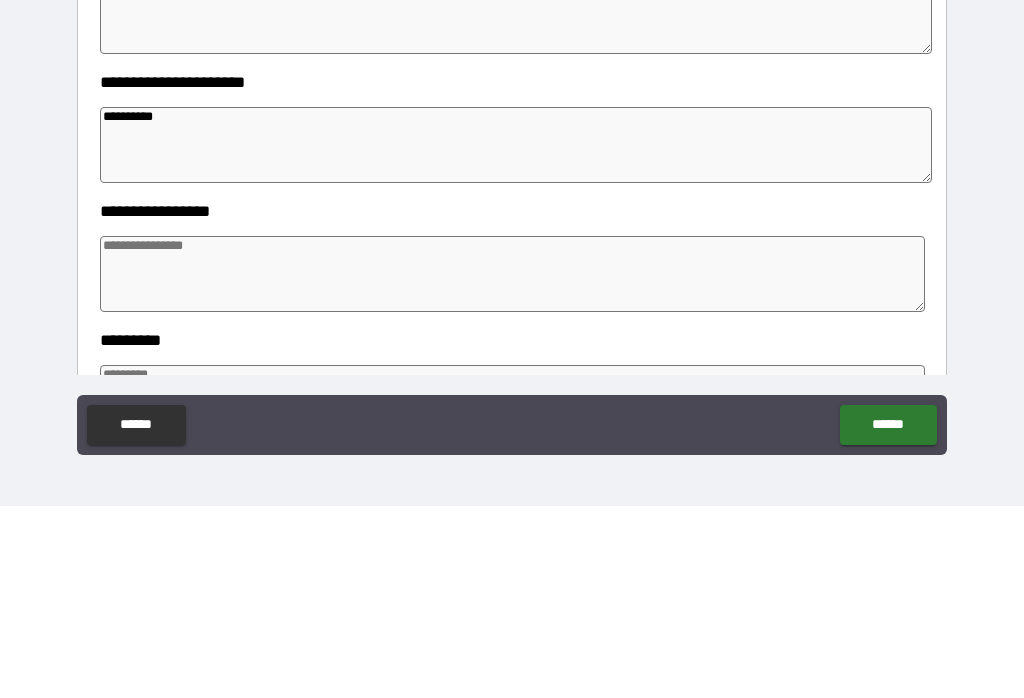 click on "**********" at bounding box center [512, 403] 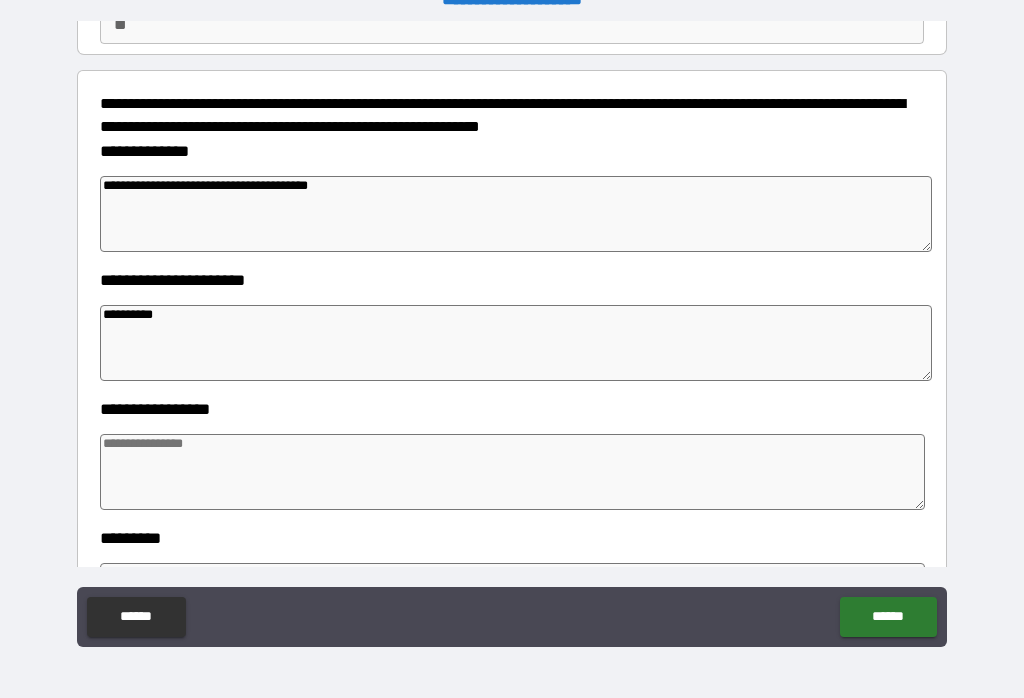 scroll, scrollTop: 211, scrollLeft: 0, axis: vertical 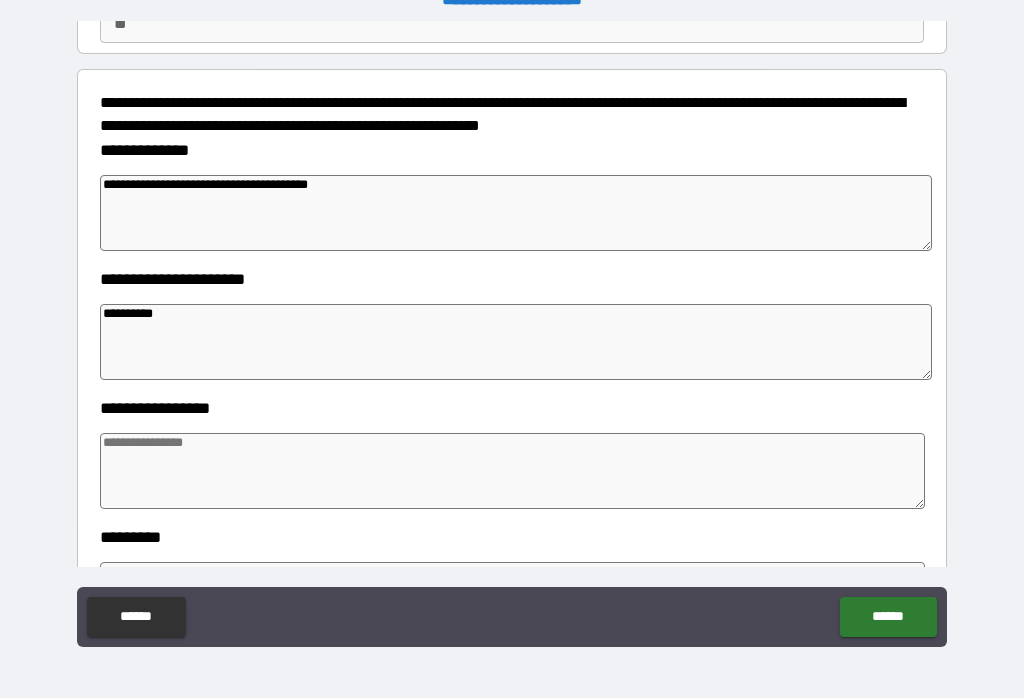 click on "**********" at bounding box center [516, 213] 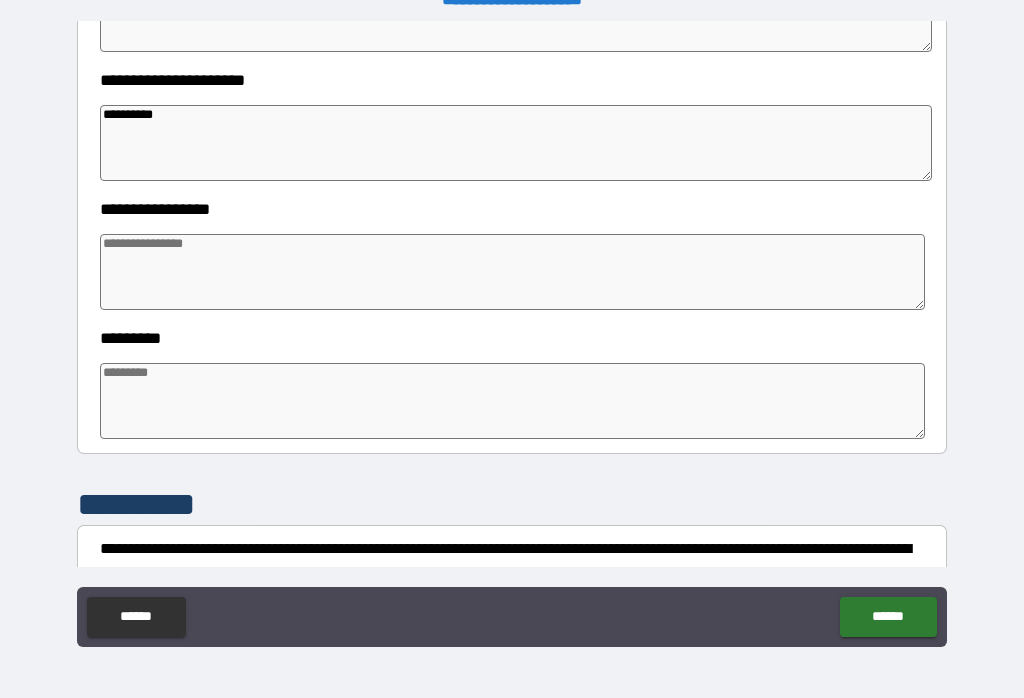 scroll, scrollTop: 420, scrollLeft: 0, axis: vertical 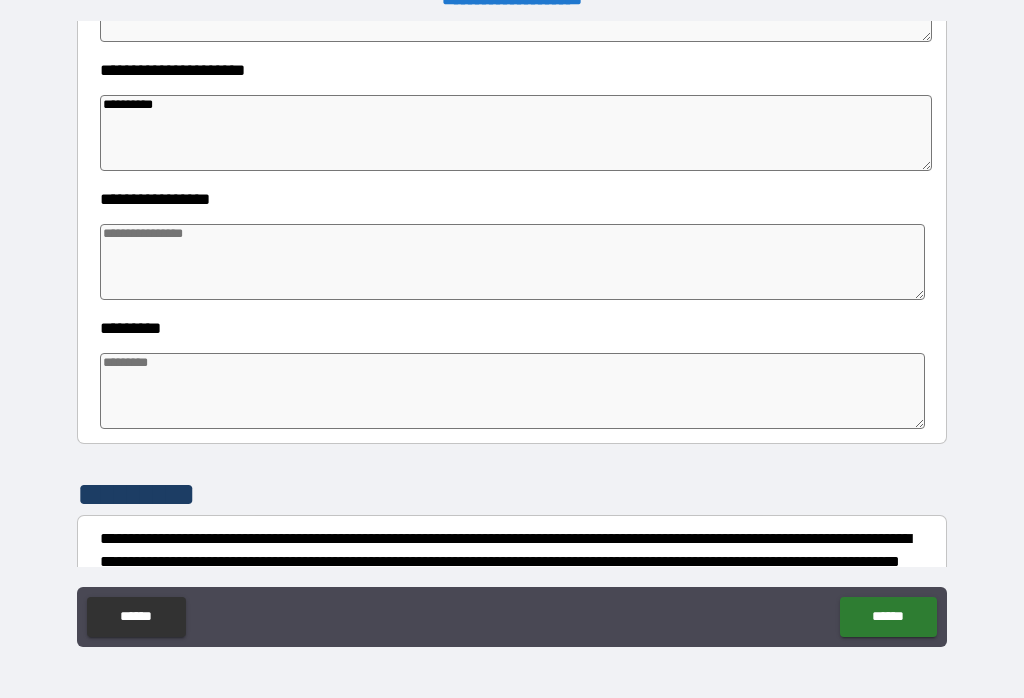 click at bounding box center (513, 262) 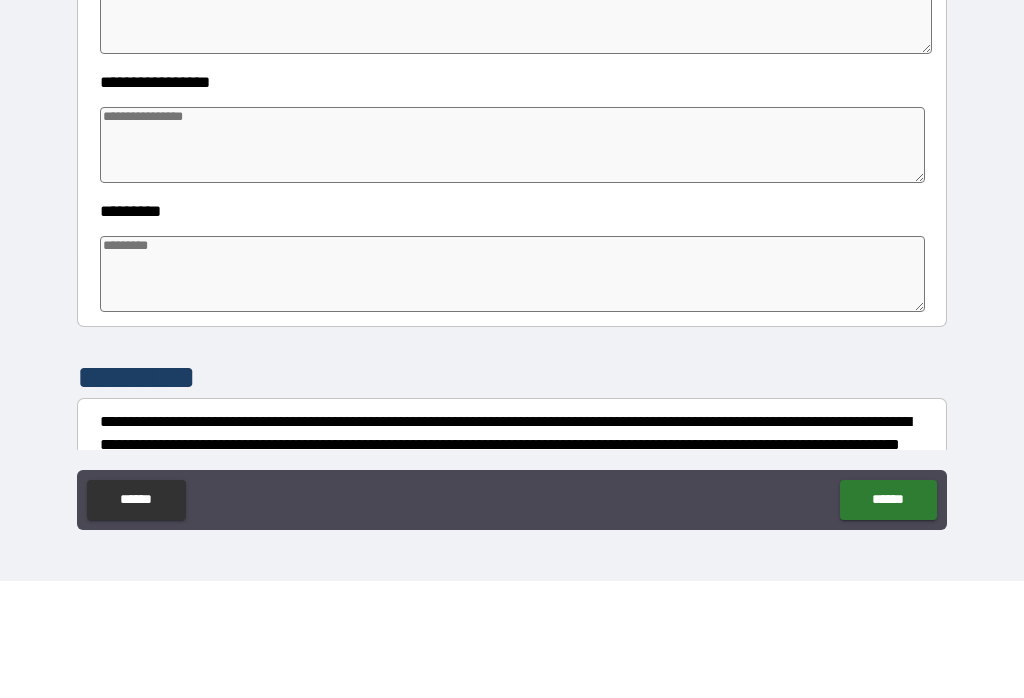 click at bounding box center [513, 262] 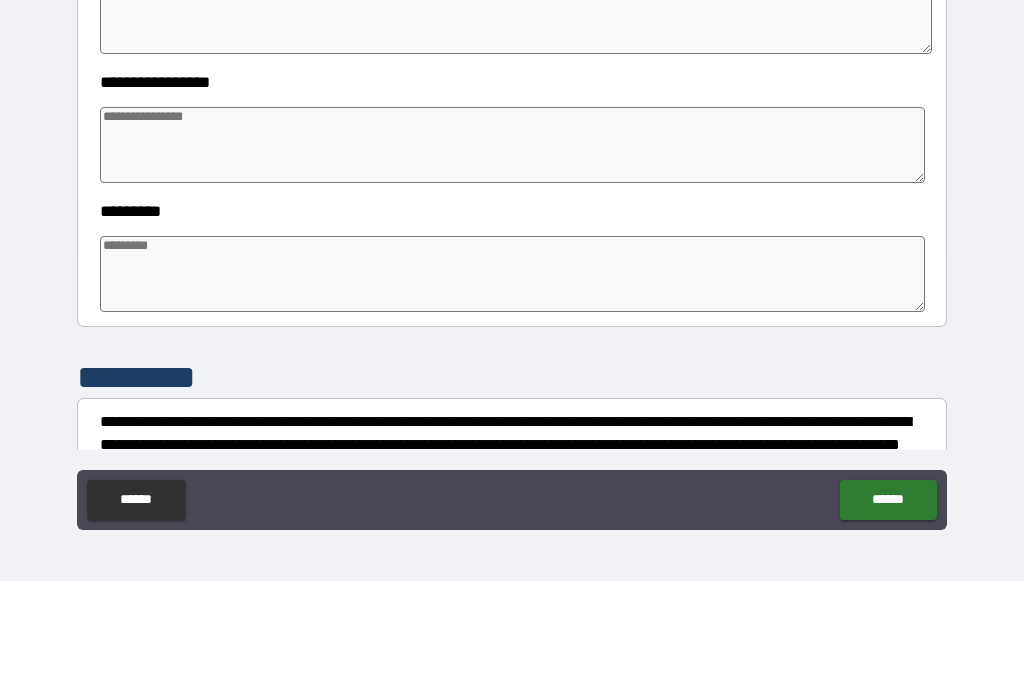 paste on "**********" 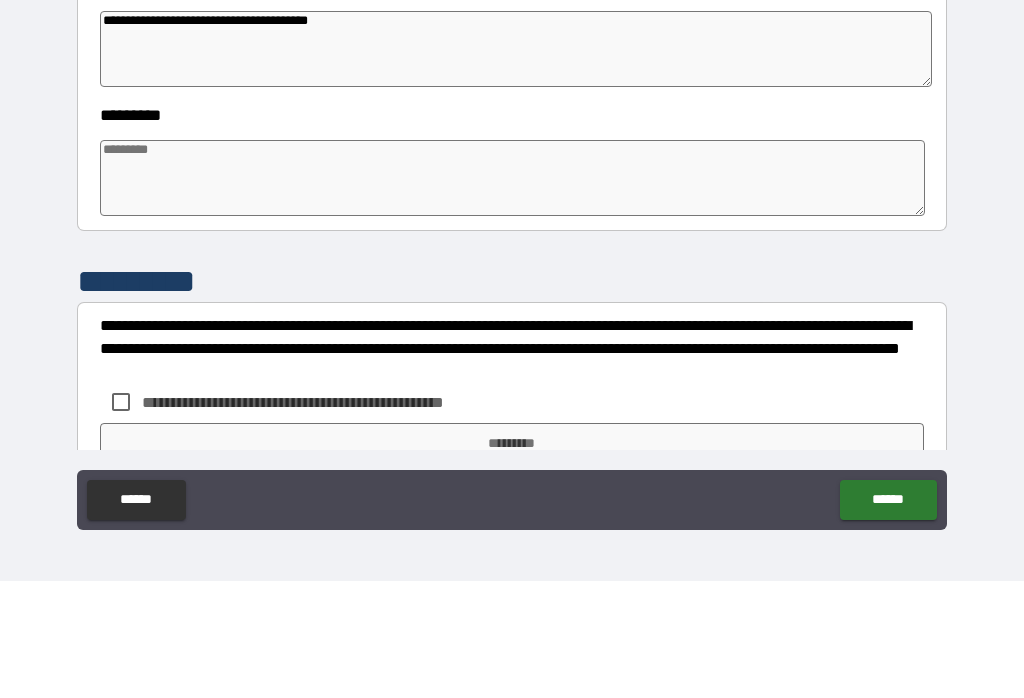scroll, scrollTop: 517, scrollLeft: 0, axis: vertical 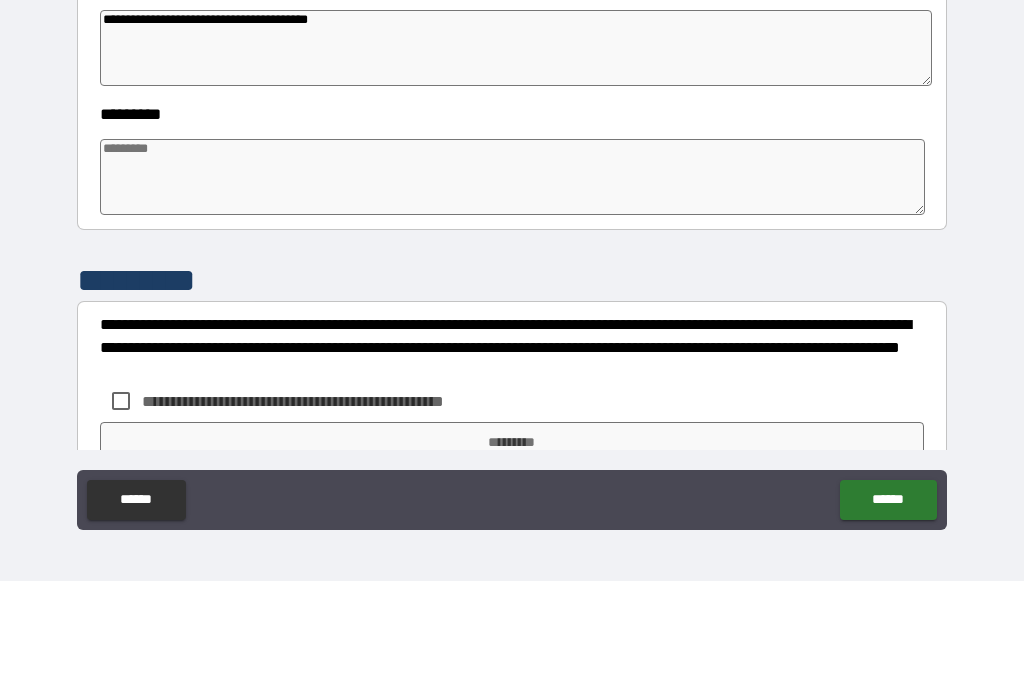 click on "**********" at bounding box center [512, 152] 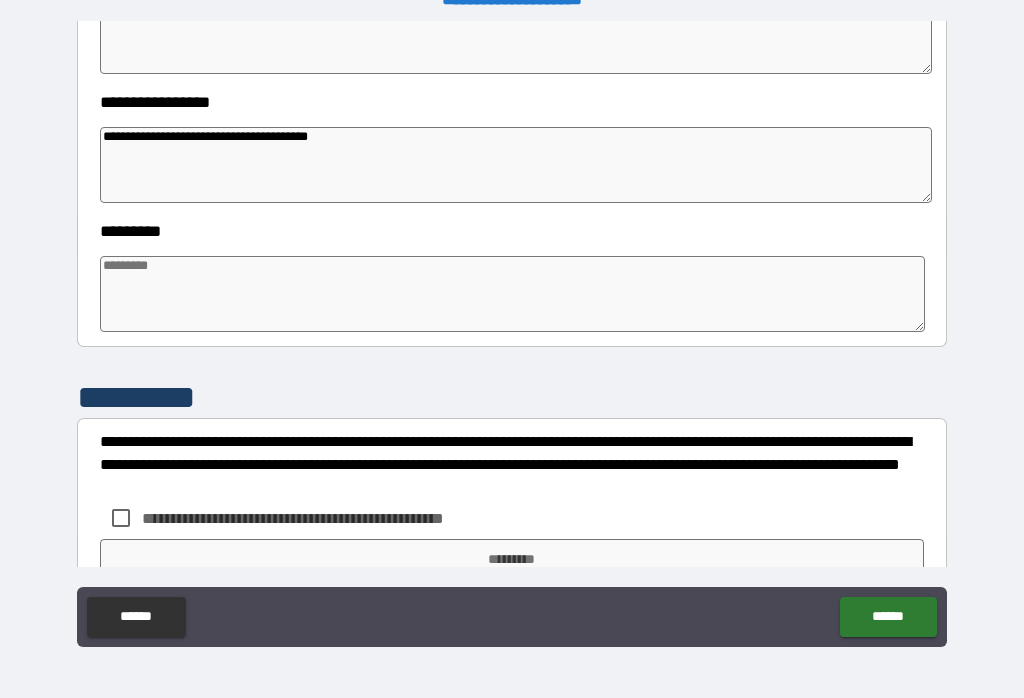 click at bounding box center [513, 294] 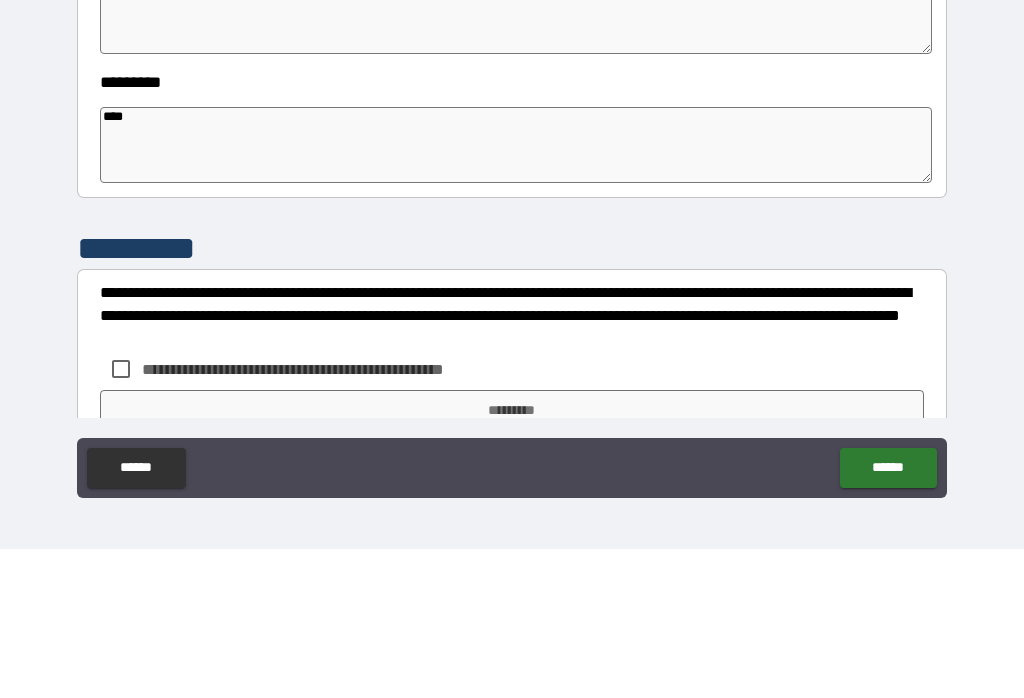 click on "**********" at bounding box center [512, 336] 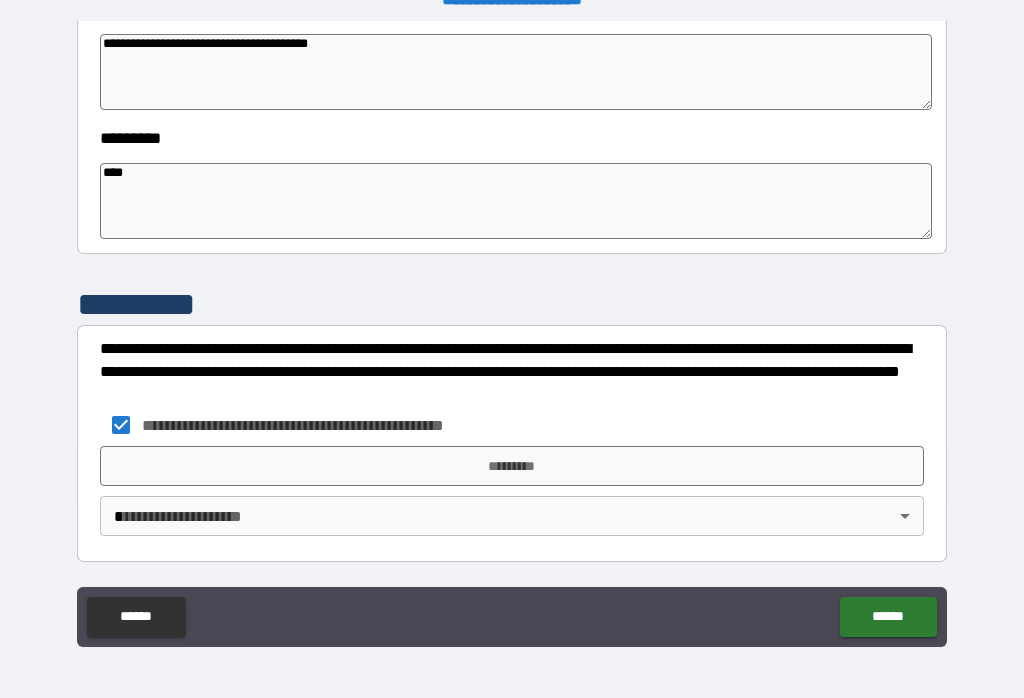 scroll, scrollTop: 610, scrollLeft: 0, axis: vertical 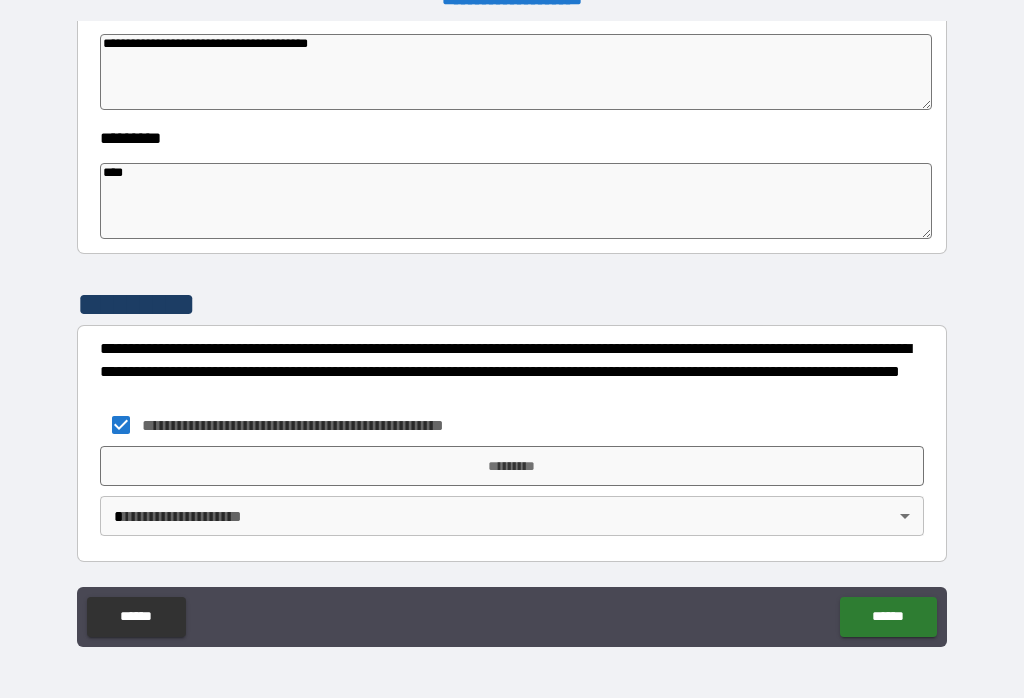 click on "**********" at bounding box center [512, 333] 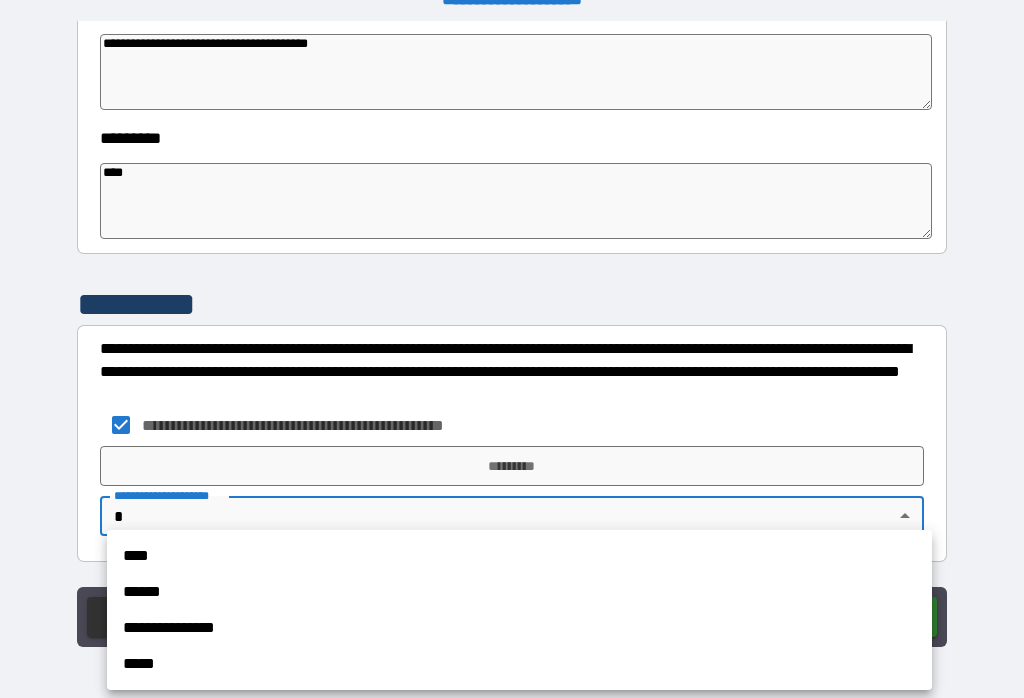 click on "****" at bounding box center (519, 556) 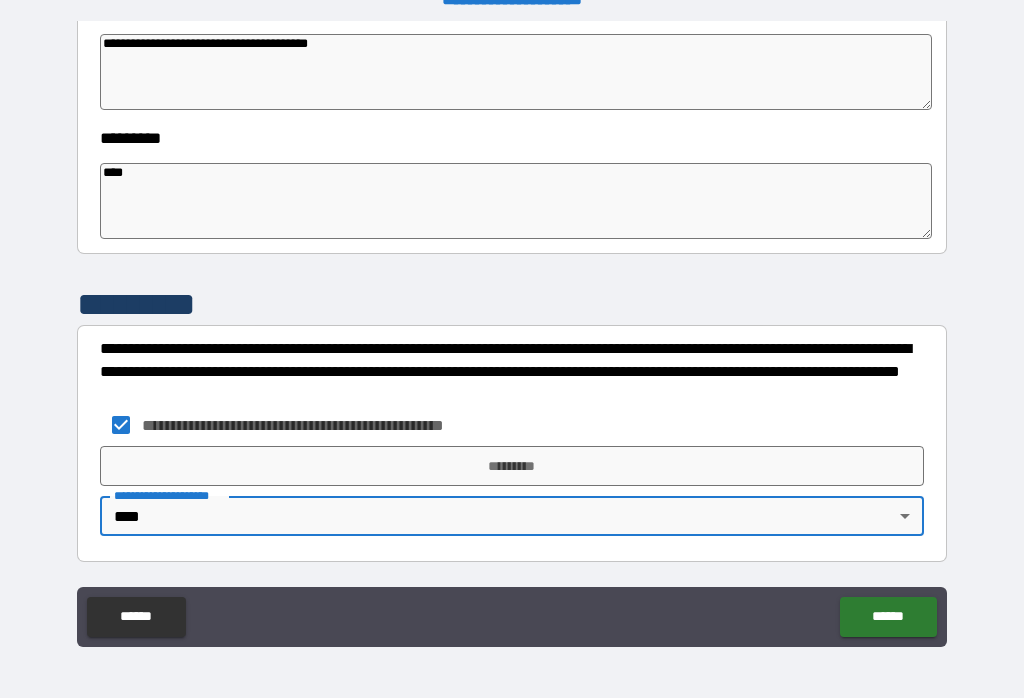 click on "*********" at bounding box center (512, 466) 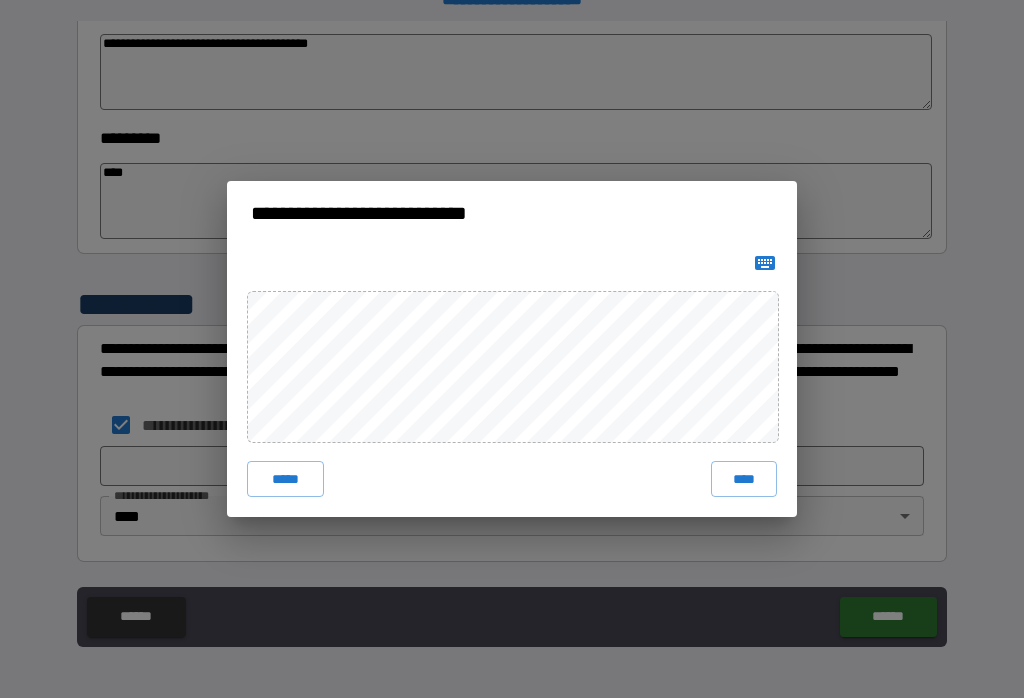 click on "****" at bounding box center (744, 479) 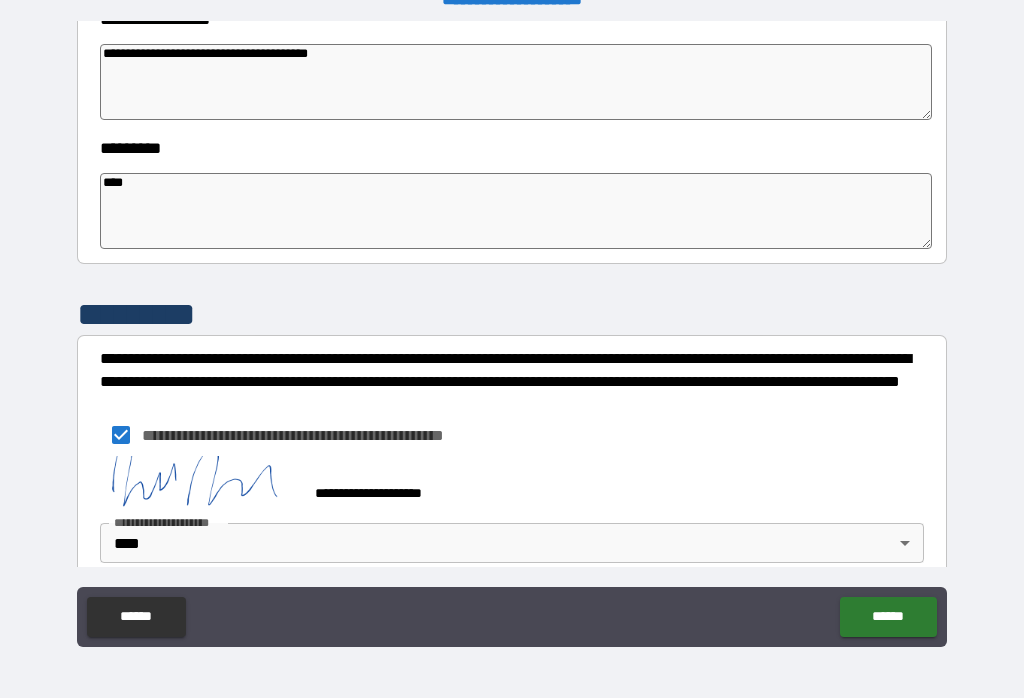 click on "******" at bounding box center [888, 617] 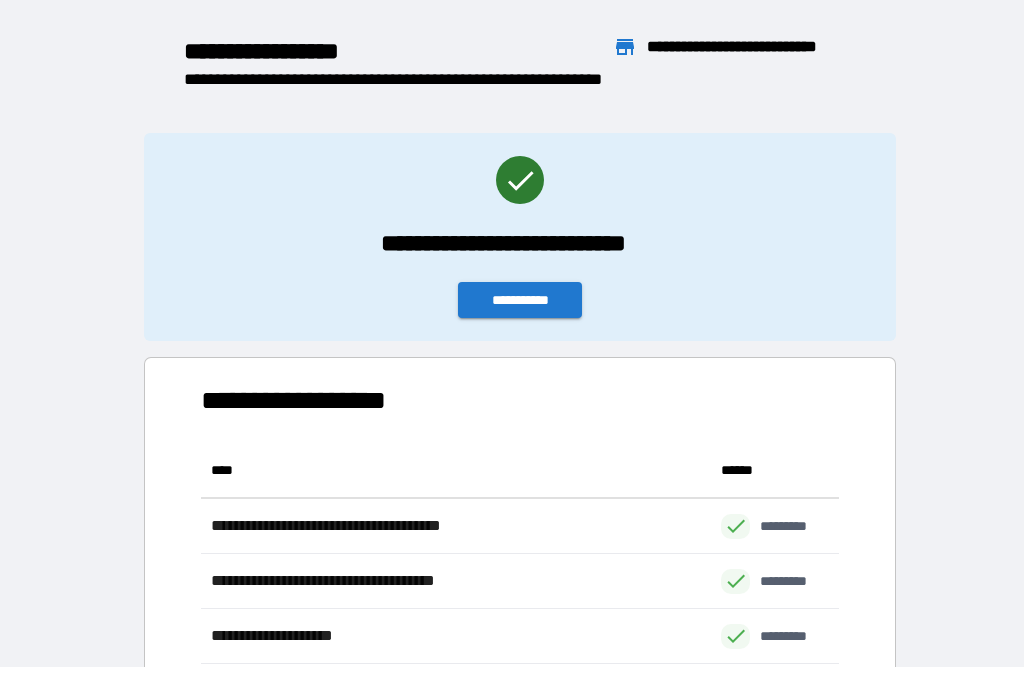 scroll, scrollTop: 1, scrollLeft: 1, axis: both 